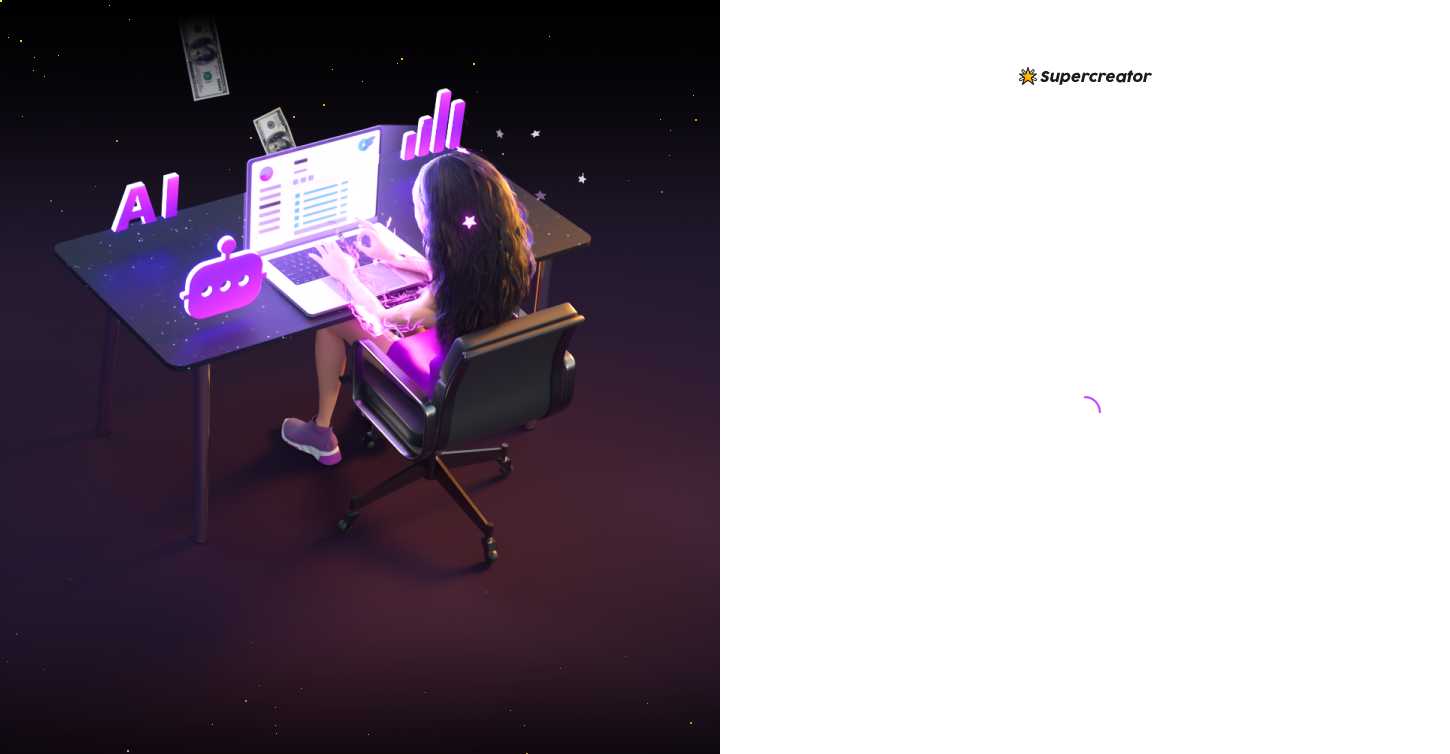 scroll, scrollTop: 0, scrollLeft: 0, axis: both 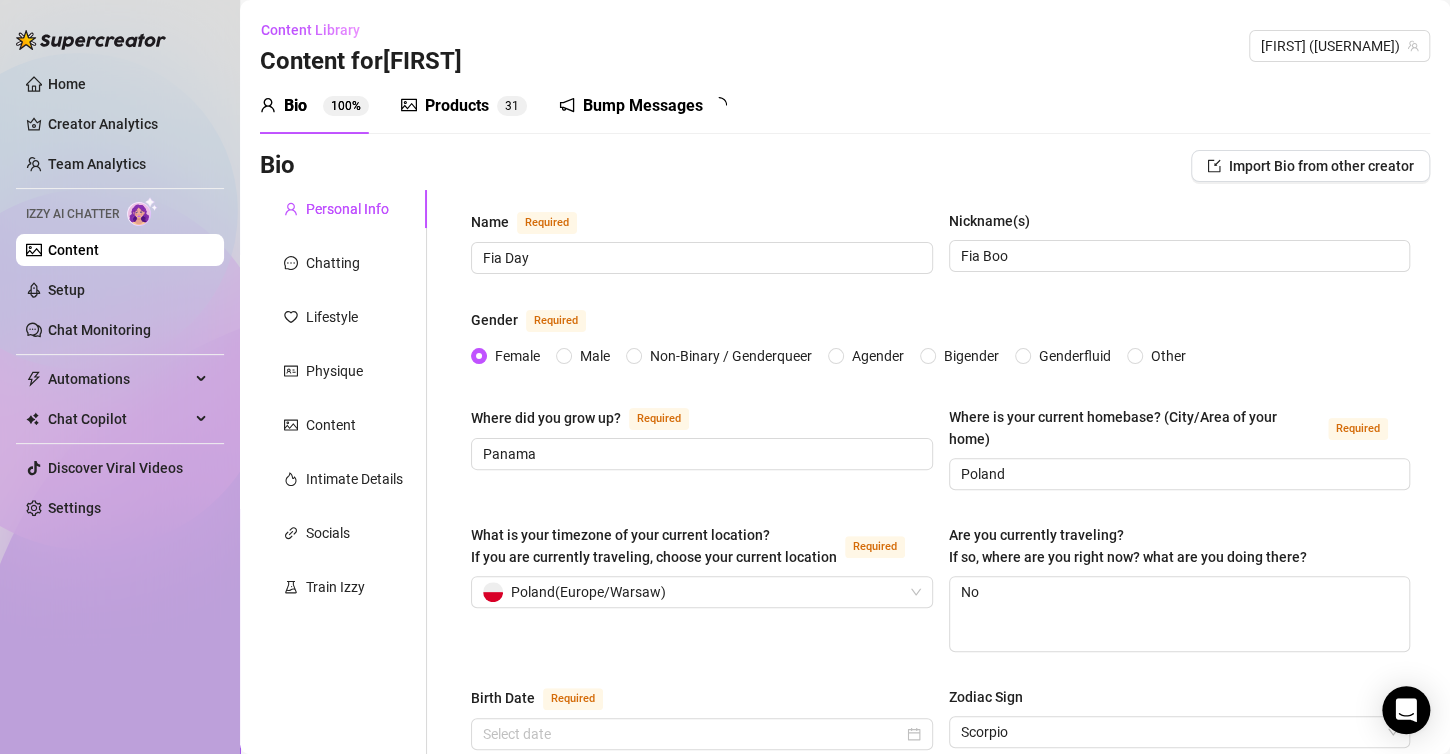 type 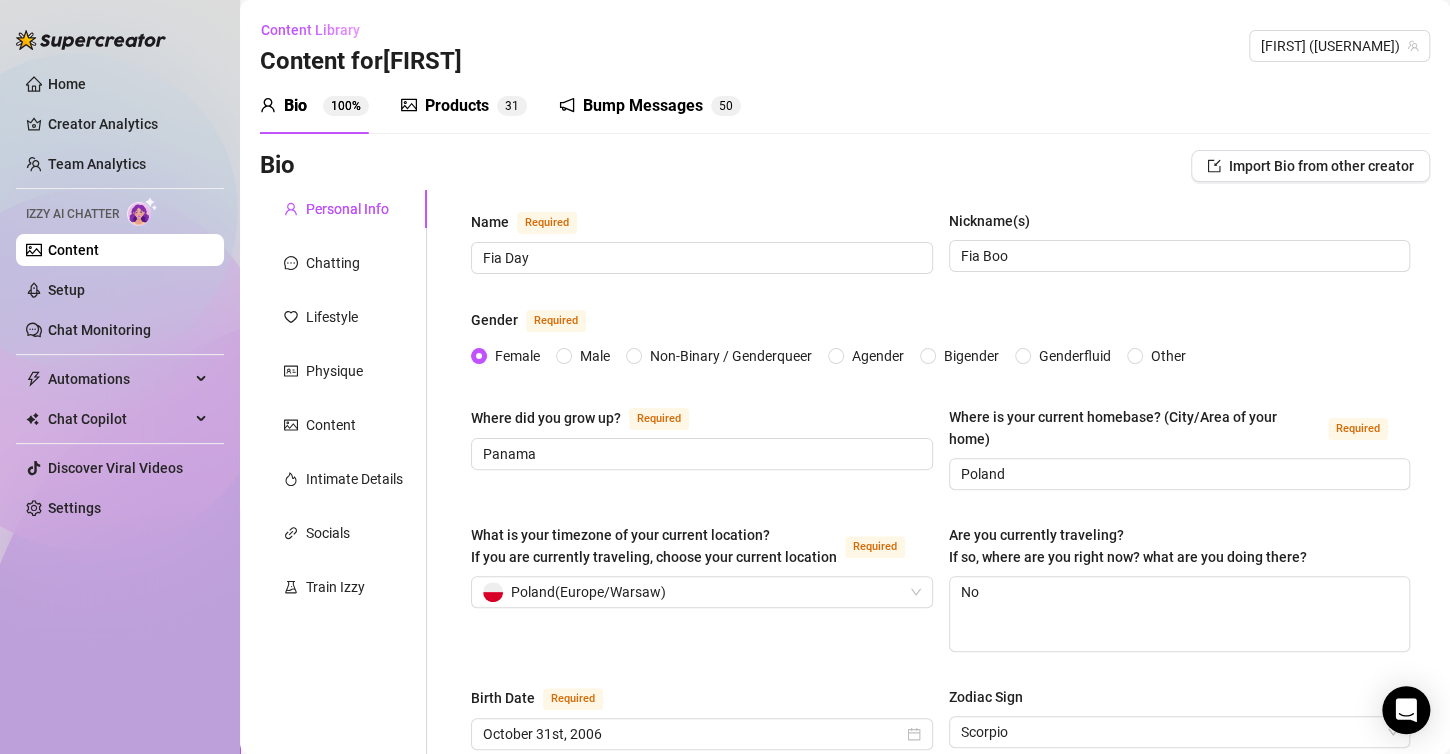 click on "Products" at bounding box center (457, 106) 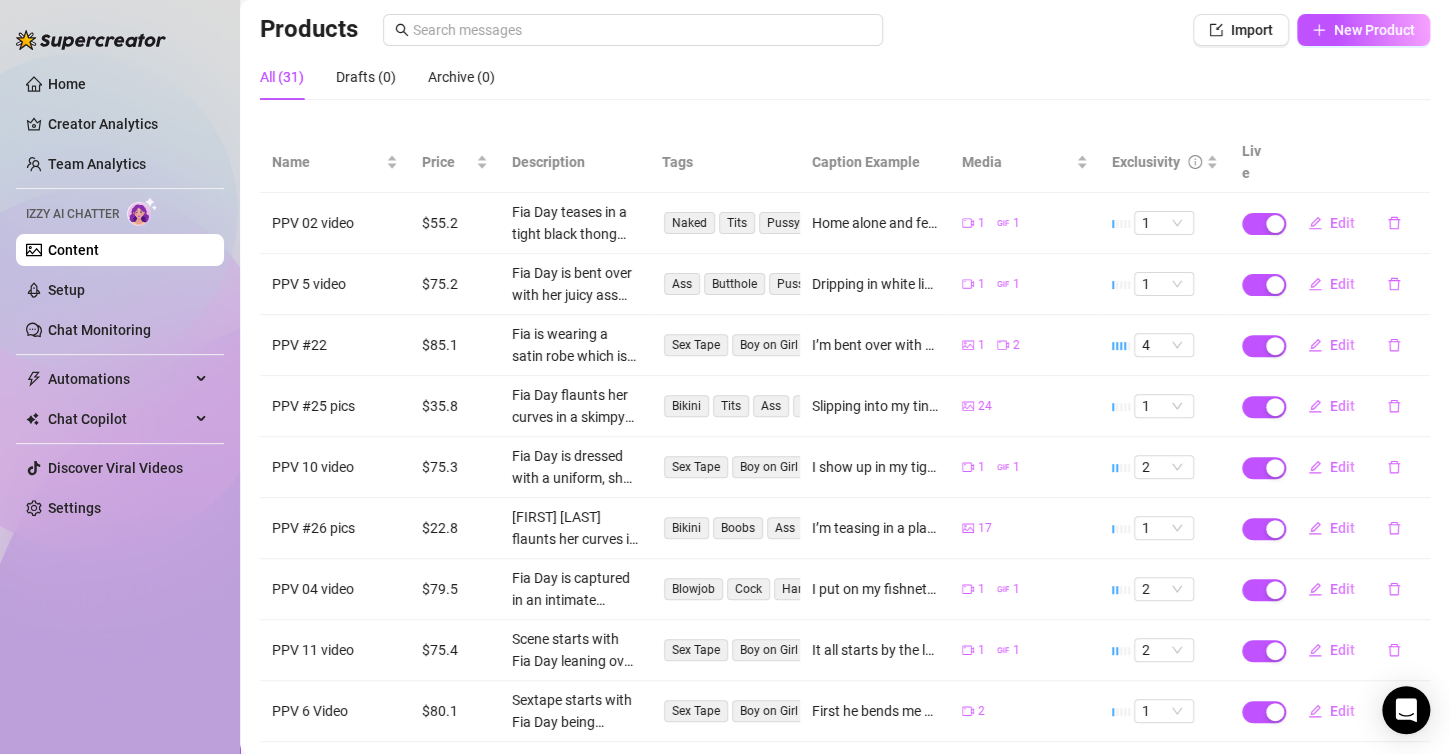 scroll, scrollTop: 0, scrollLeft: 0, axis: both 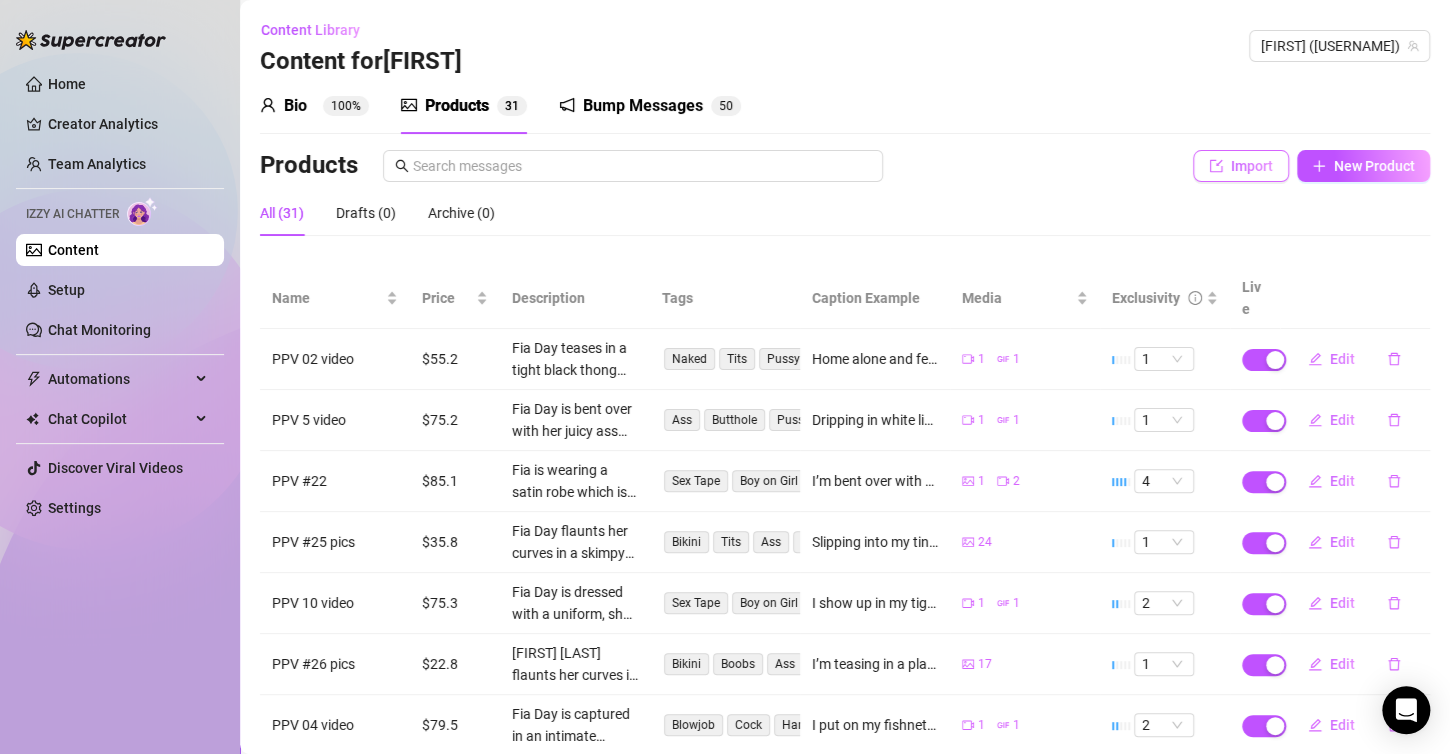 click on "Import" at bounding box center [1241, 166] 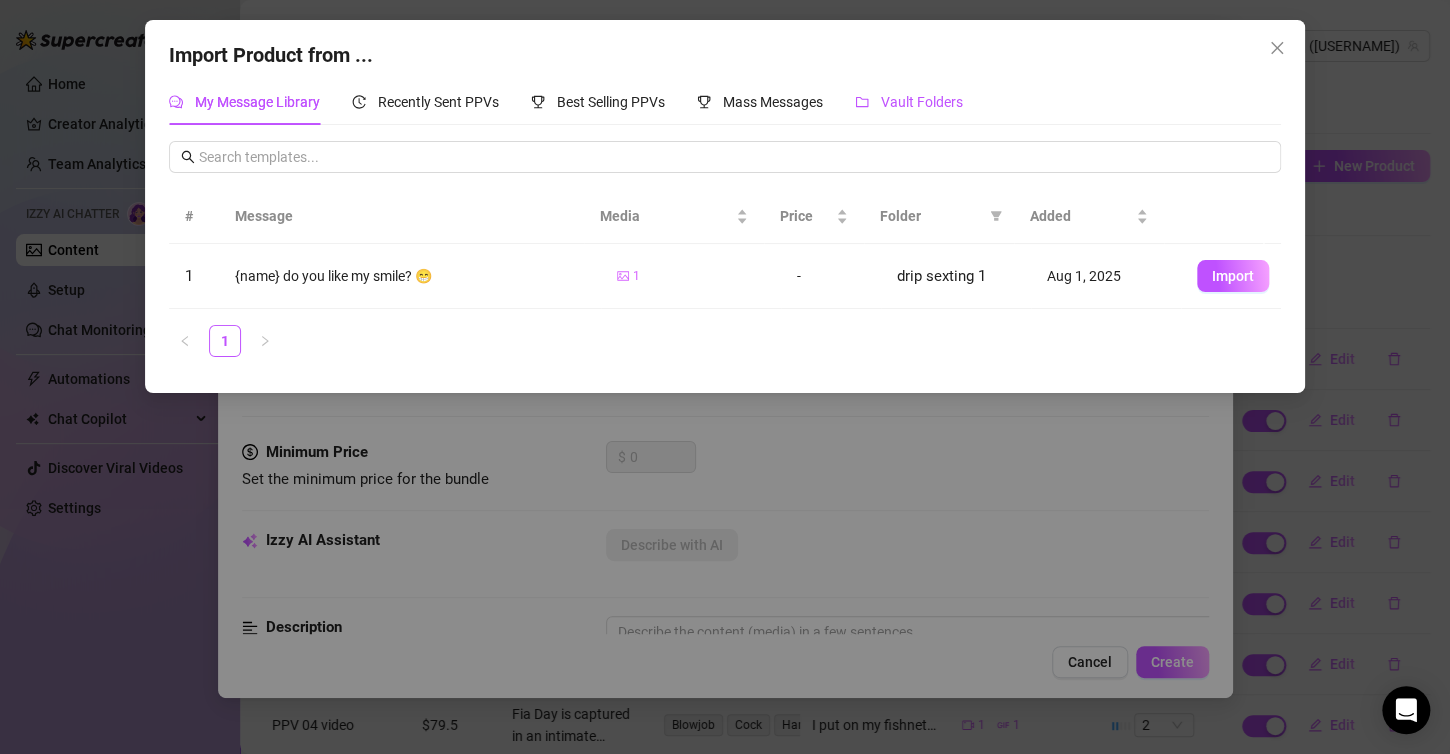 click on "Vault Folders" at bounding box center [909, 102] 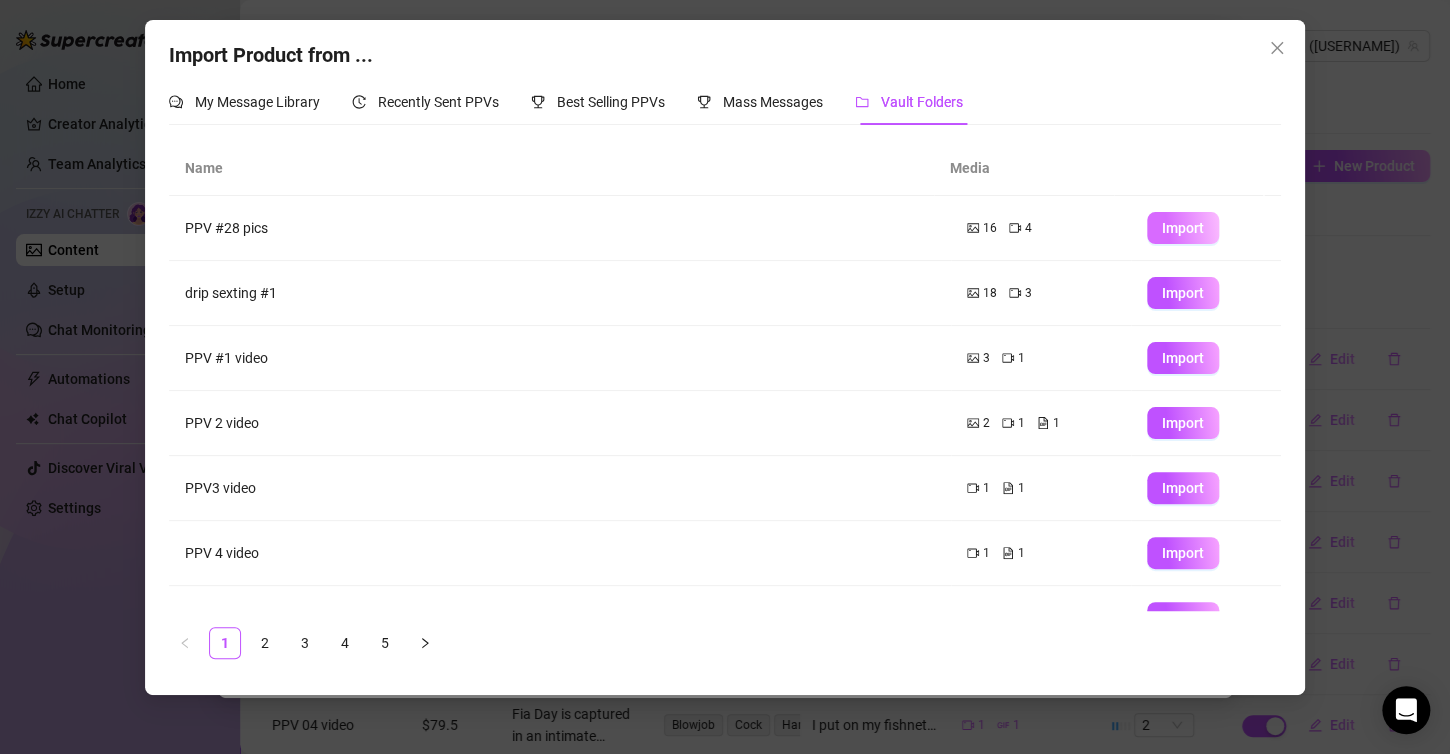 click on "Import" at bounding box center (1183, 228) 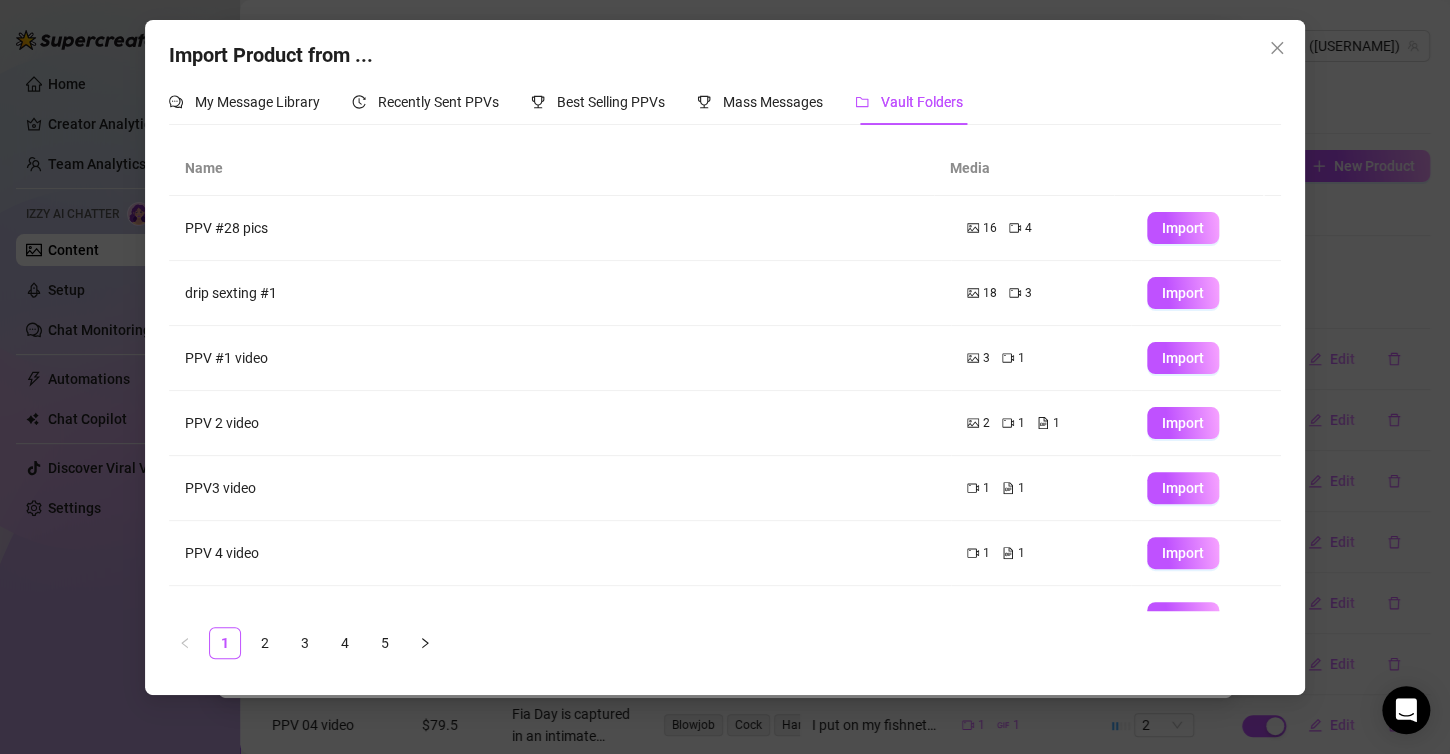 type on "Type your message here..." 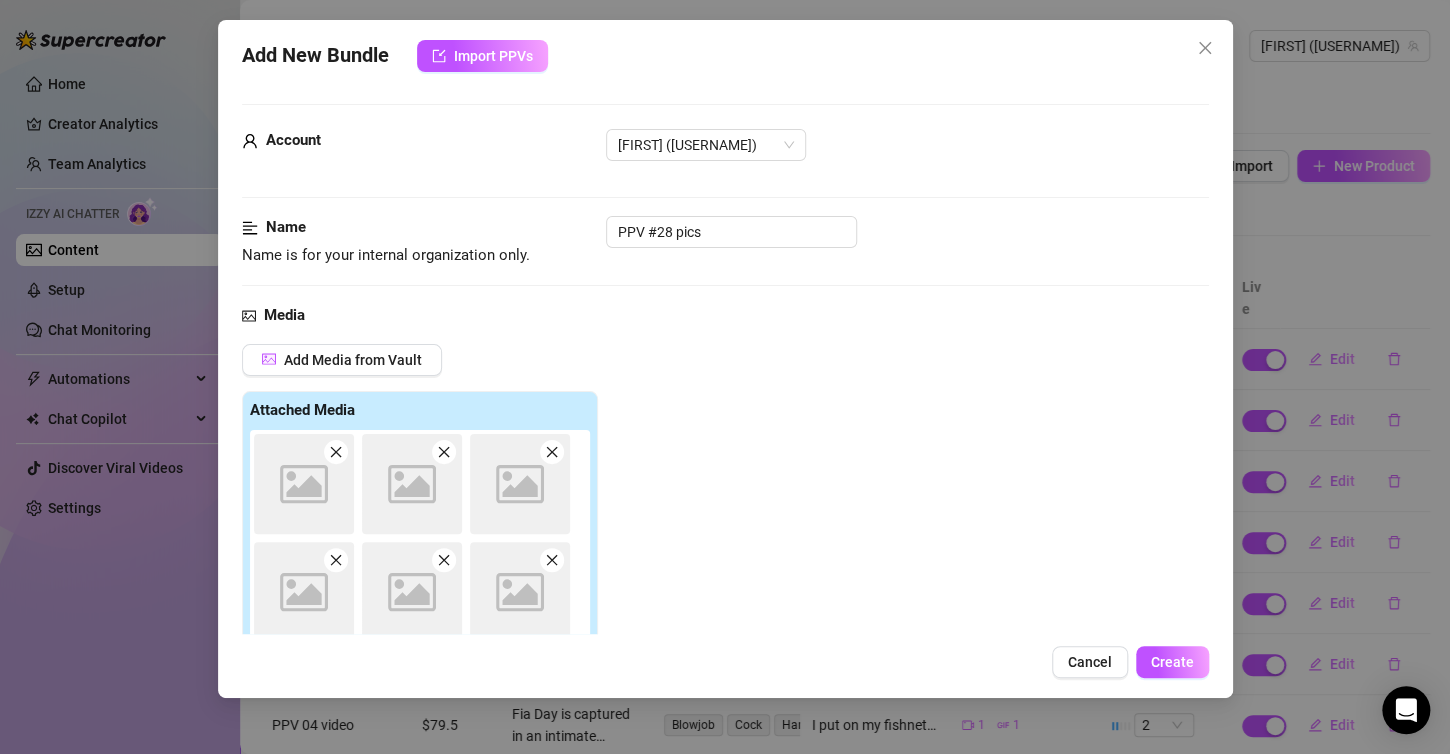 scroll, scrollTop: 280, scrollLeft: 0, axis: vertical 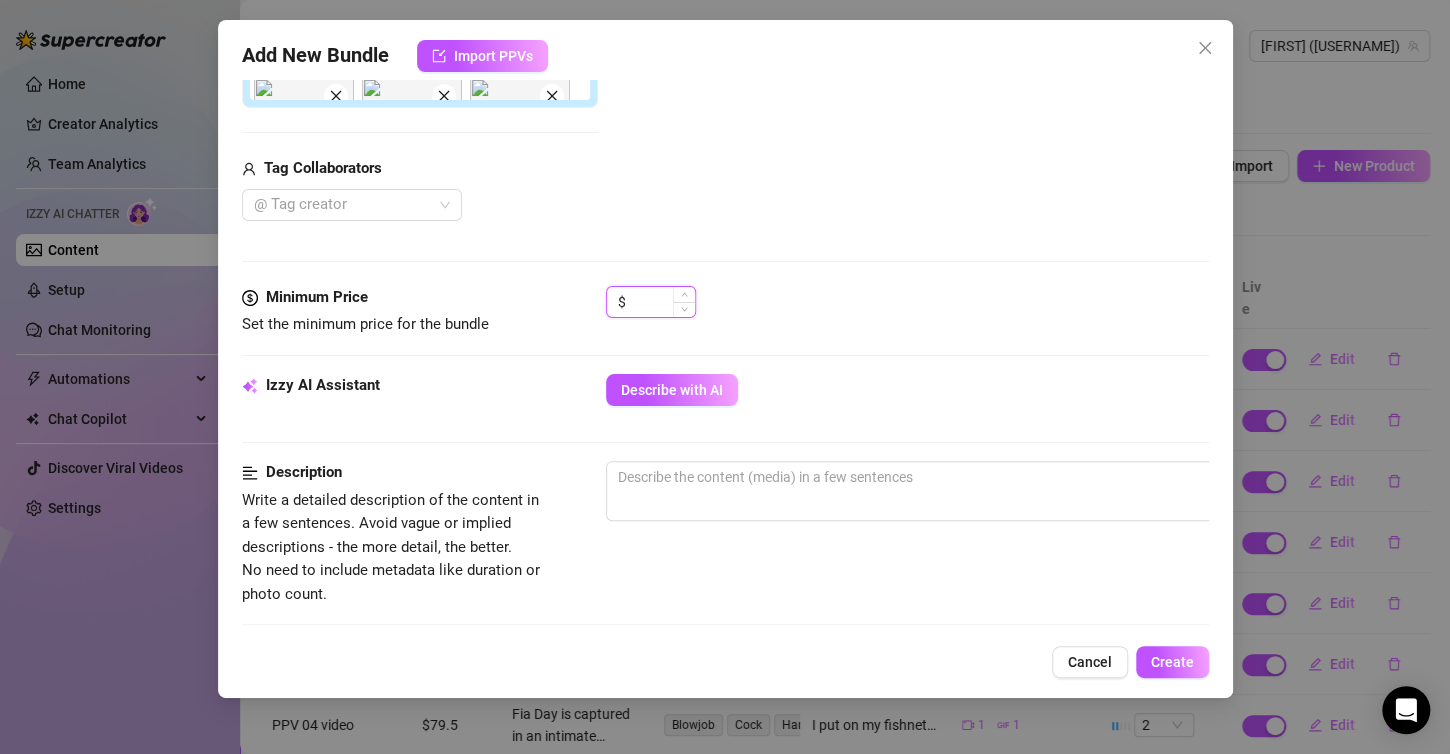 click at bounding box center [662, 302] 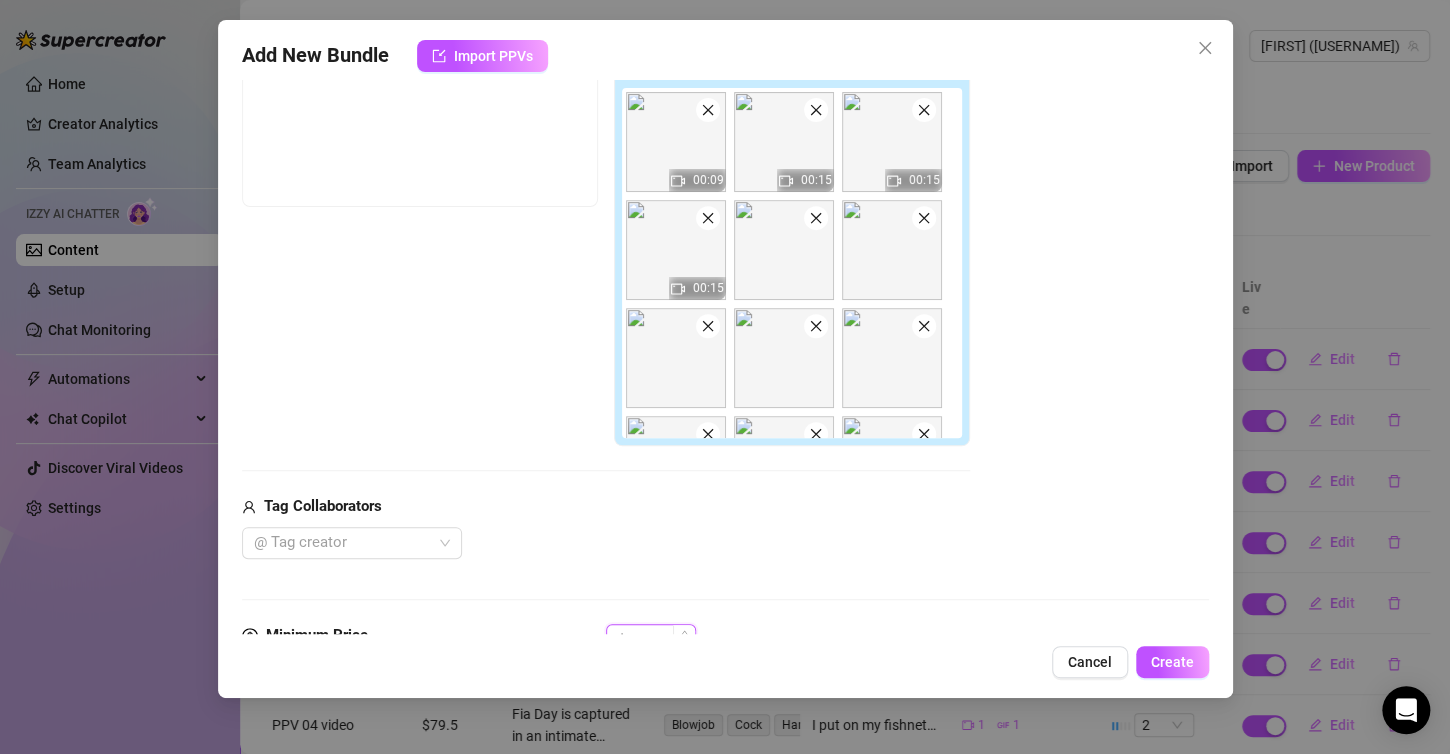 scroll, scrollTop: 180, scrollLeft: 0, axis: vertical 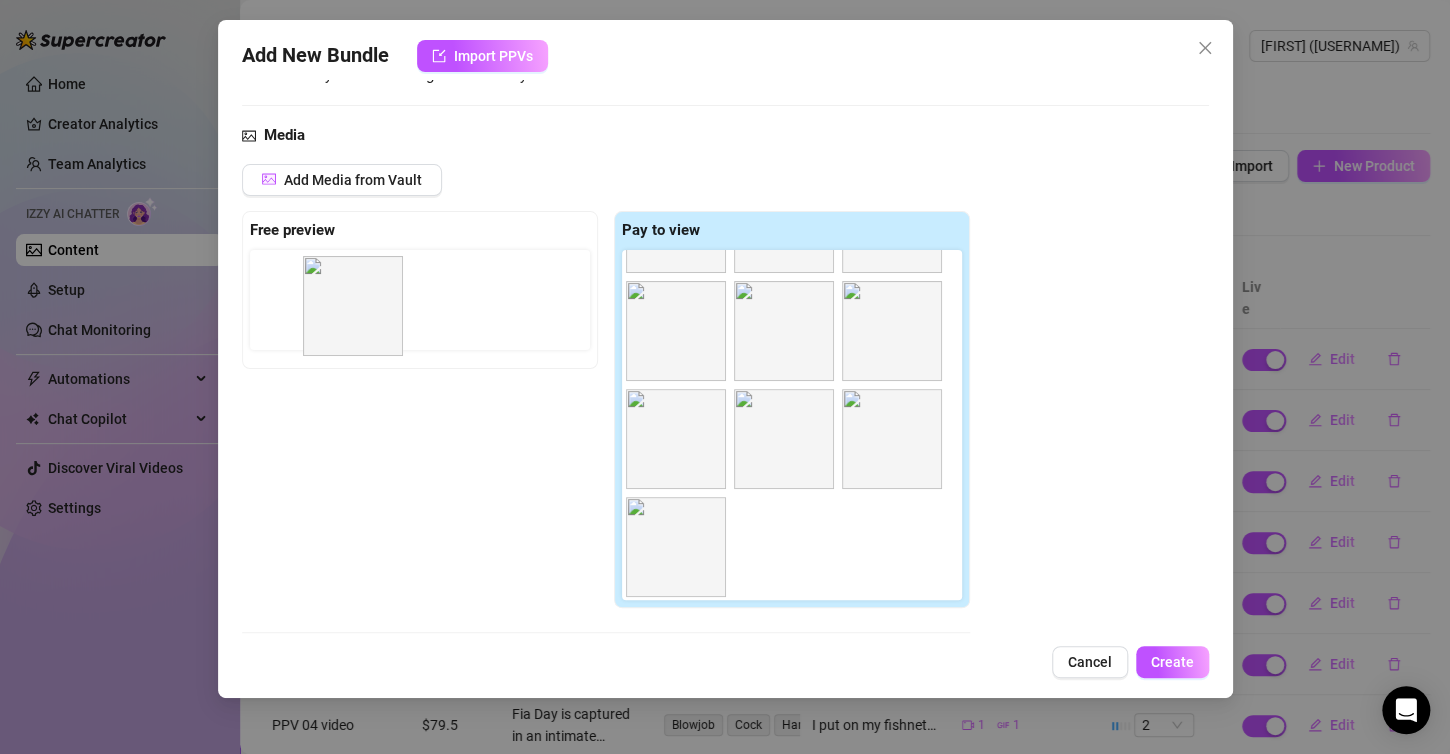 drag, startPoint x: 791, startPoint y: 543, endPoint x: 352, endPoint y: 296, distance: 503.7162 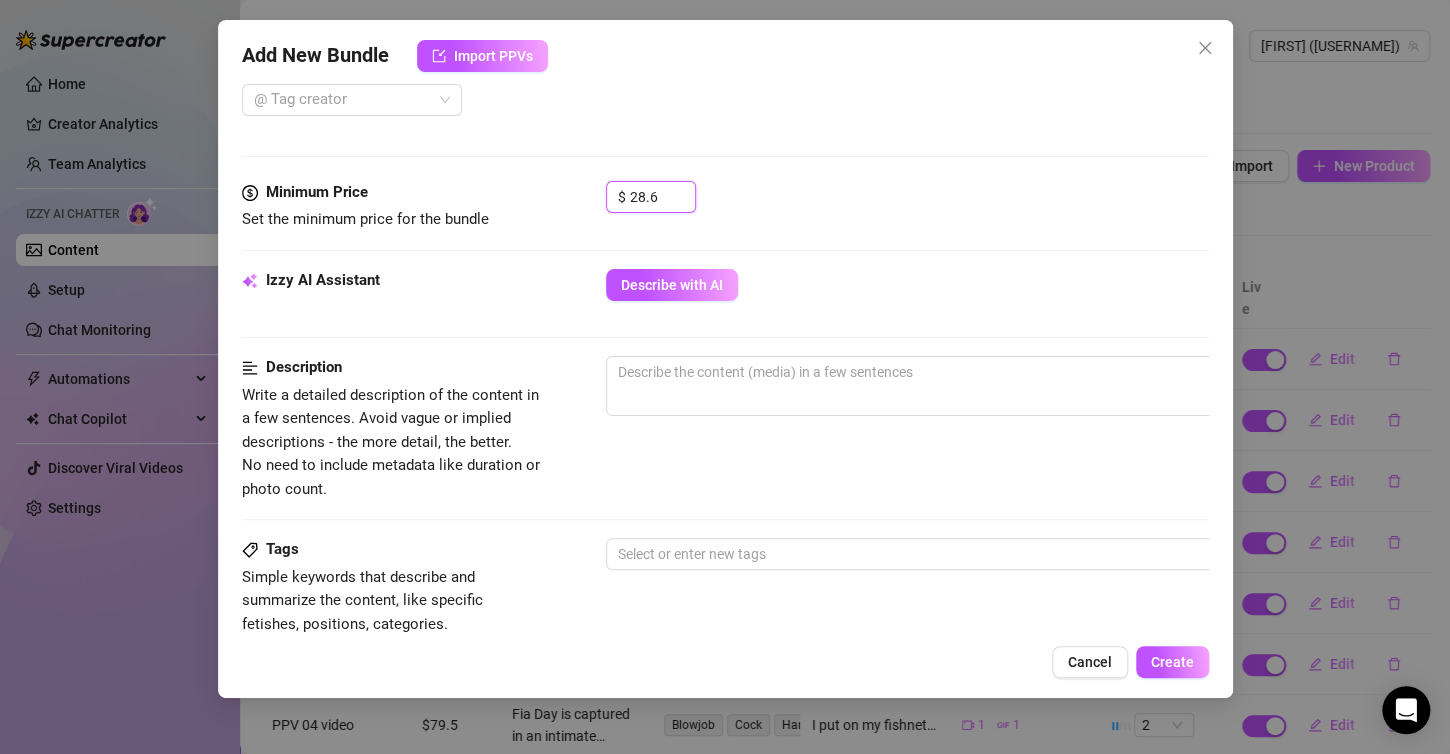 scroll, scrollTop: 780, scrollLeft: 0, axis: vertical 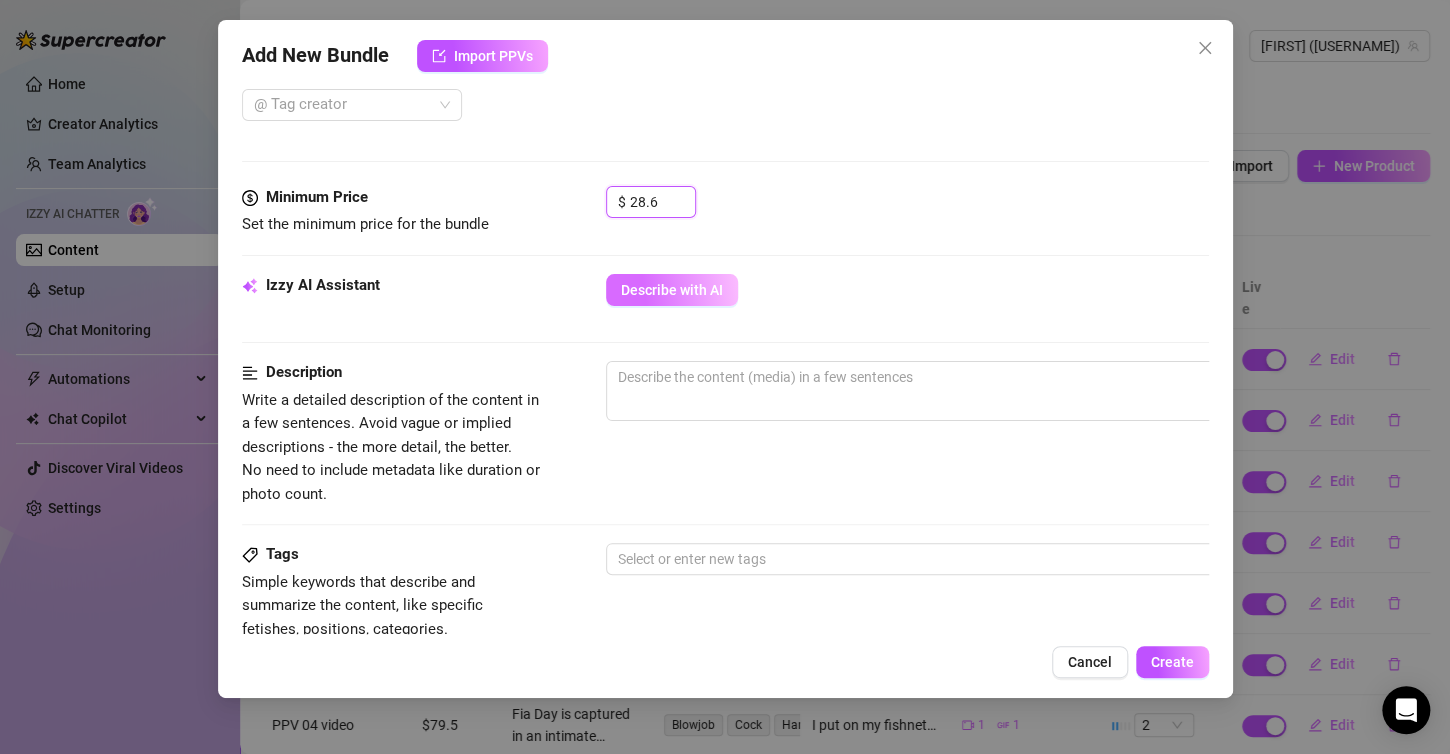 type on "28.6" 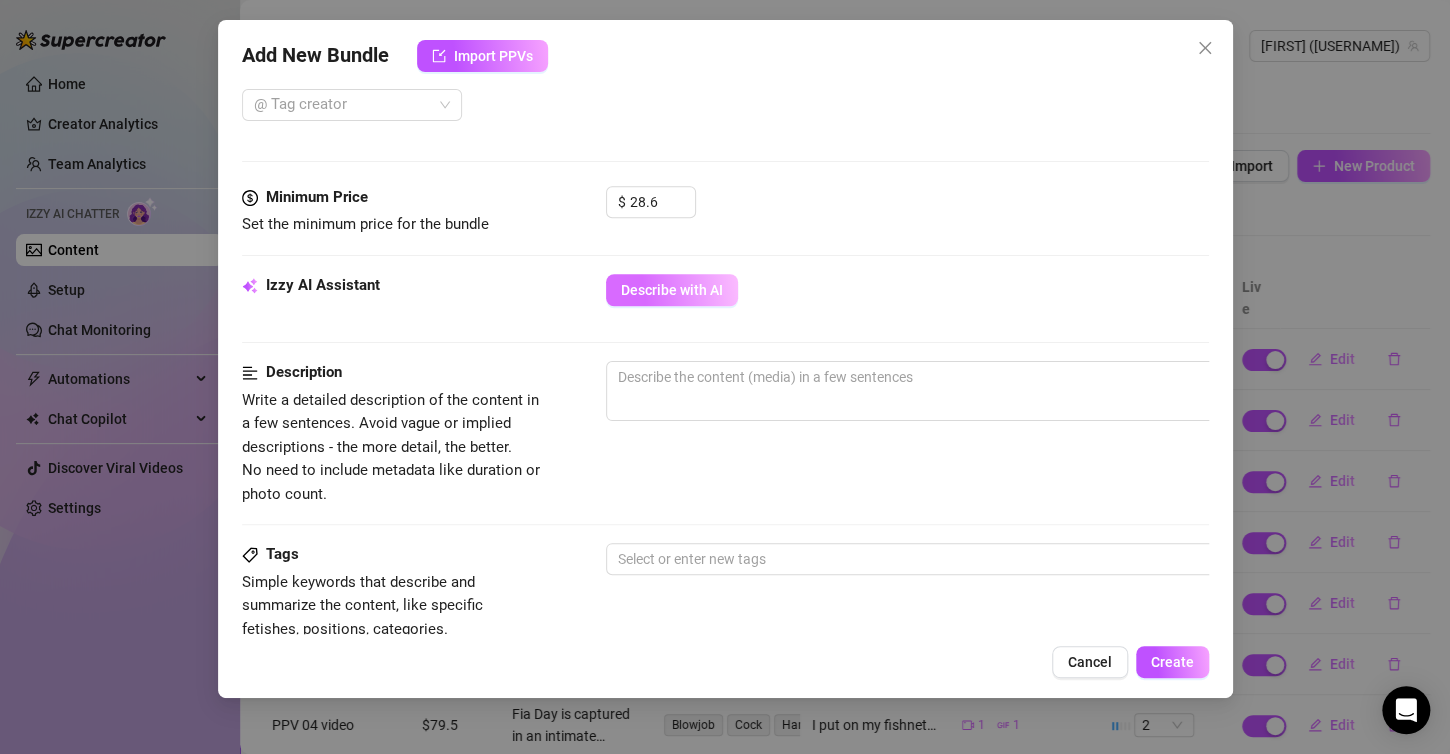 click on "Describe with AI" at bounding box center (672, 290) 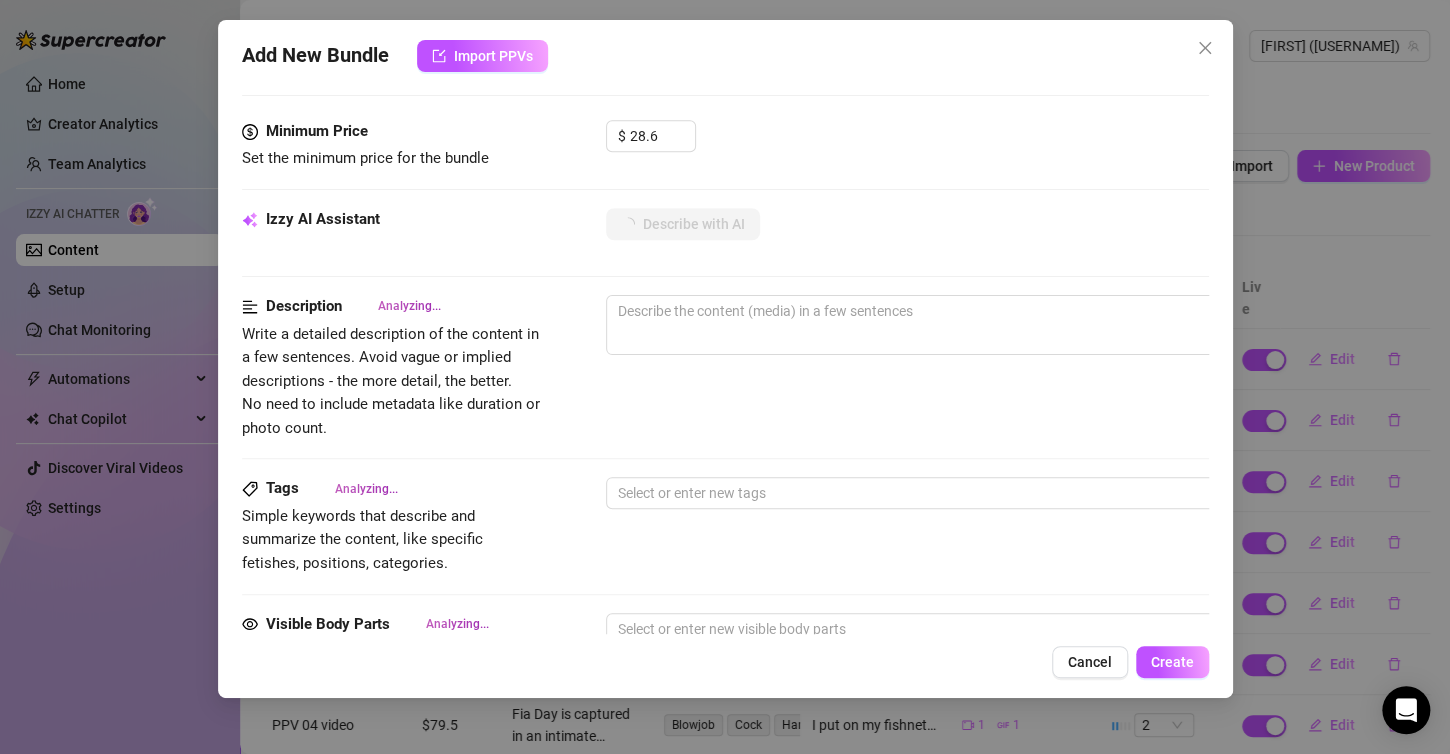 scroll, scrollTop: 779, scrollLeft: 0, axis: vertical 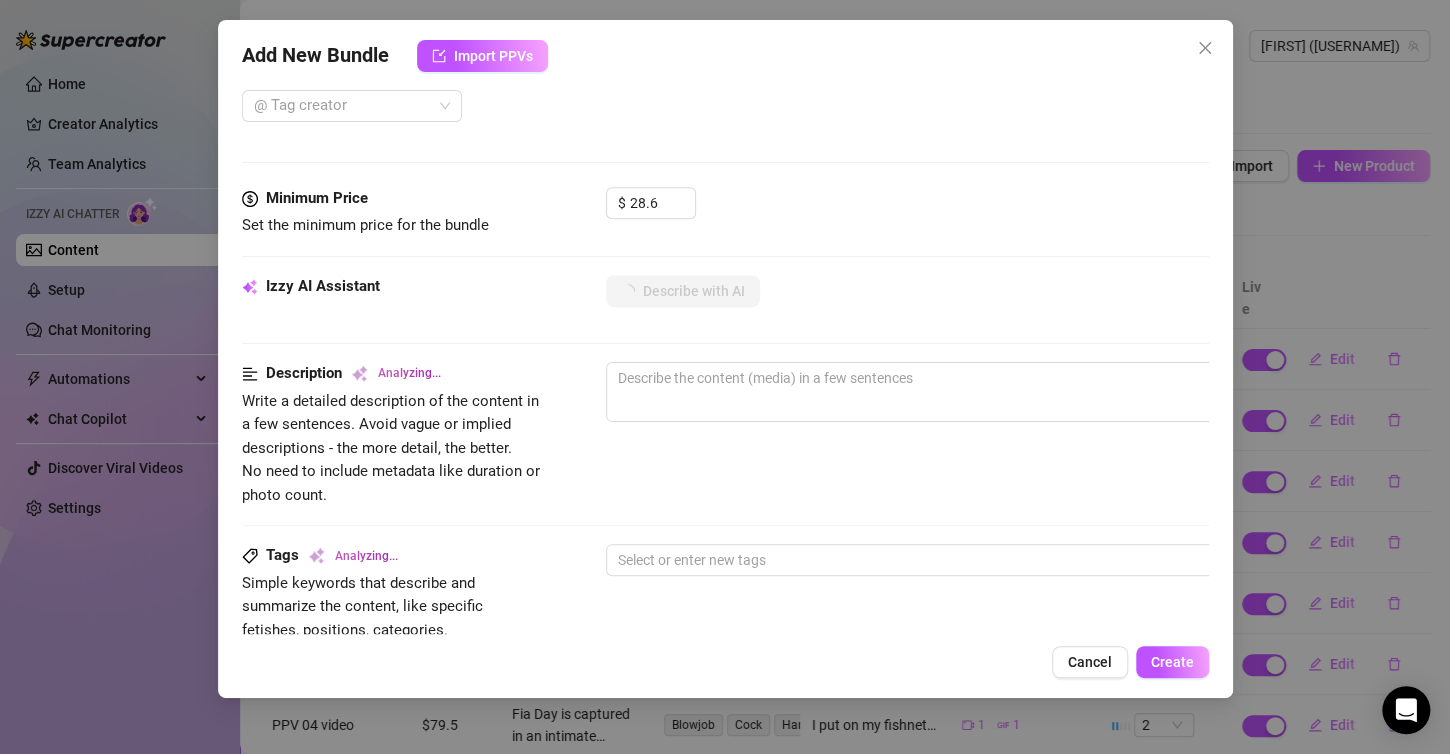 type on "[FIRST]" 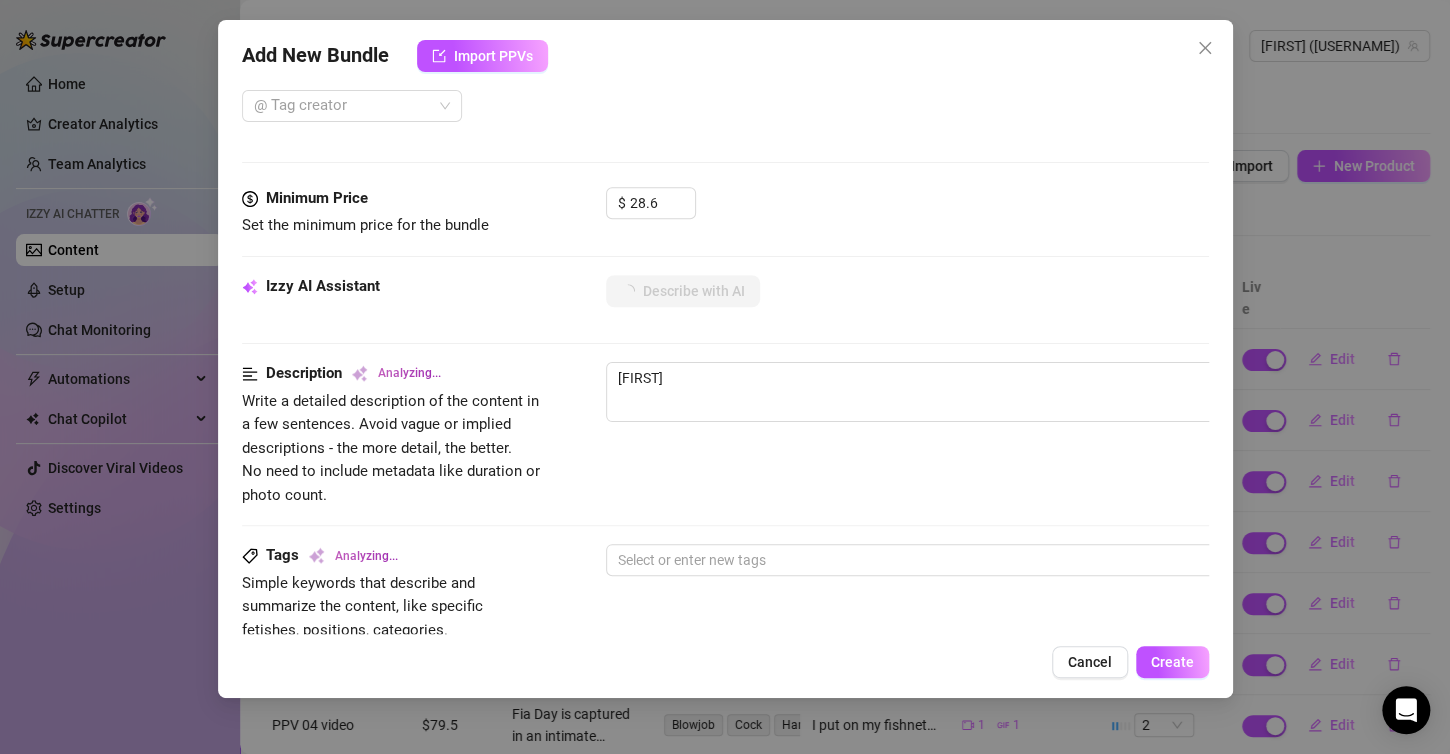 type on "Fia Day" 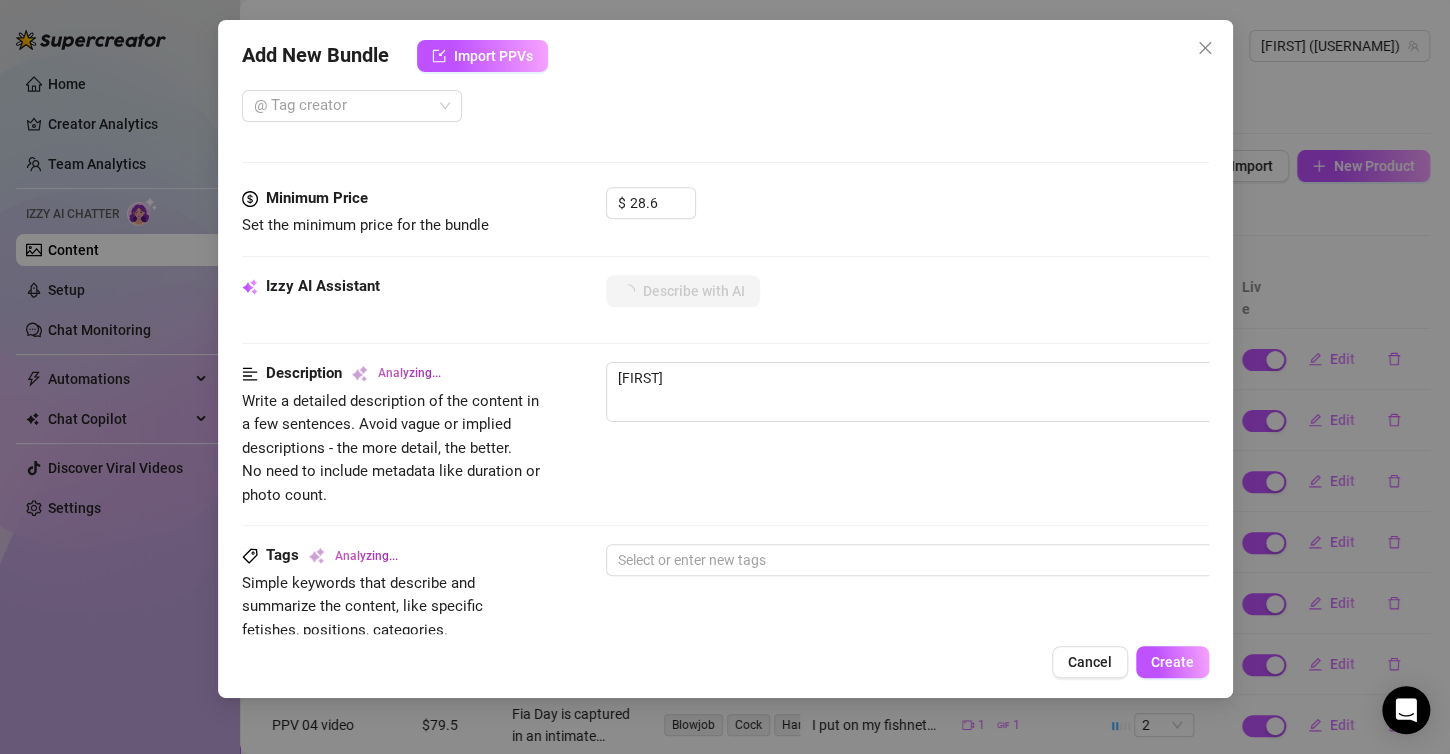 type on "Fia Day" 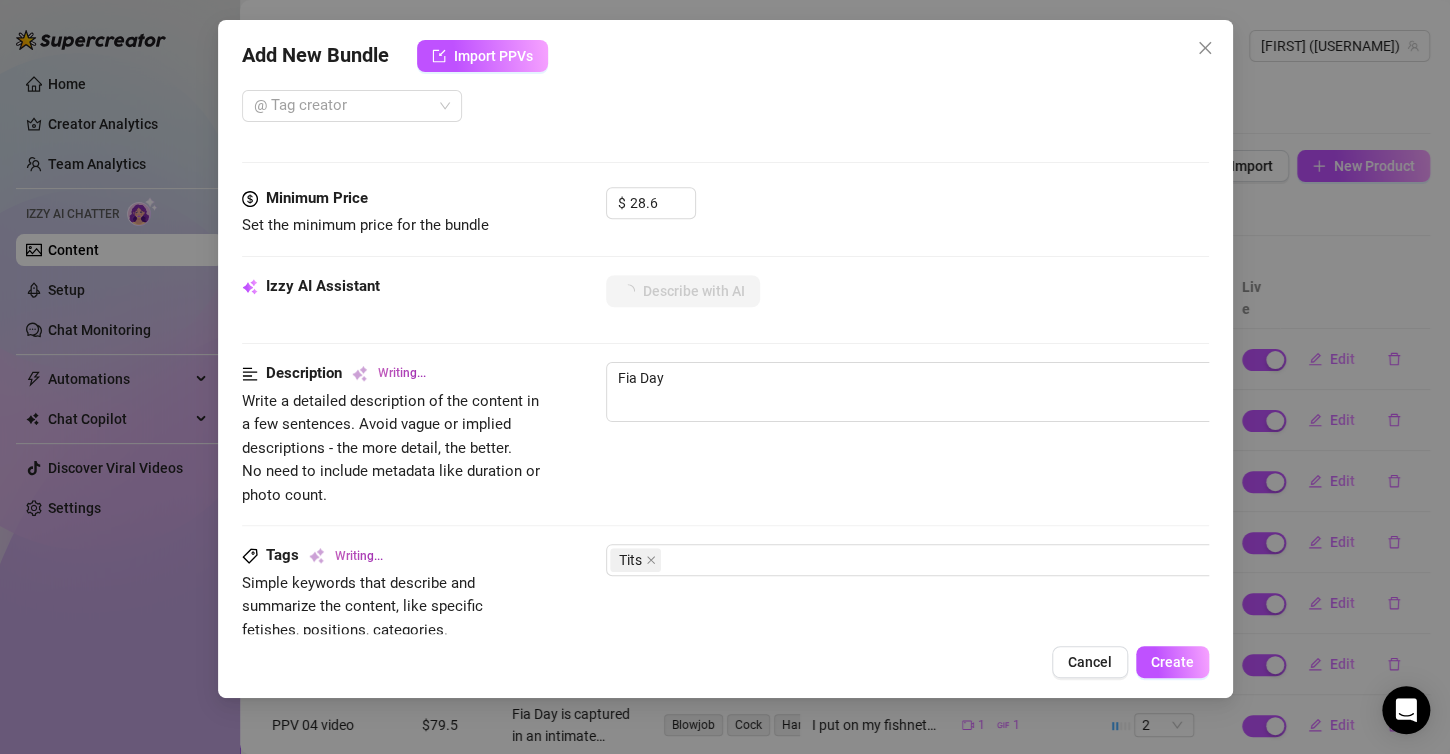 type on "[FIRST] [LAST] flaunts" 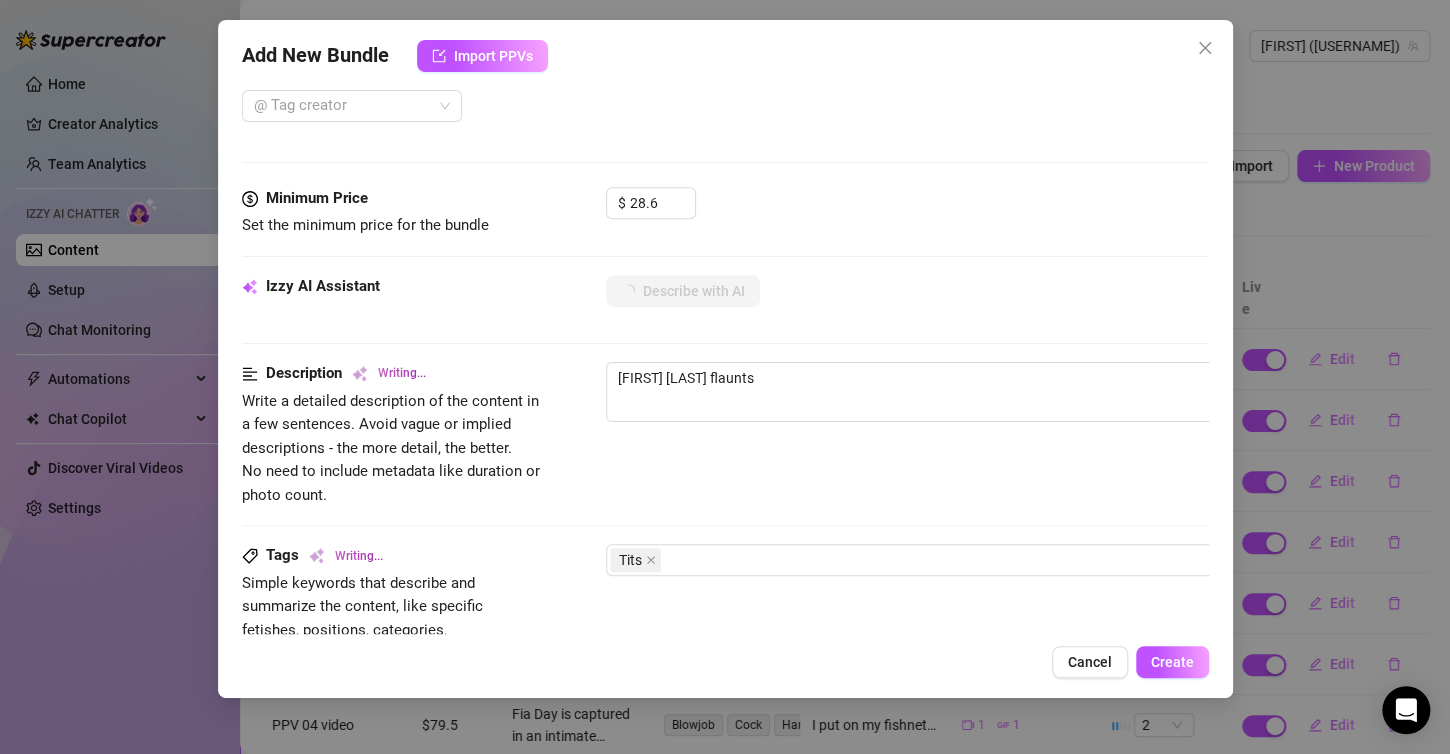 type on "Fia Day flaunts her" 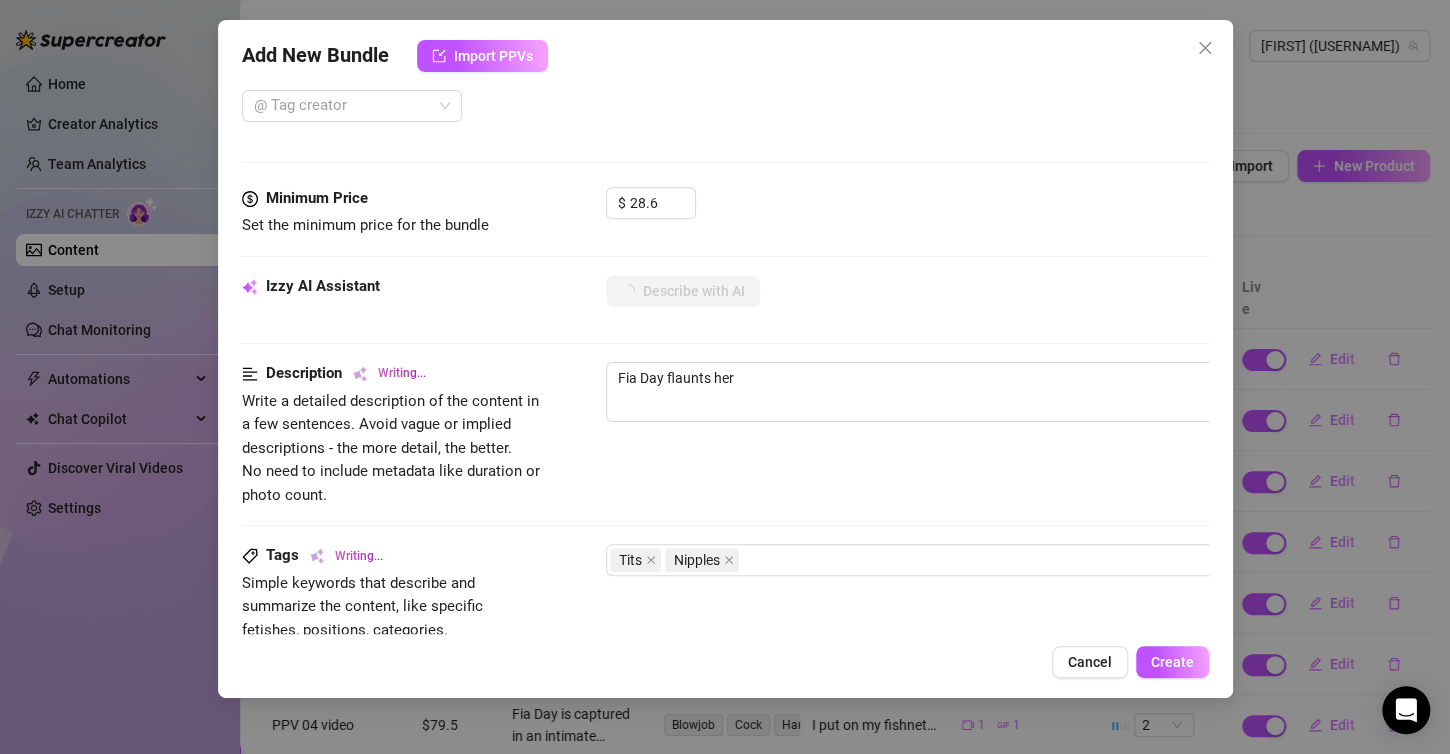 type on "Fia Day flaunts her curvy" 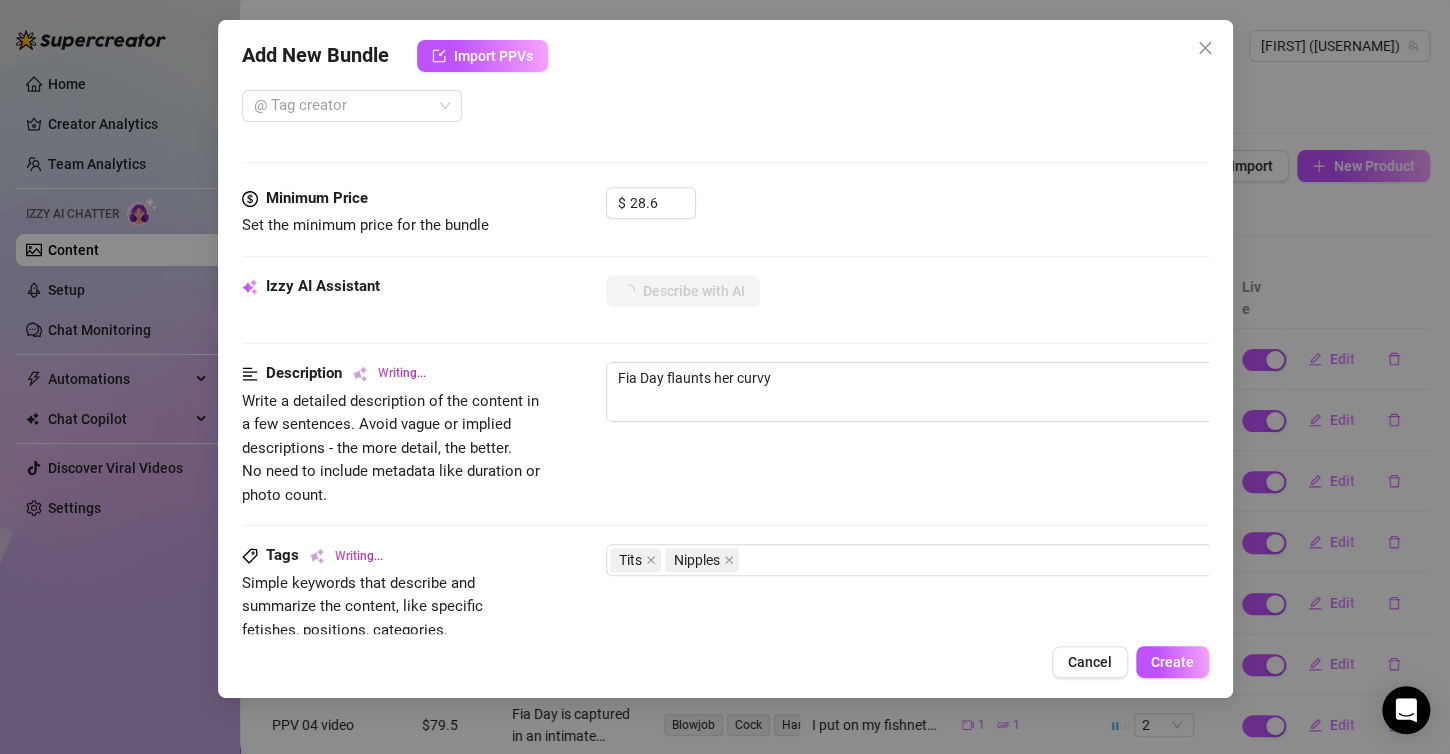 type on "[FIRST] [LAST] flaunts her curvy body" 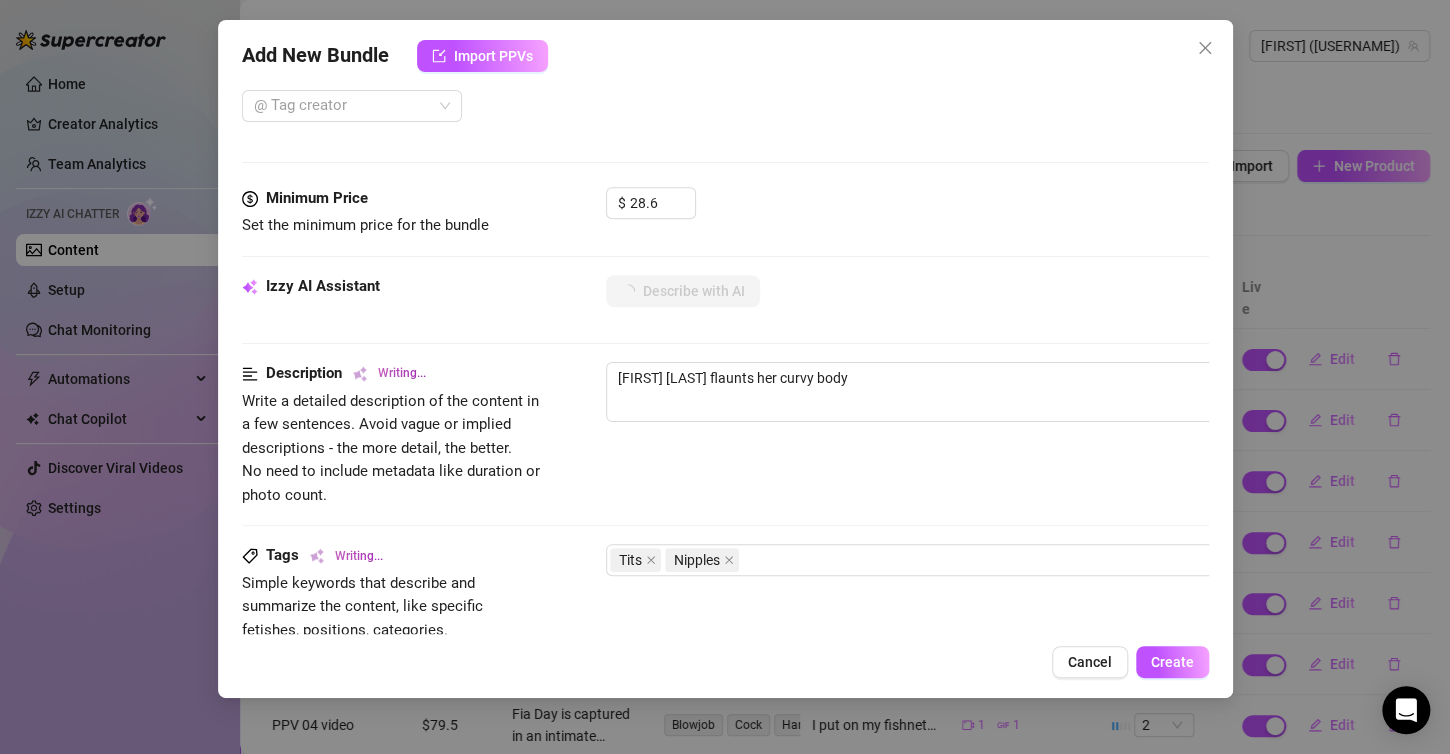 type on "[FIRST] [LAST] flaunts her curvy body in" 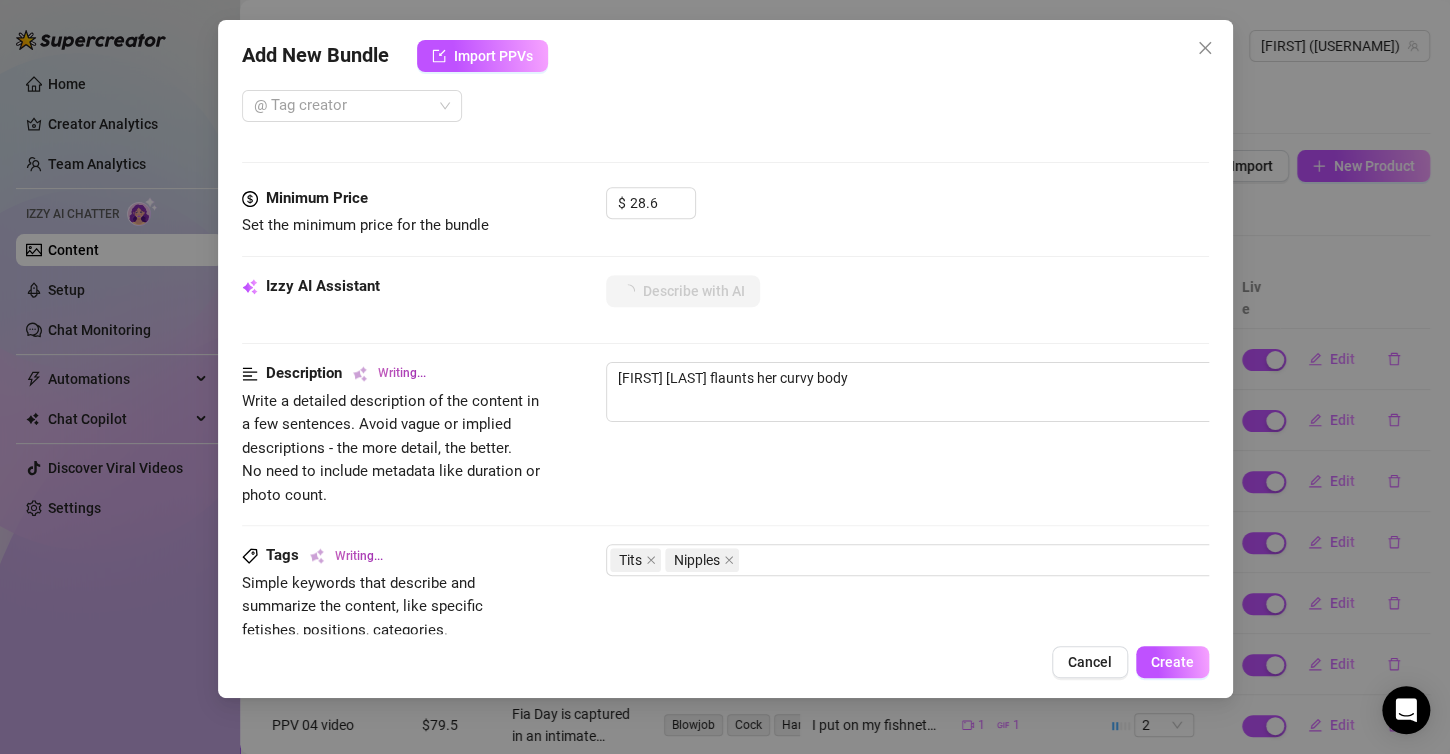 type on "[FIRST] [LAST] flaunts her curvy body in" 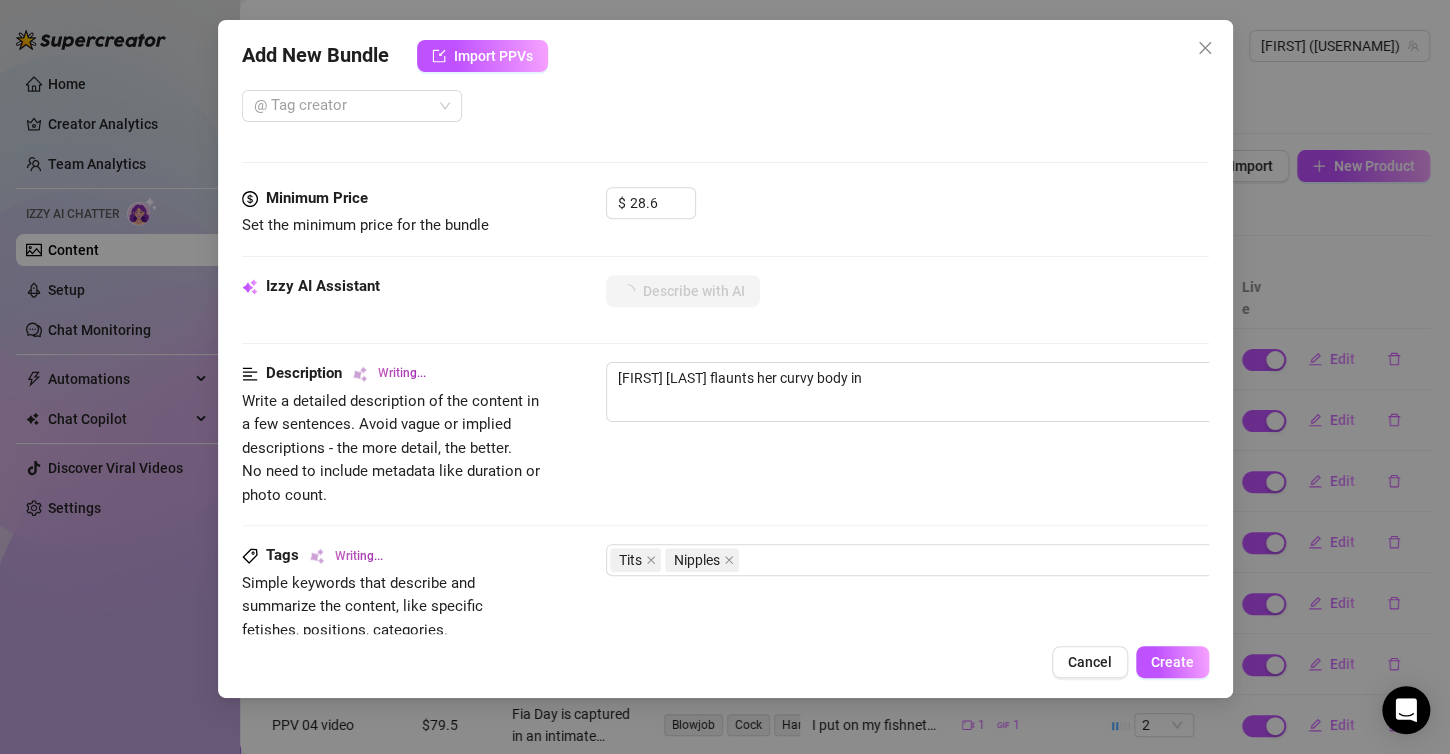 type on "[FIRST] [LAST] flaunts her curvy body in a" 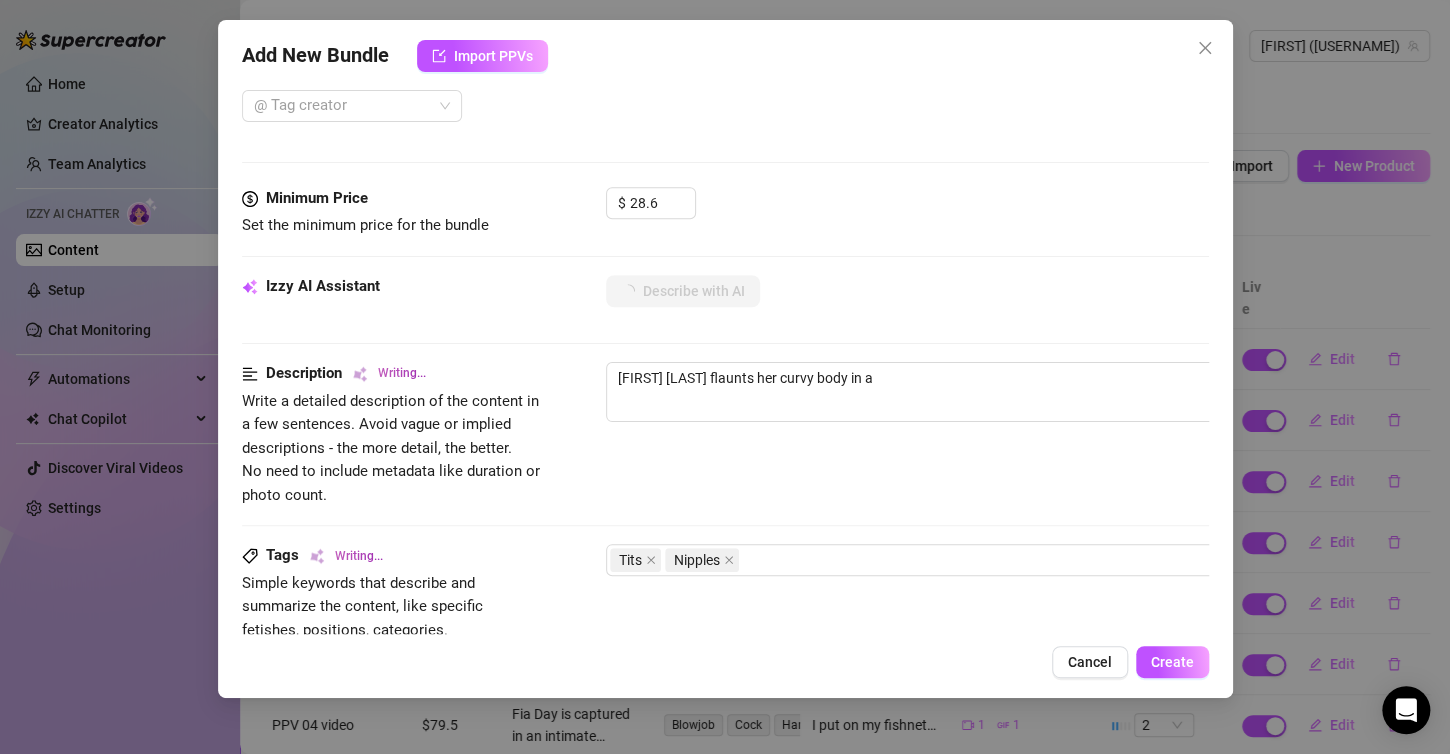 type on "[FIRST] [LAST] flaunts her curvy body in a tight" 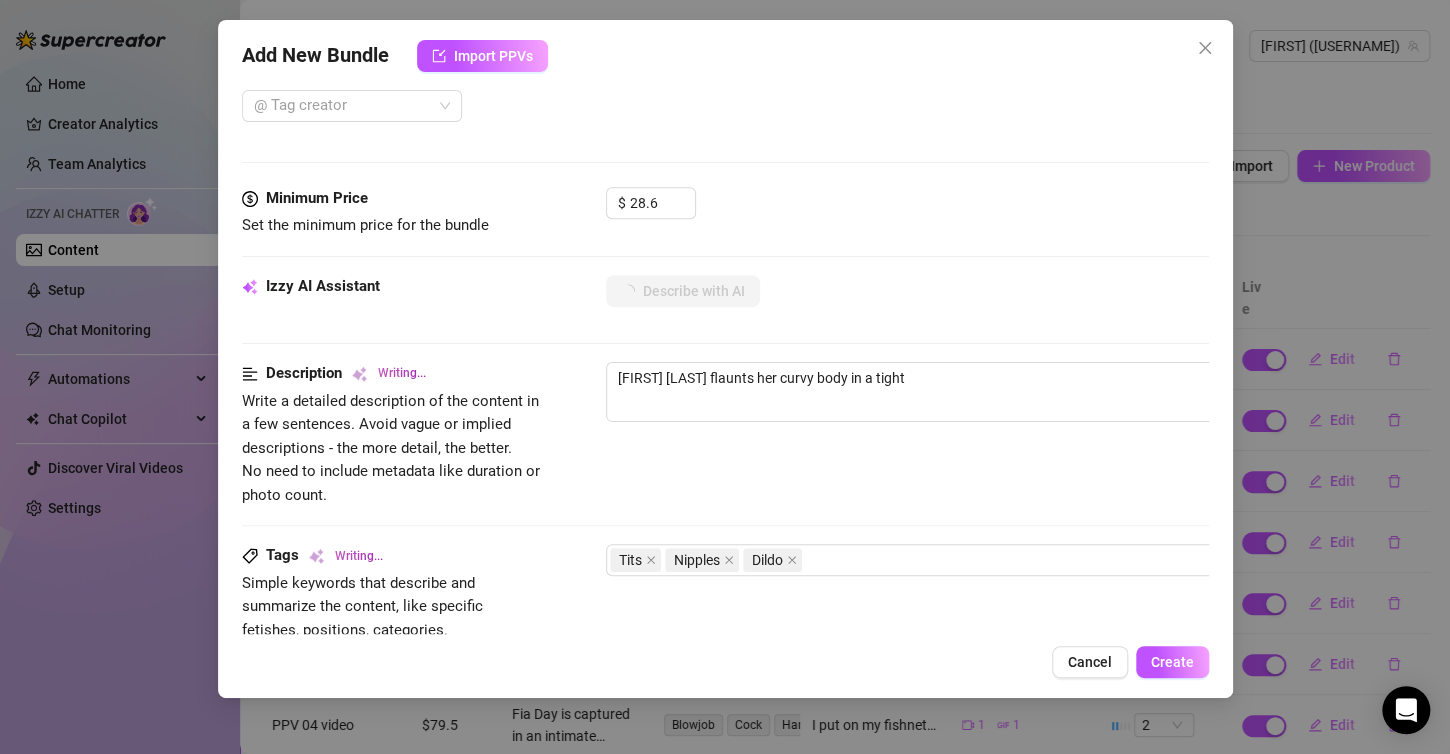 type on "[FIRST] [LAST] flaunts her curvy body in a tight black" 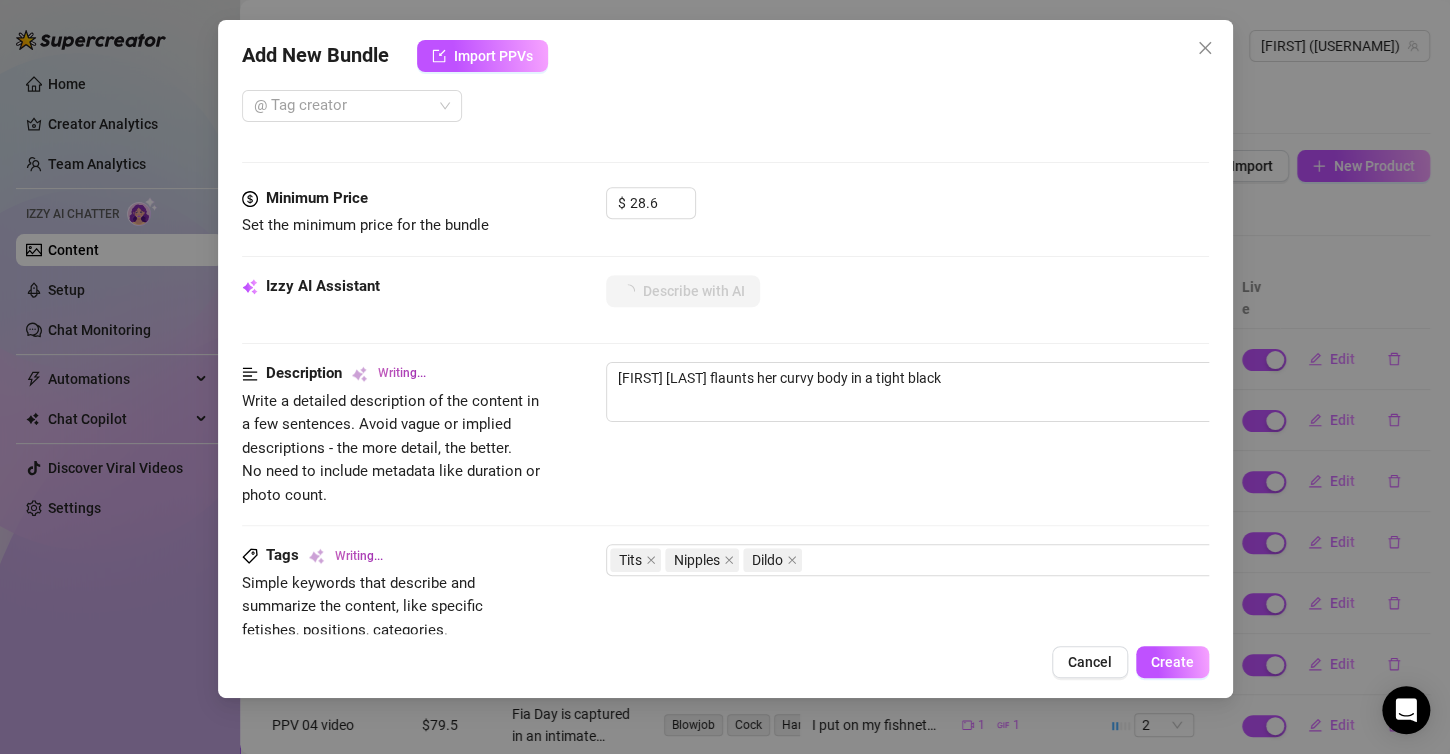 type on "[FIRST] [LAST] flaunts her curvy body in a tight black crop" 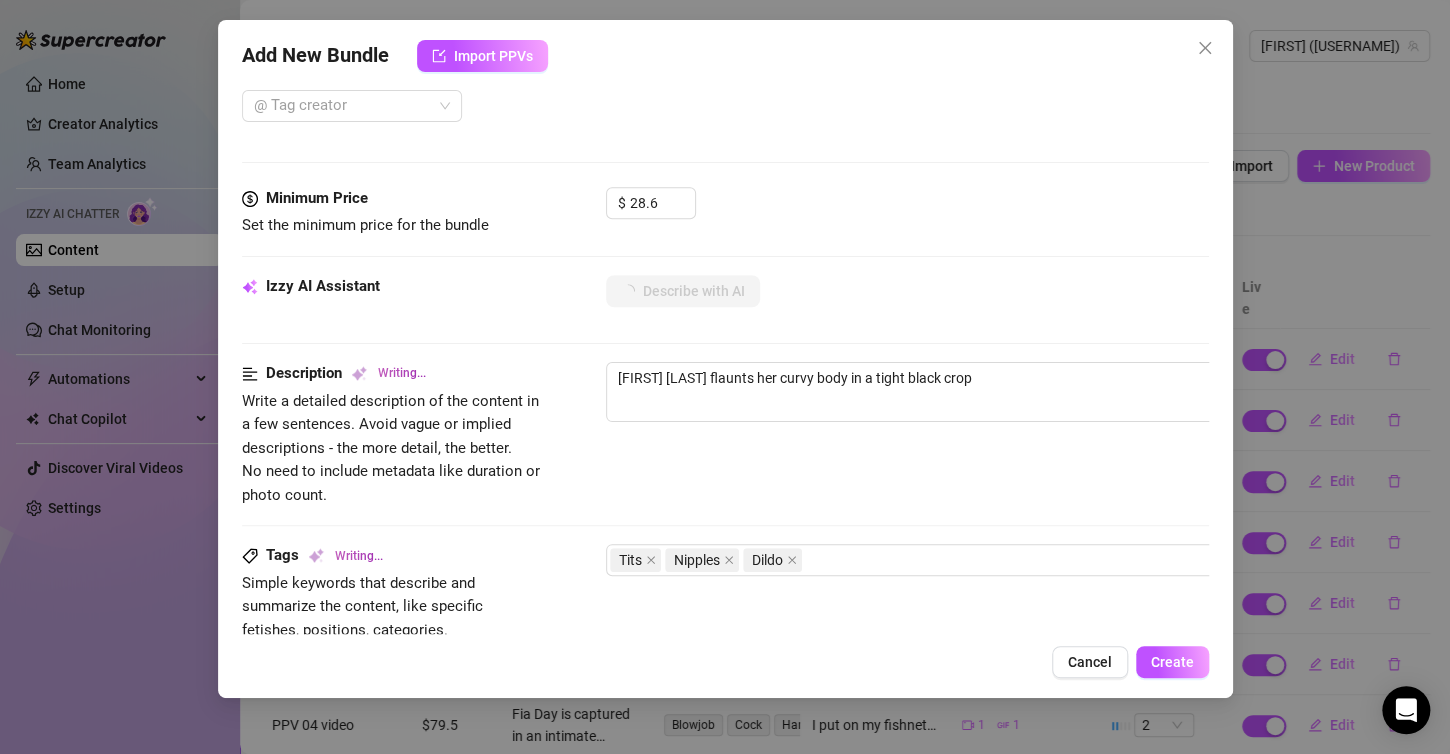 type on "[FIRST] [LAST] flaunts her curvy body in a tight black crop top" 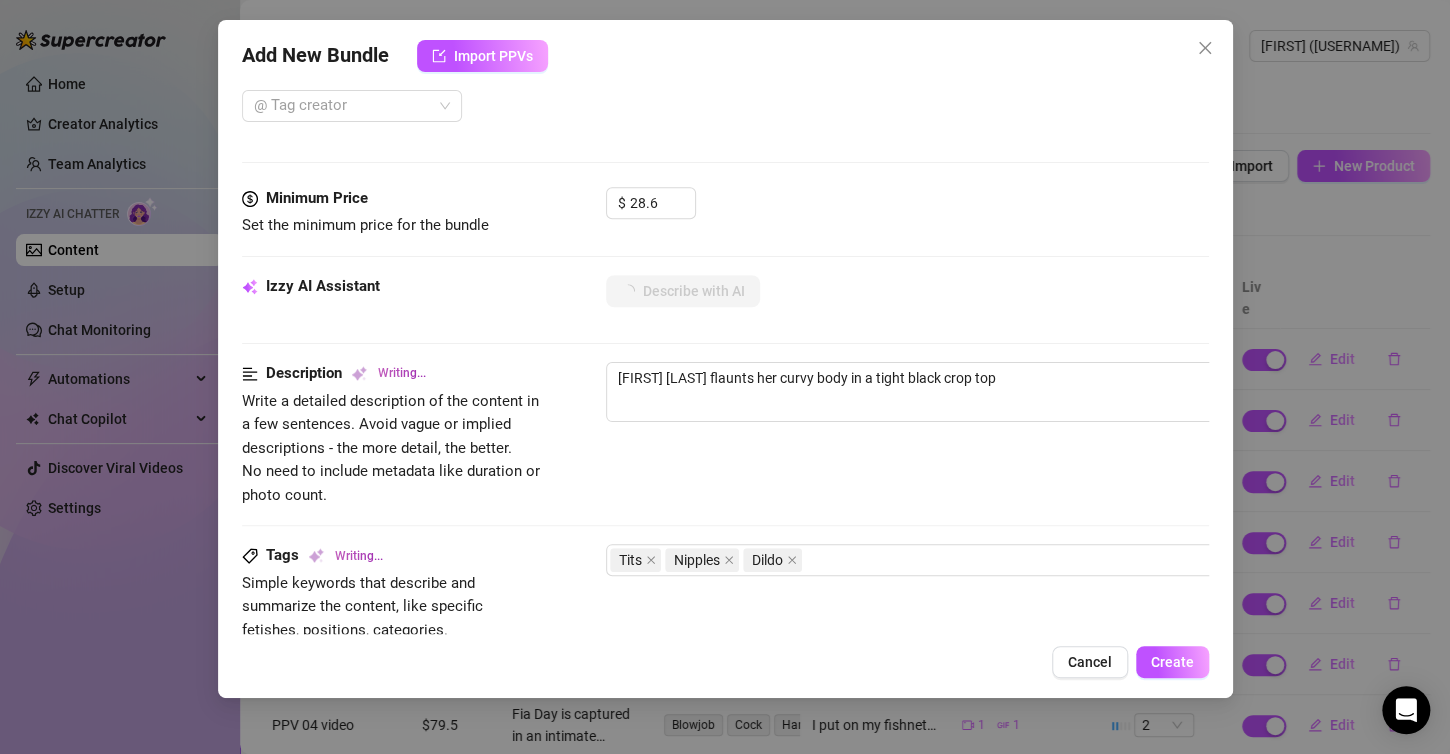 type on "[FIRST] [LAST] flaunts her curvy body in a tight black crop top and" 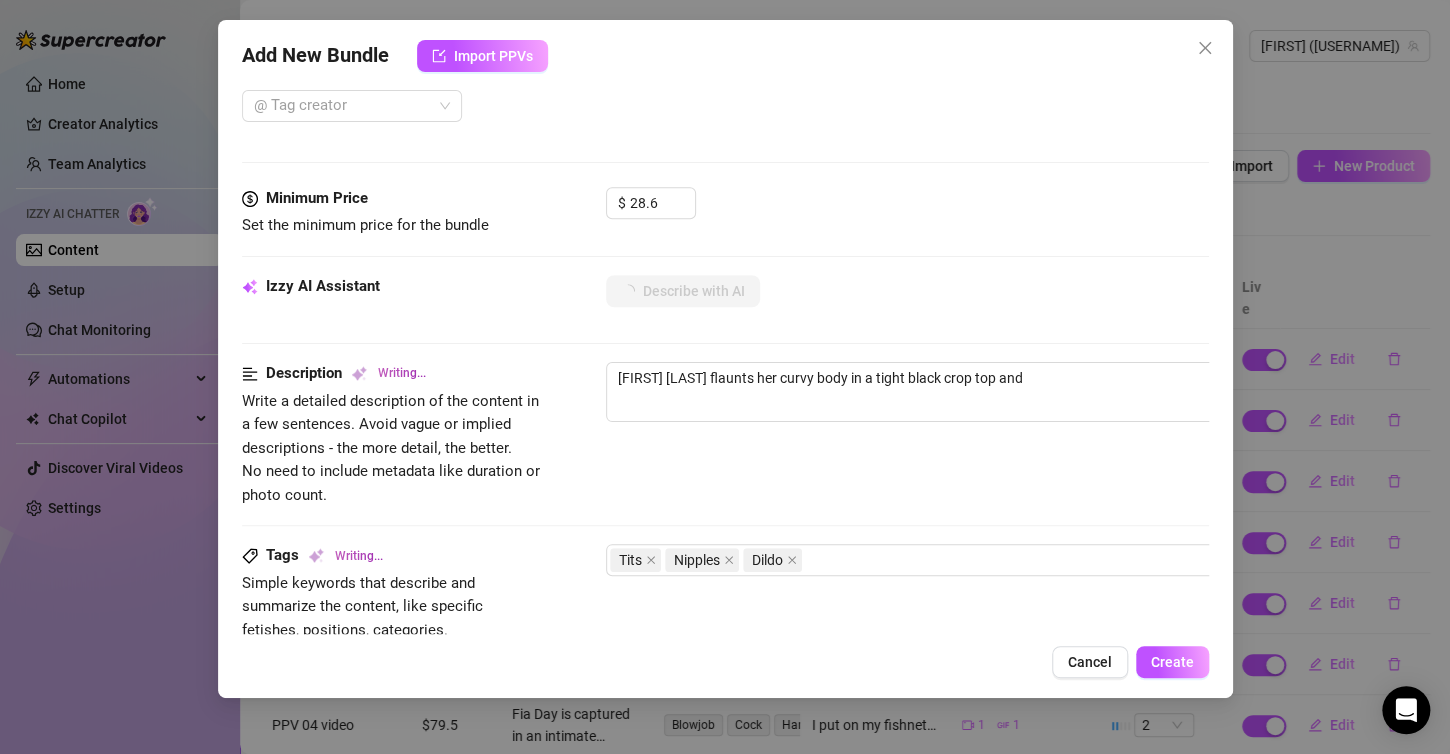 type on "[FIRST] [LAST] flaunts her curvy body in a tight black crop top and a" 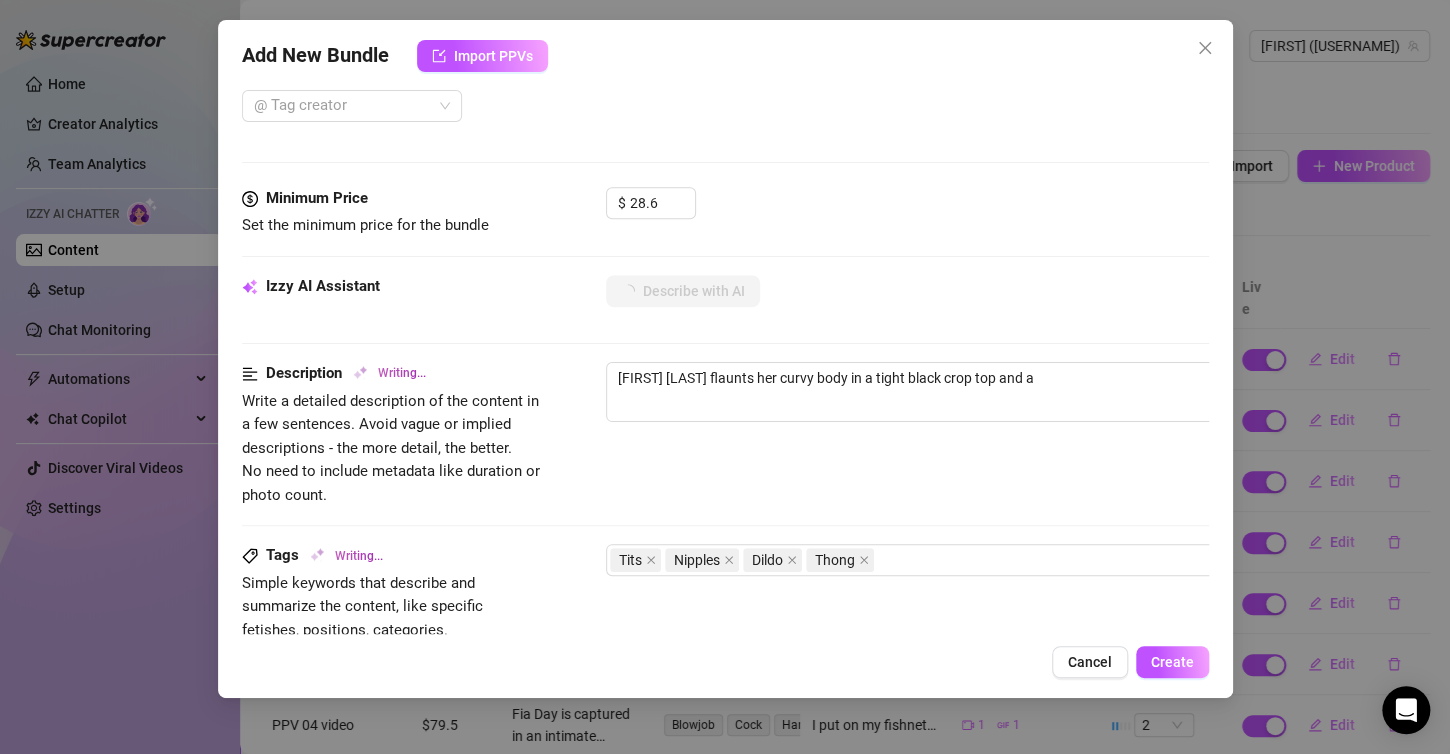 type on "[FIRST] [LAST] flaunts her curvy body in a tight black crop top and a skimpy" 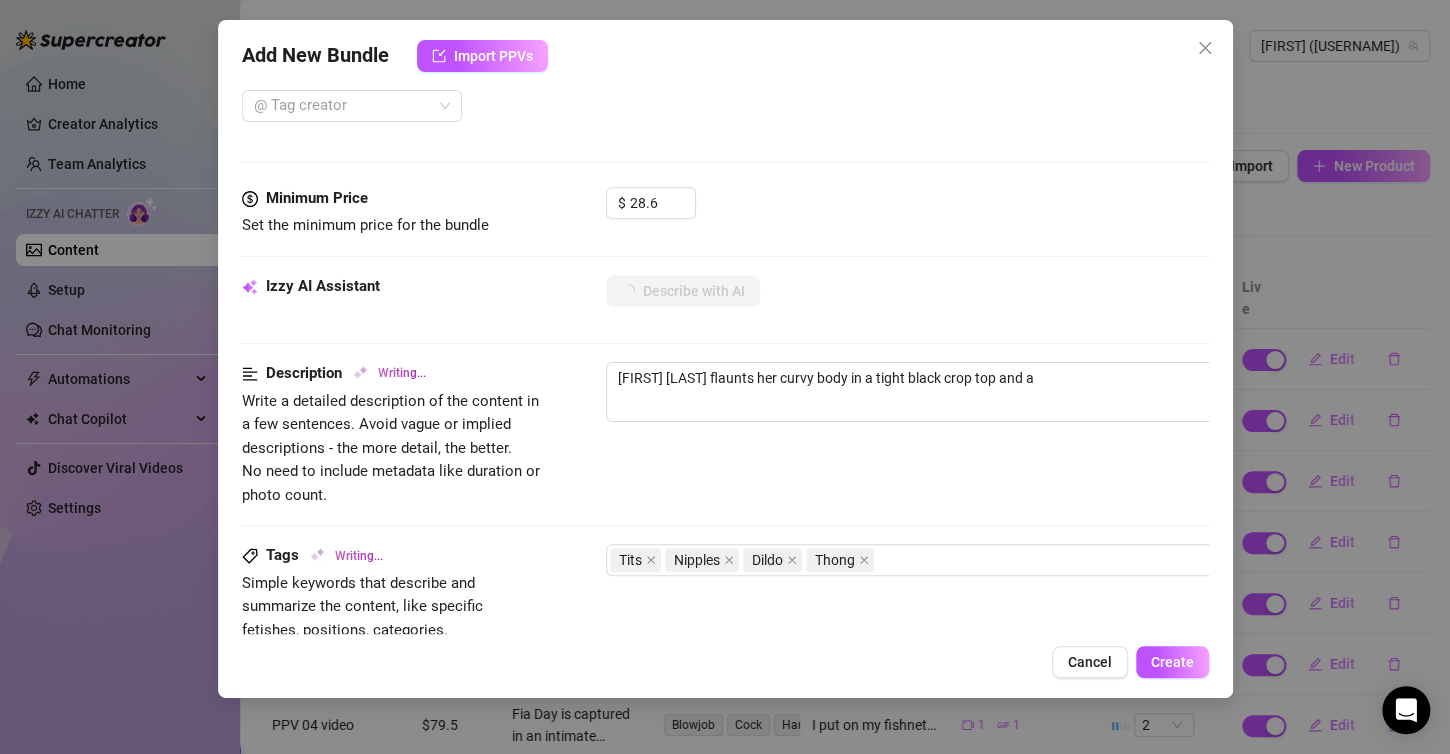 type on "[FIRST] [LAST] flaunts her curvy body in a tight black crop top and a skimpy" 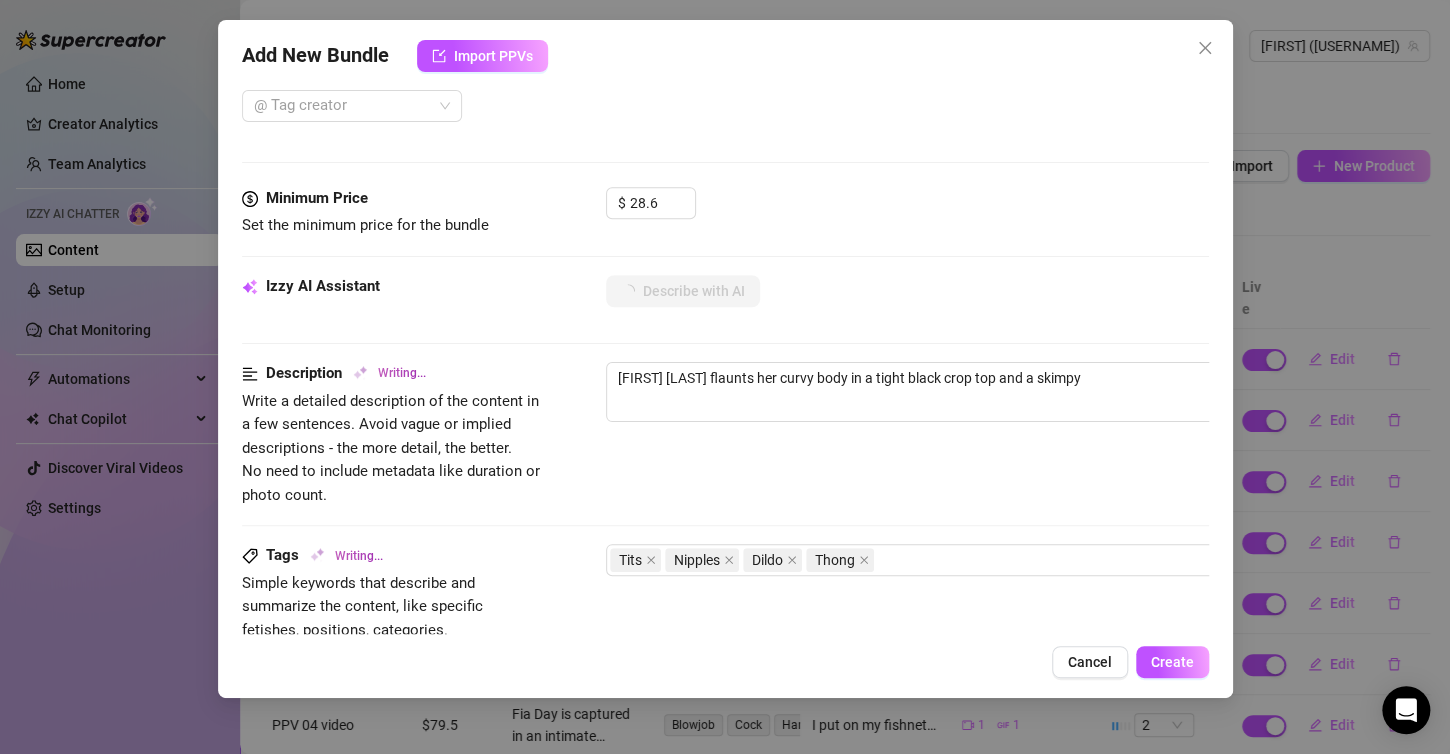 type on "[FIRST] [LAST] flaunts her curvy body in a tight black crop top and a skimpy white" 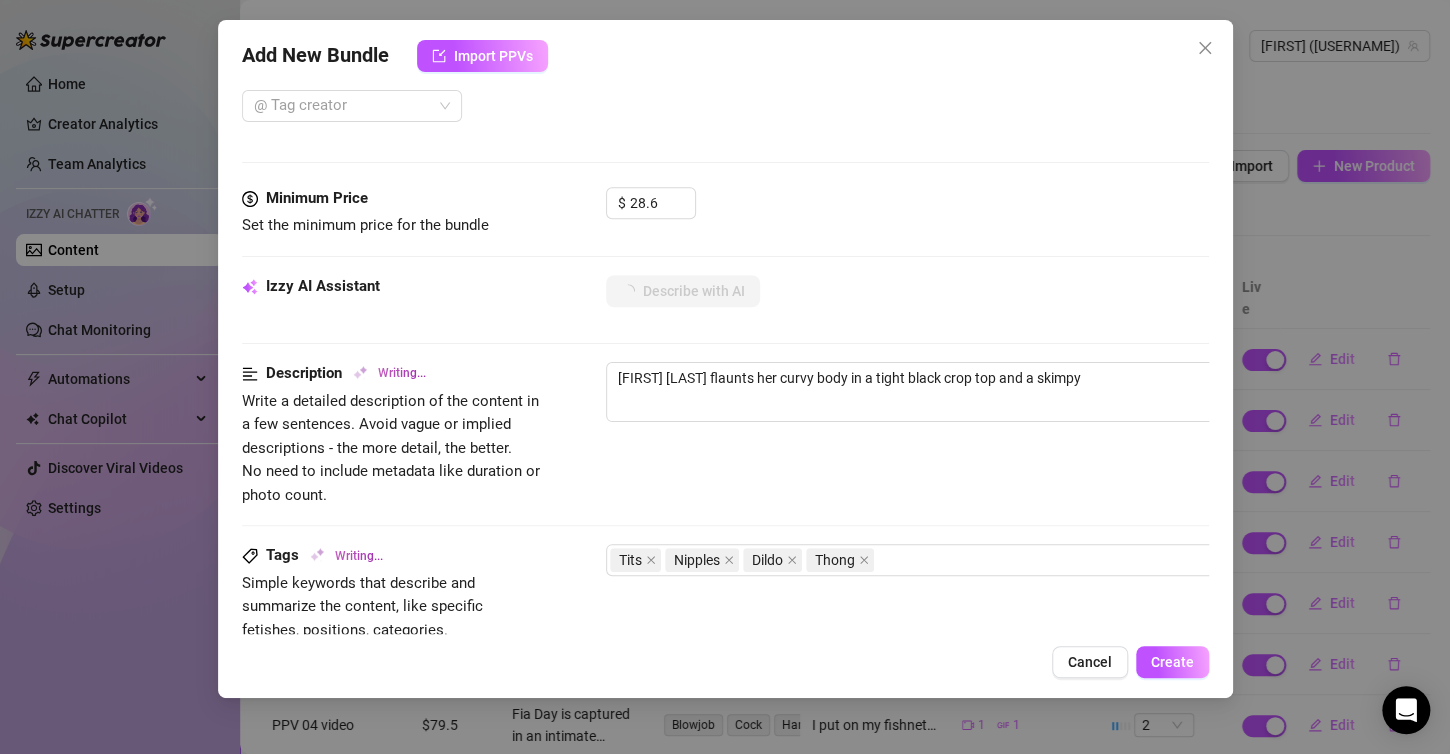 type on "[FIRST] [LAST] flaunts her curvy body in a tight black crop top and a skimpy white" 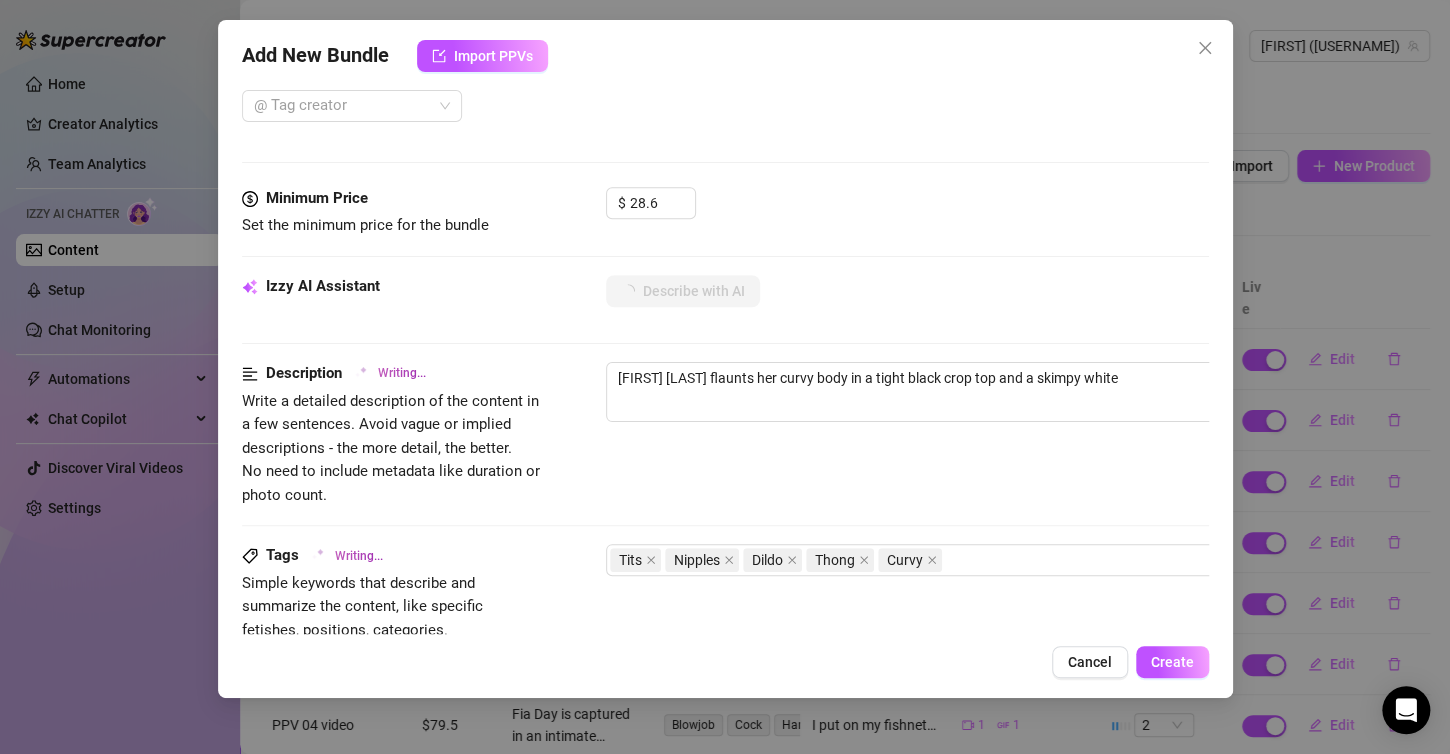 type on "[FIRST] [LAST] flaunts her curvy body in a tight black crop top and a skimpy white thong," 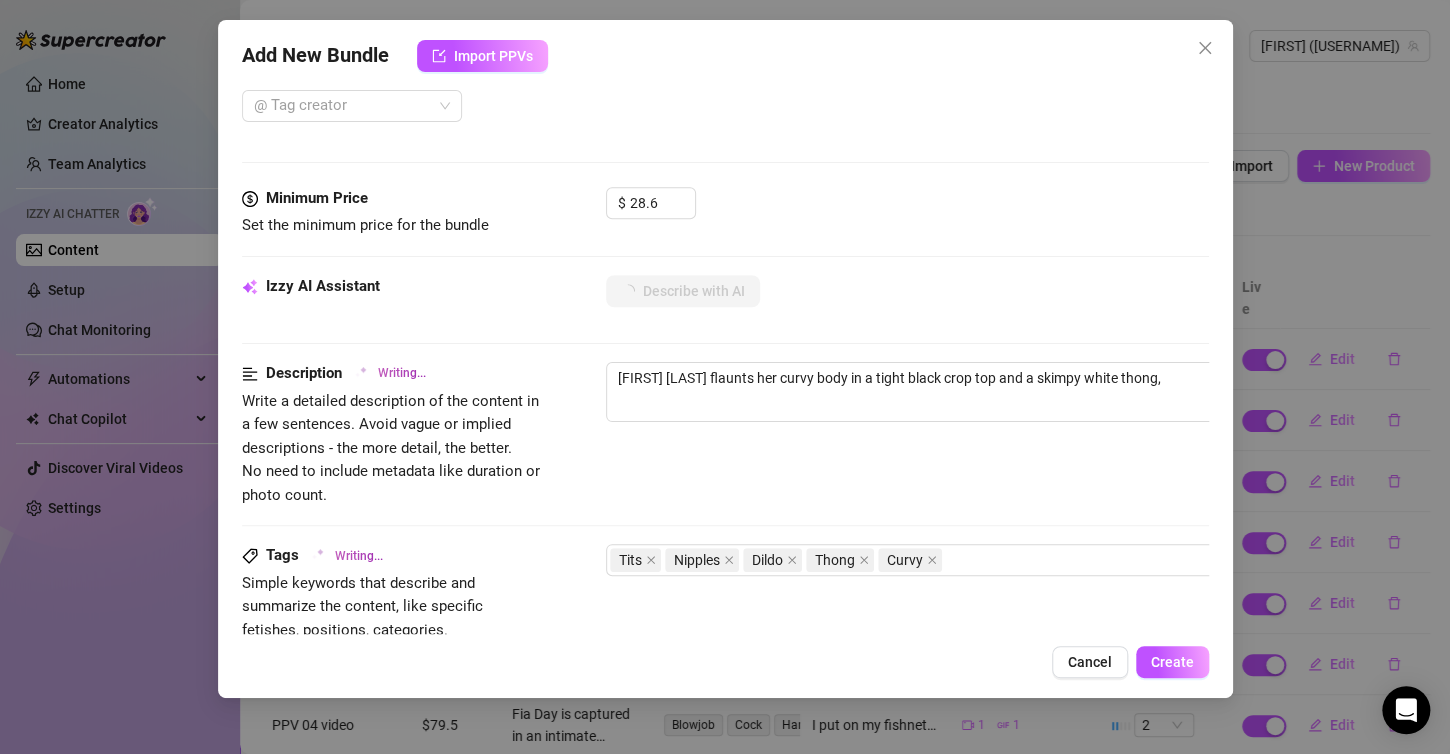 type on "[FIRST] [LAST] flaunts her curvy body in a tight black crop top and a skimpy white thong, teasing" 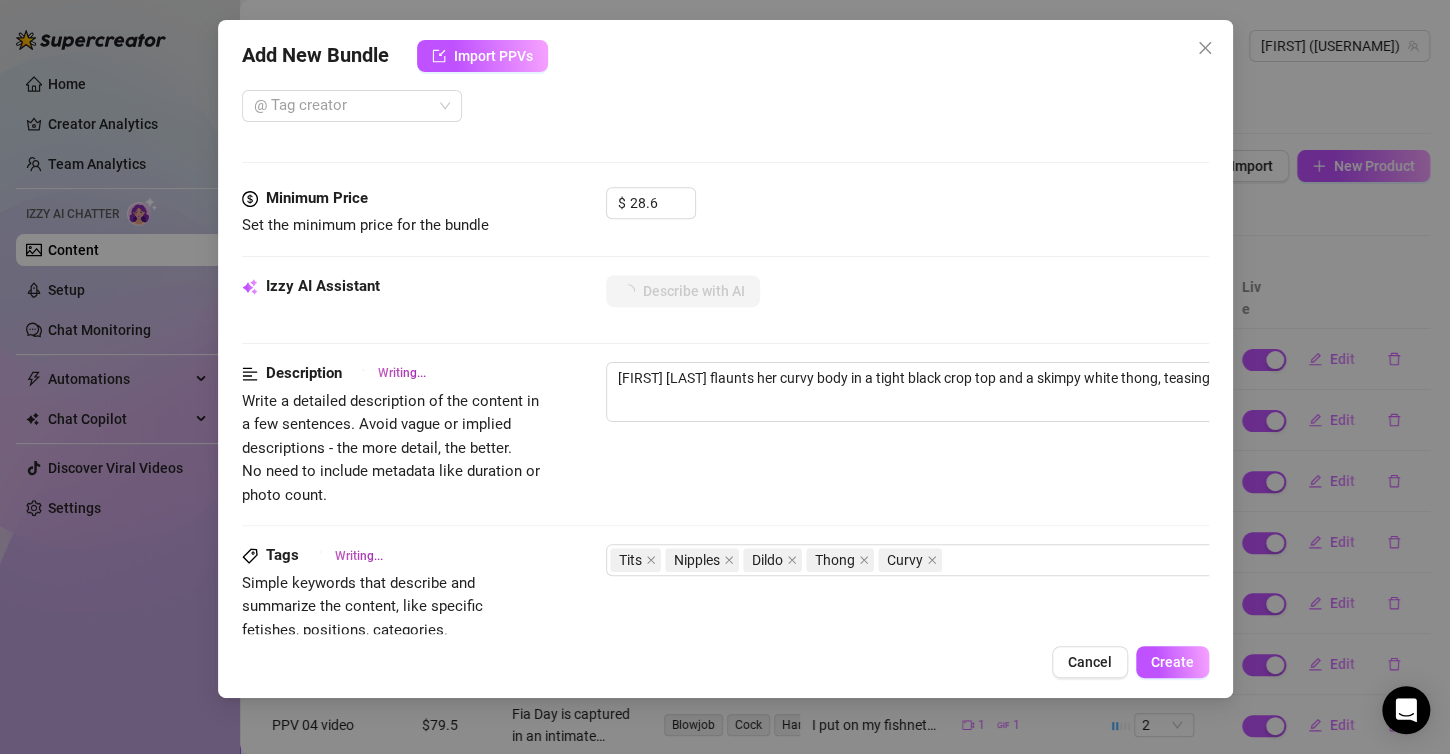 type on "[FIRST] [LAST] flaunts her curvy body in a tight black crop top and a skimpy white thong, teasing with" 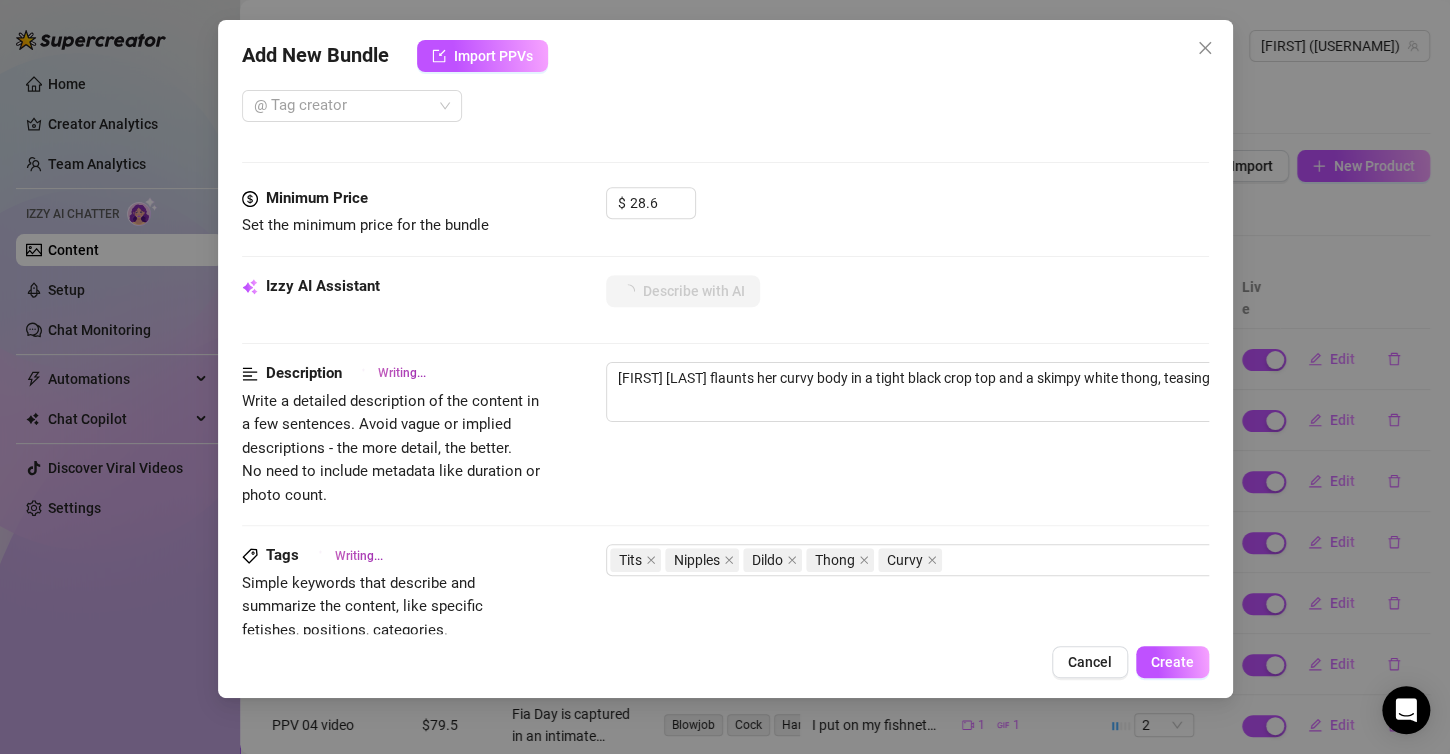 type on "[FIRST] [LAST] flaunts her curvy body in a tight black crop top and a skimpy white thong, teasing with her" 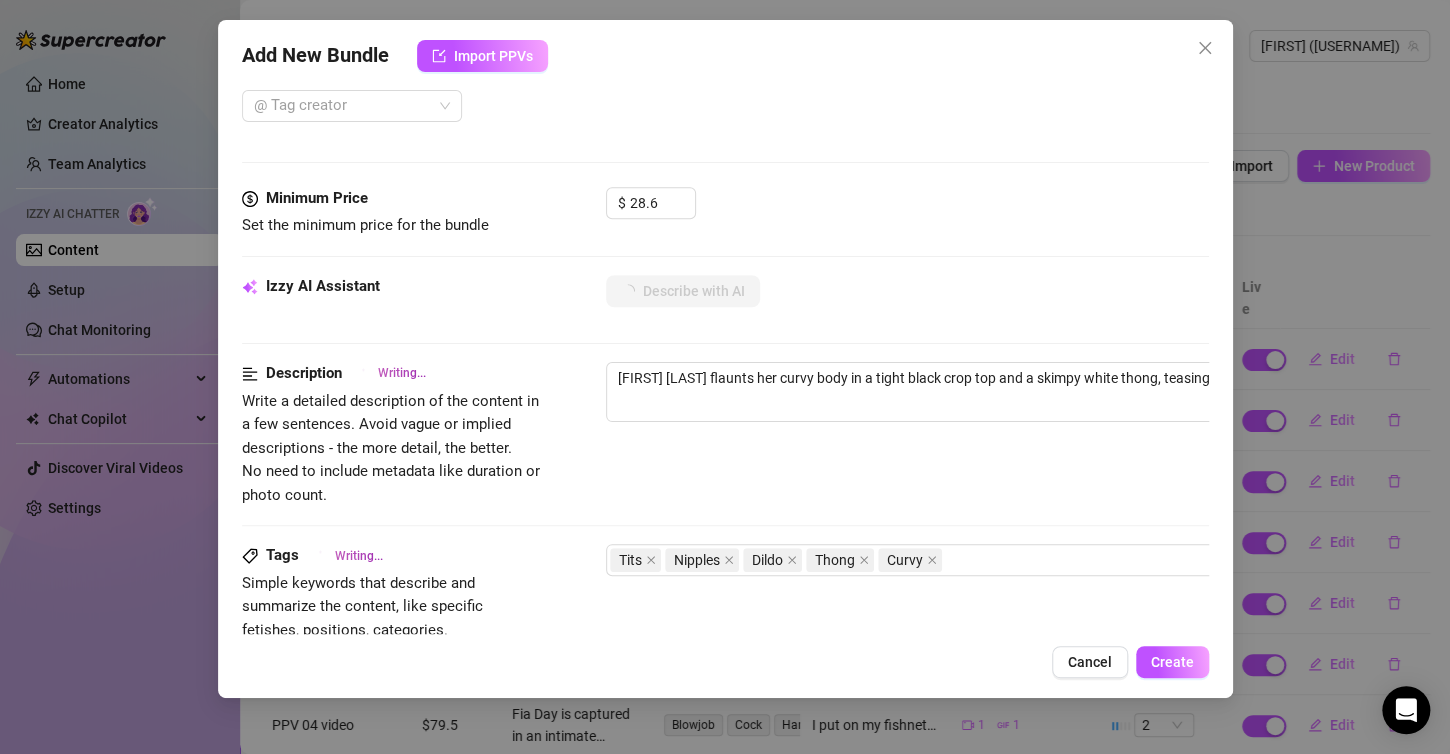 type on "[FIRST] [LAST] flaunts her curvy body in a tight black crop top and a skimpy white thong, teasing with her" 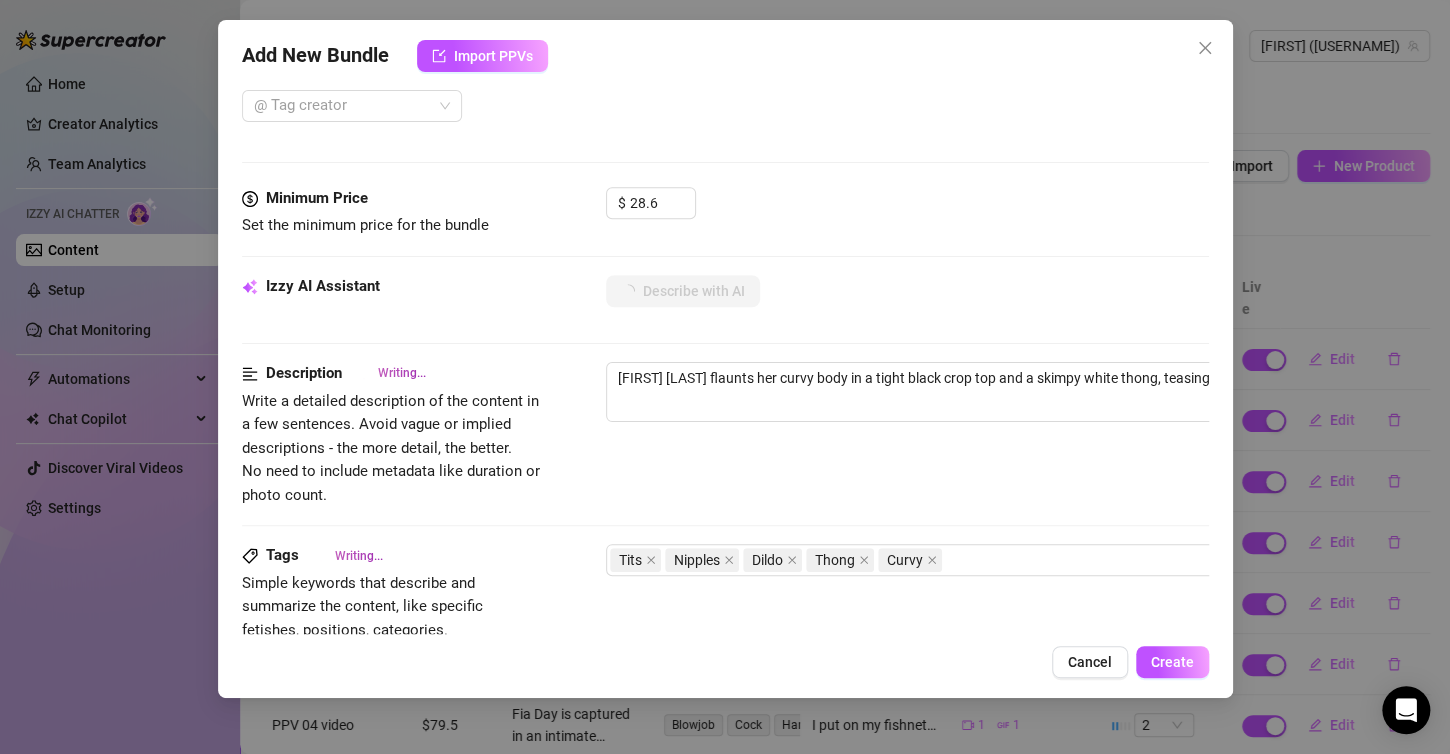 type on "[FIRST] [LAST] flaunts her curvy body in a tight black crop top and a skimpy white thong, teasing with her busty" 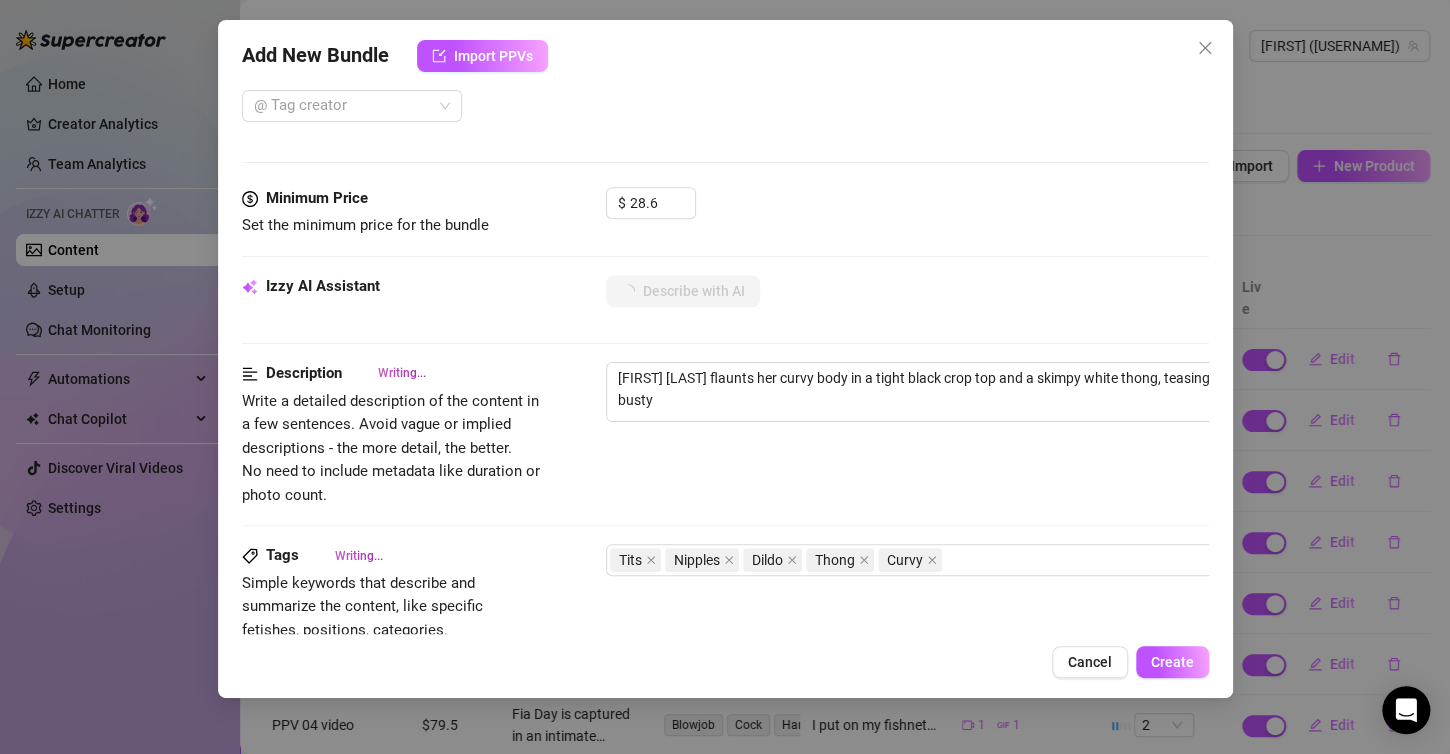 type on "[FIRST] [LAST] flaunts her curvy body in a tight black crop top and a skimpy white thong, teasing with her busty tits" 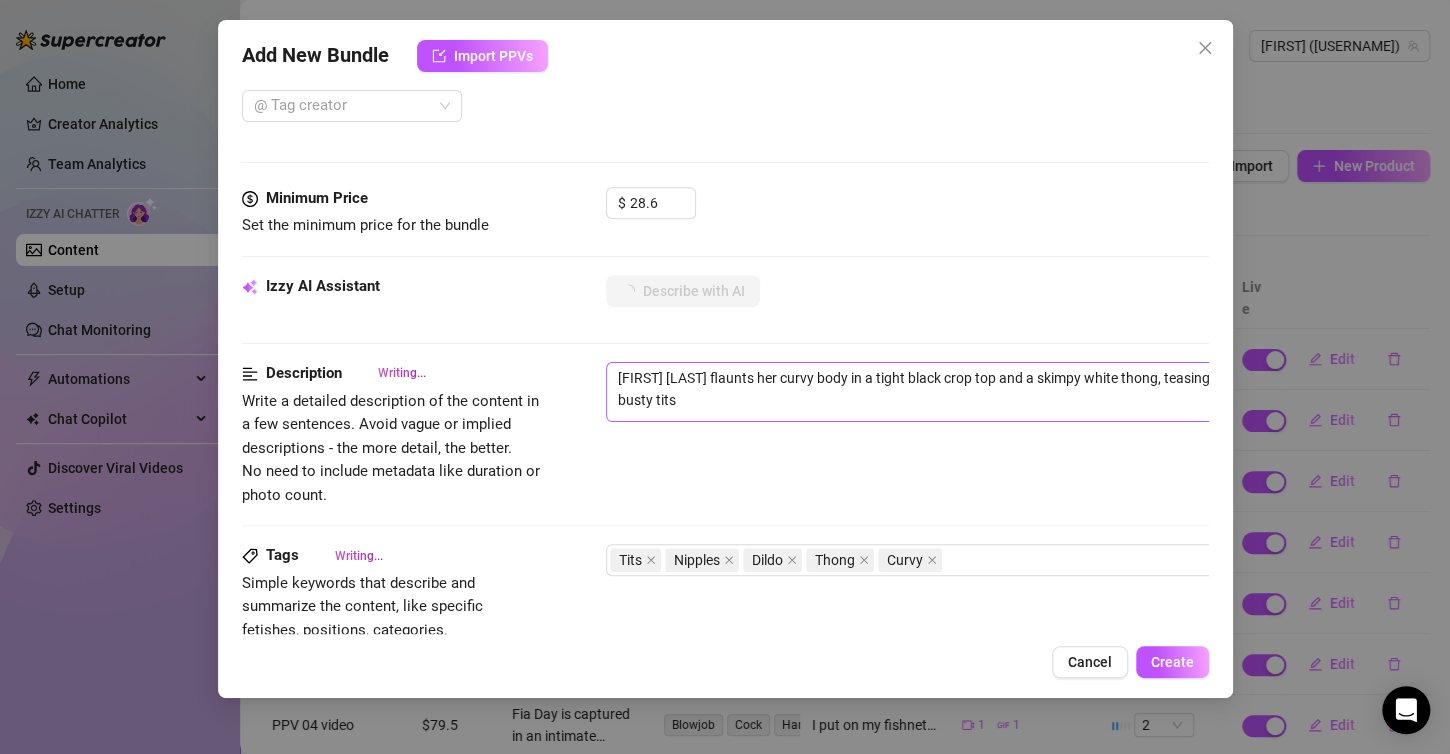 type on "[FIRST] [LAST] flaunts her curvy body in a tight black crop top and a skimpy white thong, teasing with her busty tits fully" 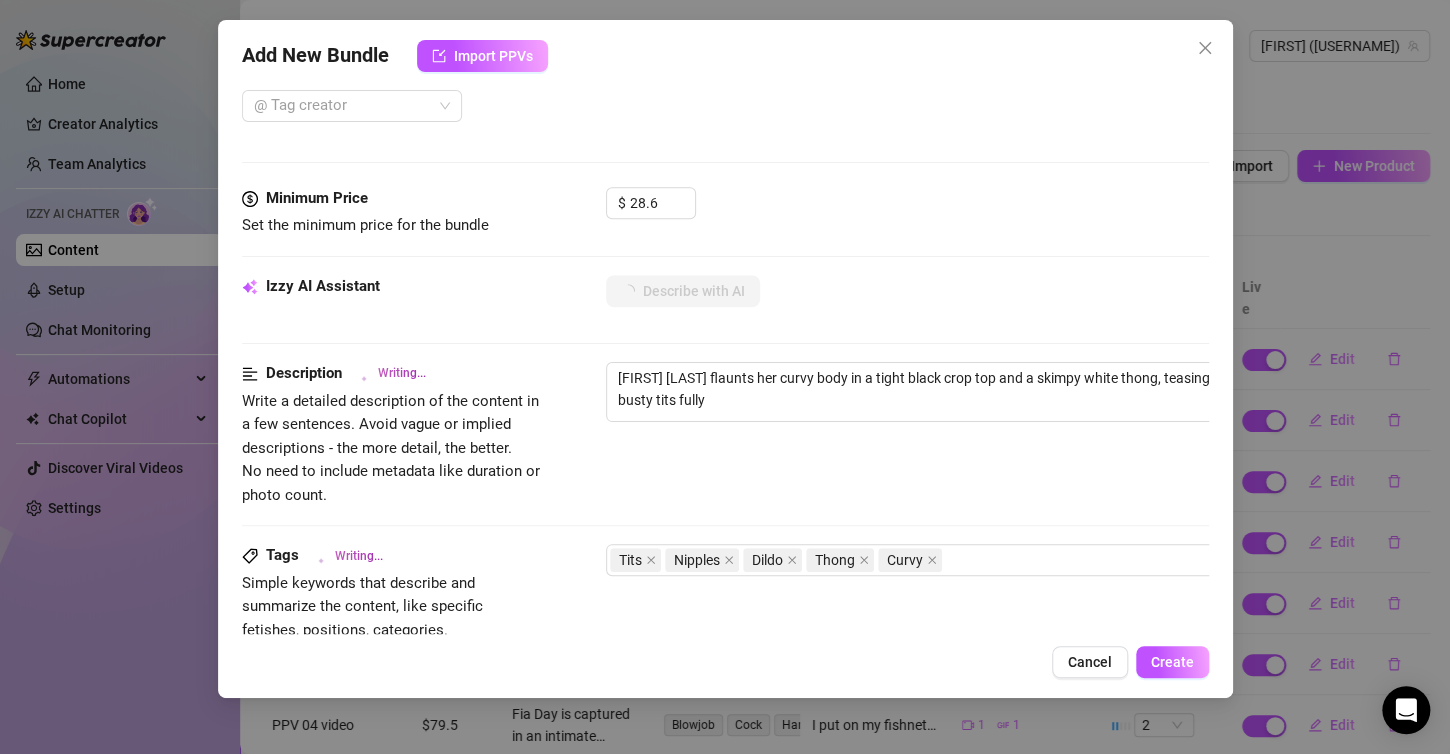 type on "[FIRST] [LAST] flaunts her curvy body in a tight black crop top and a skimpy white thong, teasing with her busty tits fully exposed." 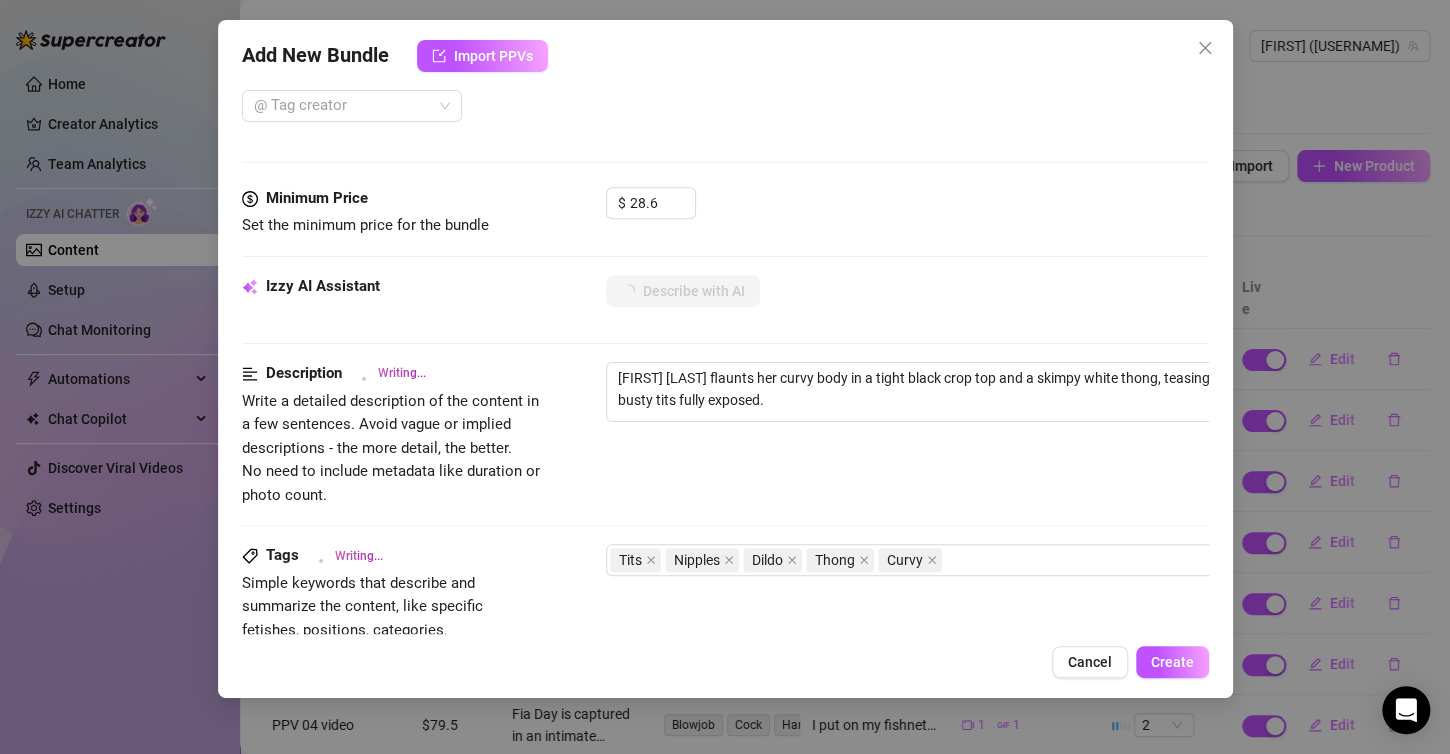 type on "[FIRST] [LAST] flaunts her curvy body in a tight black crop top and a skimpy white thong, teasing with her busty tits fully exposed. Her" 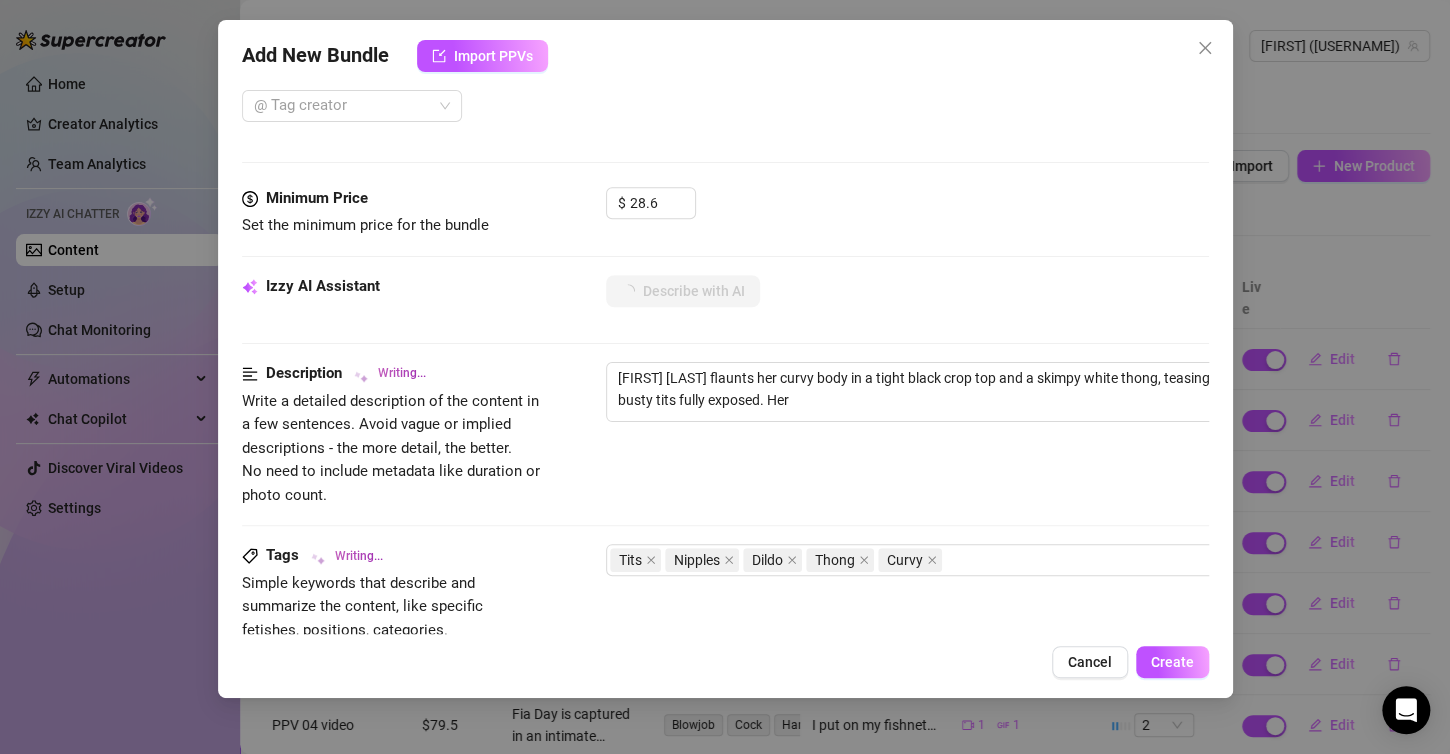 type on "[FIRST] [LAST] flaunts her curvy body in a tight black crop top and a skimpy white thong, teasing with her busty tits fully exposed. Her nipples" 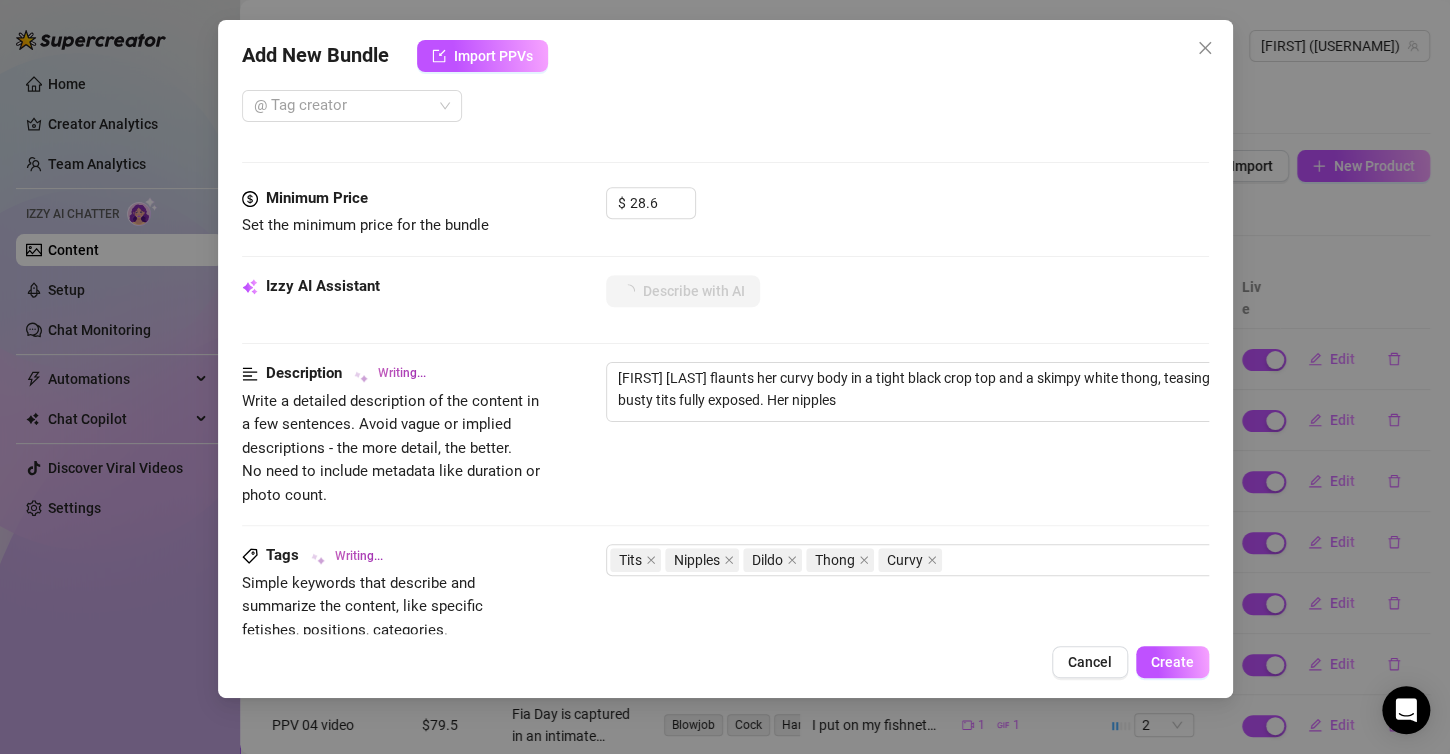 type on "[FIRST] [LAST] flaunts her curvy body in a tight black crop top and a skimpy white thong, teasing with her busty tits fully exposed. Her nipples are" 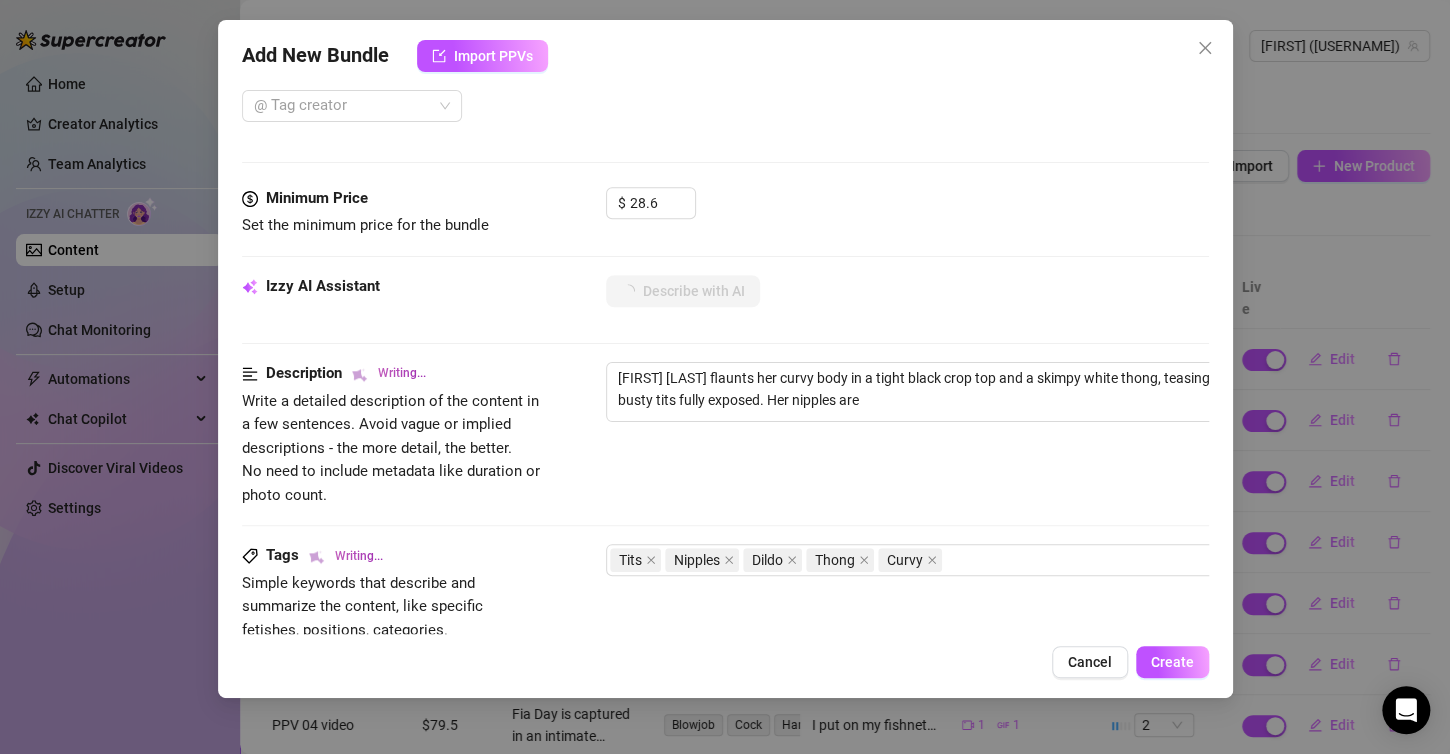type on "[FIRST] [LAST] flaunts her curvy body in a tight black crop top and a skimpy white thong, teasing with her busty tits fully exposed. Her nipples are visible" 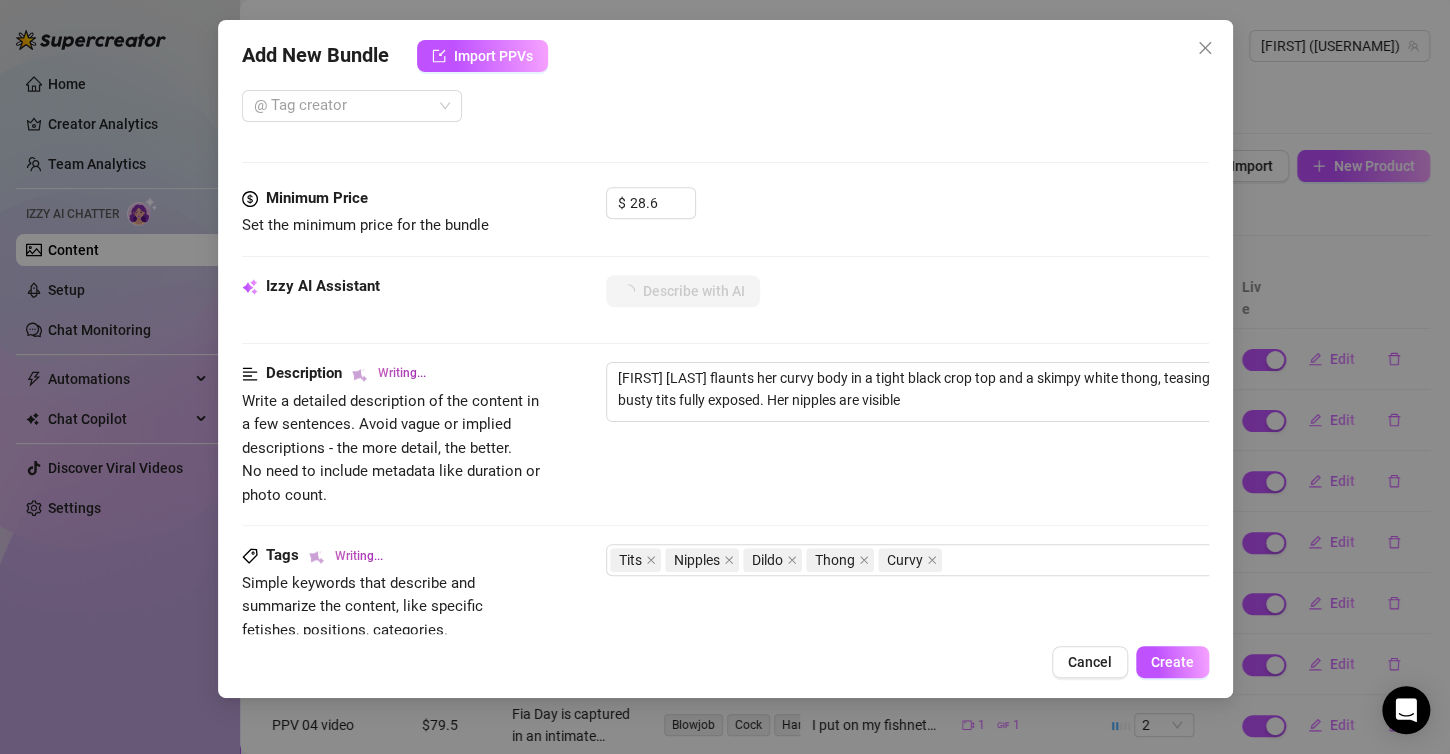 type on "[FIRST] [LAST] flaunts her curvy body in a tight black crop top and a skimpy white thong, teasing with her busty tits fully exposed. Her nipples are visible as" 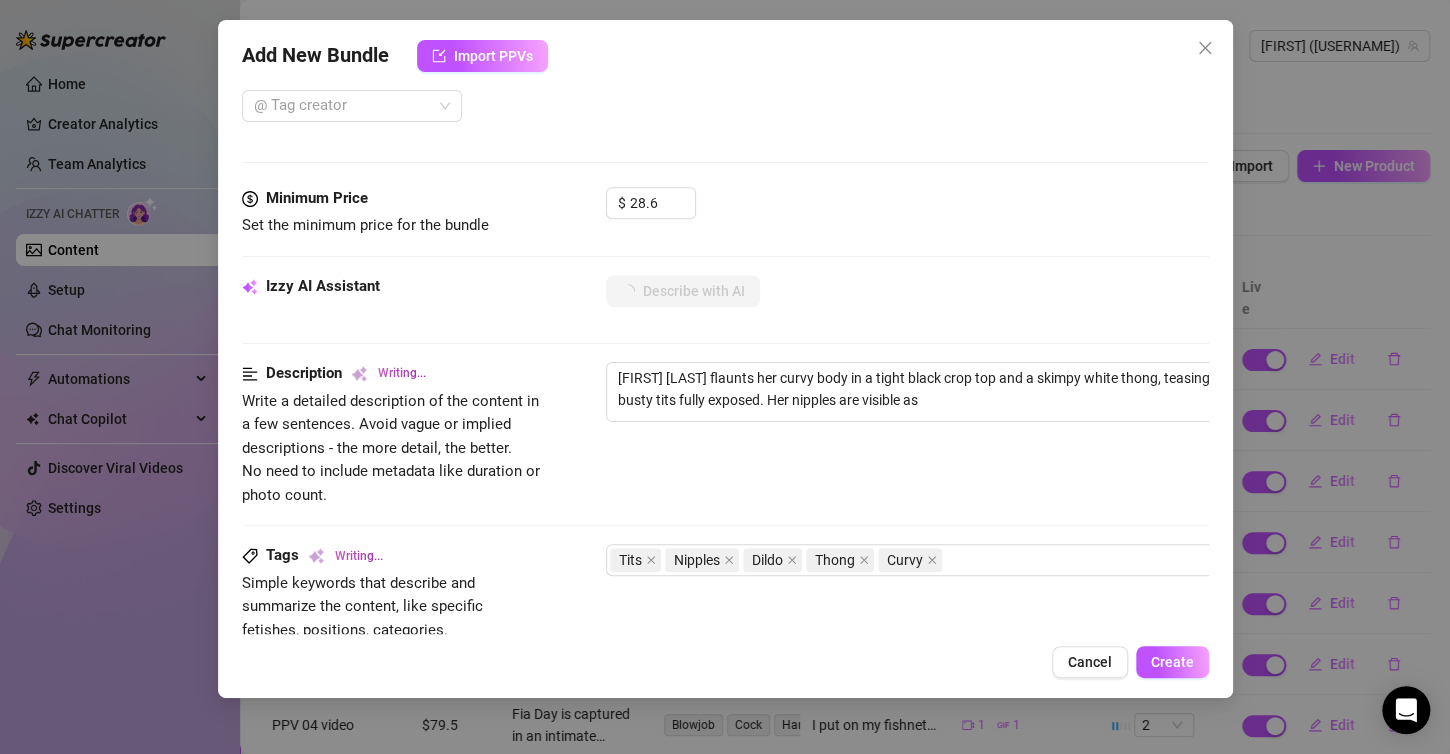 type on "[FIRST] [LAST] flaunts her curvy body in a tight black crop top and a skimpy white thong, teasing with her busty tits fully exposed. Her nipples are visible as she leans against the wall, playfully interacting with" 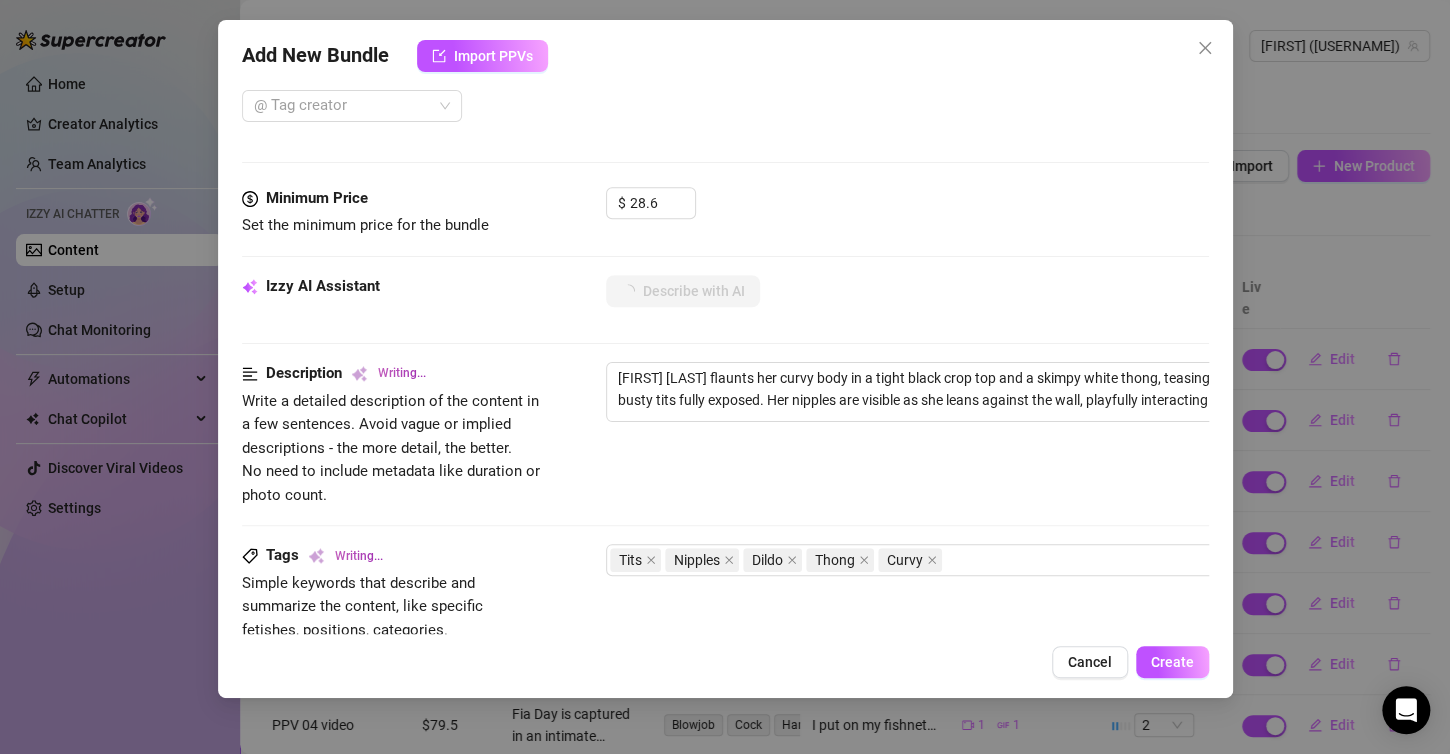 type on "[FIRST] [LAST] flaunts her curvy body in a tight black crop top and a skimpy white thong, teasing with her busty tits fully exposed. Her nipples are visible as she leans" 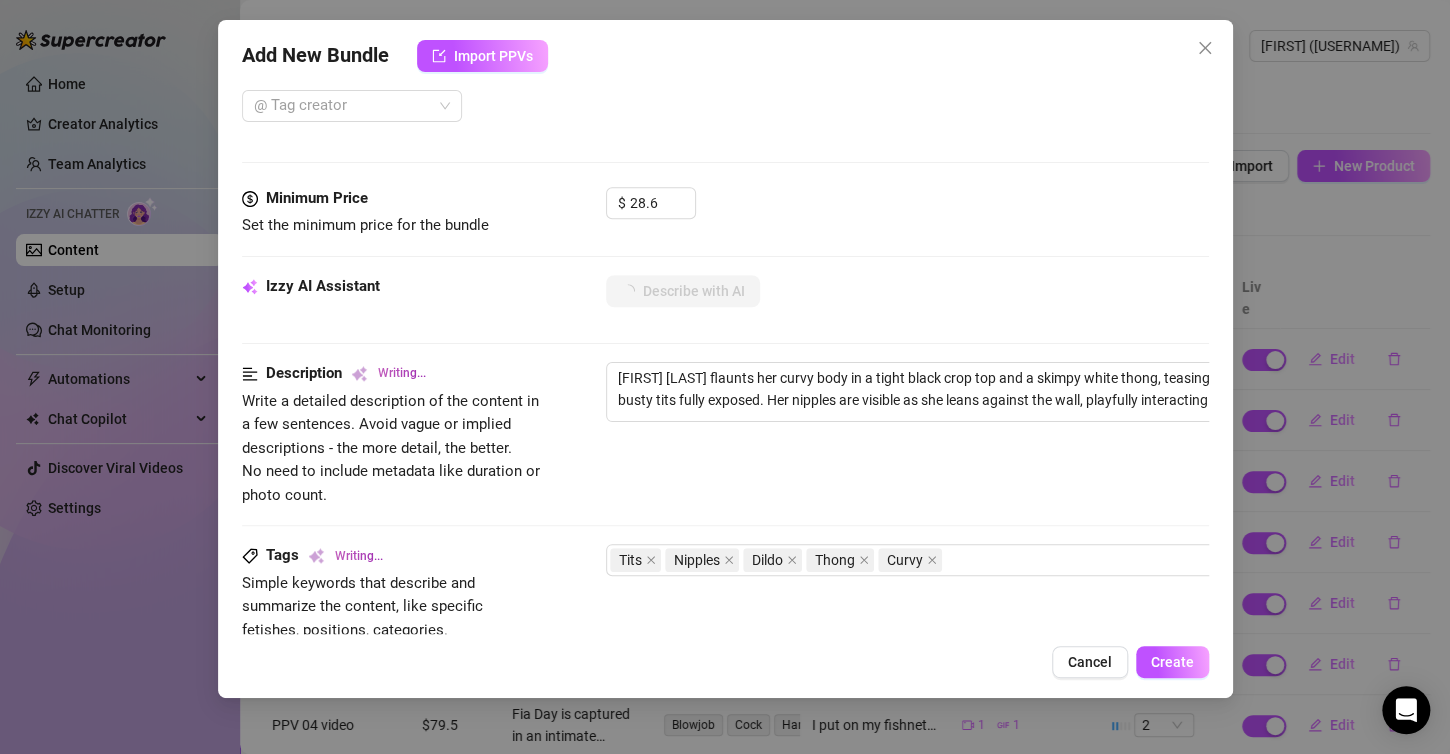 type on "[FIRST] [LAST] flaunts her curvy body in a tight black crop top and a skimpy white thong, teasing with her busty tits fully exposed. Her nipples are visible as she leans" 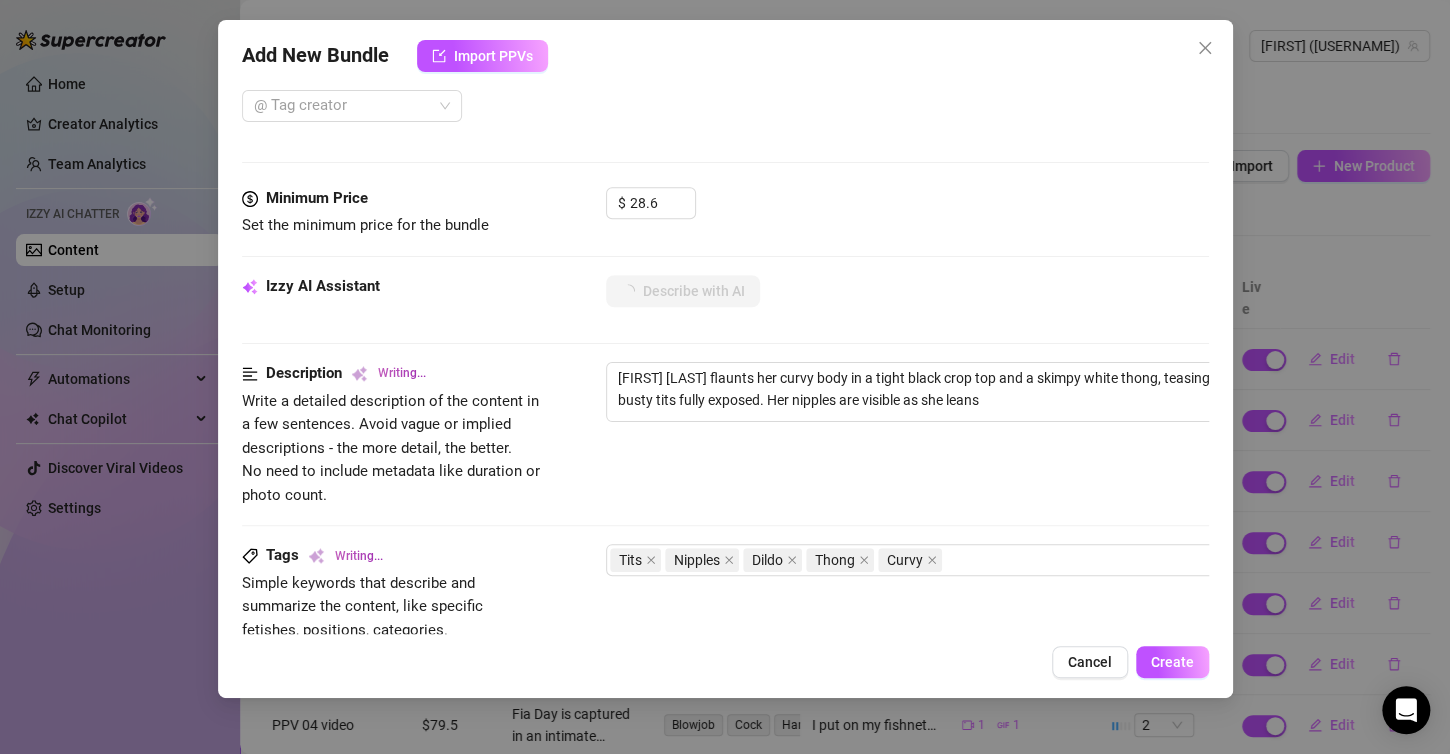 type on "[FIRST] [LAST] flaunts her curvy body in a tight black crop top and a skimpy white thong, teasing with her busty tits fully exposed. Her nipples are visible as she leans against" 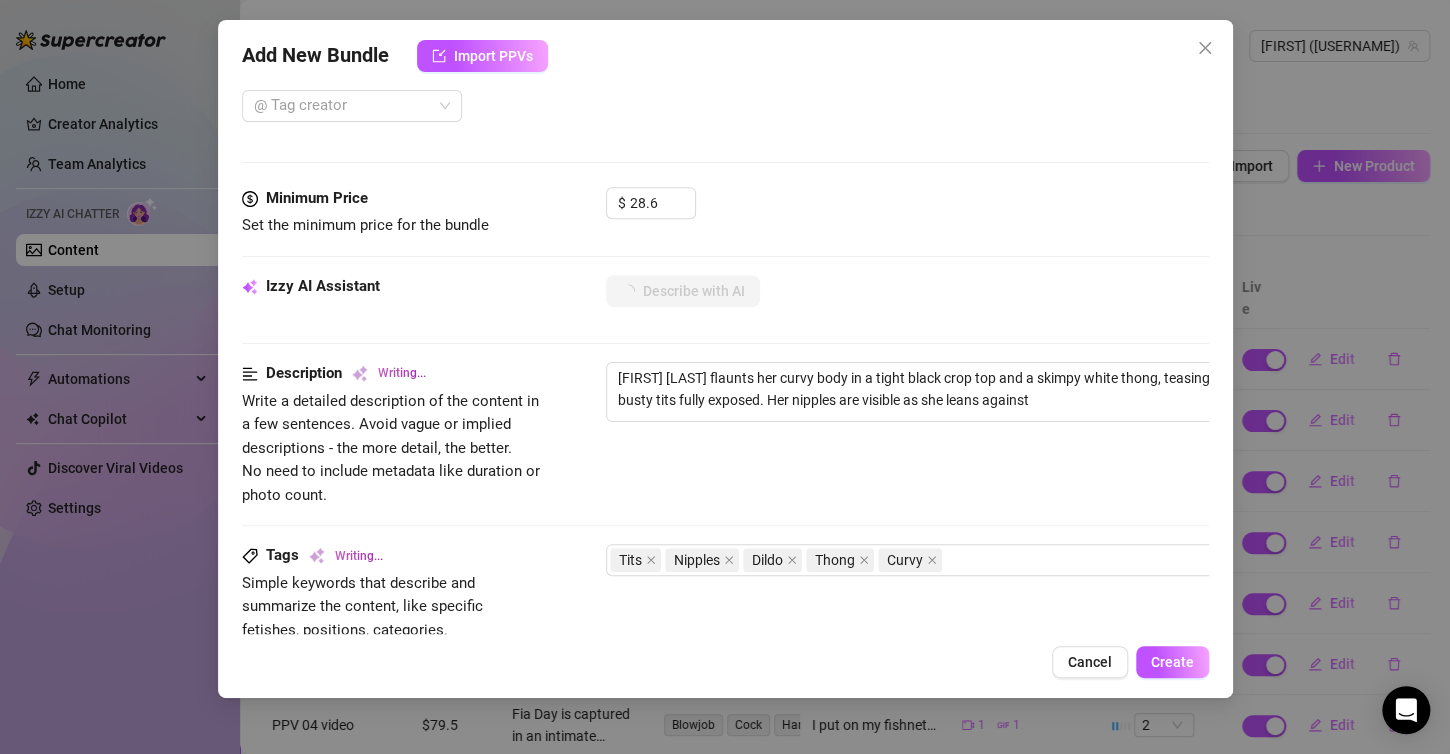 type on "[FIRST] [LAST] flaunts her curvy body in a tight black crop top and a skimpy white thong, teasing with her busty tits fully exposed. Her nipples are visible as she leans against the" 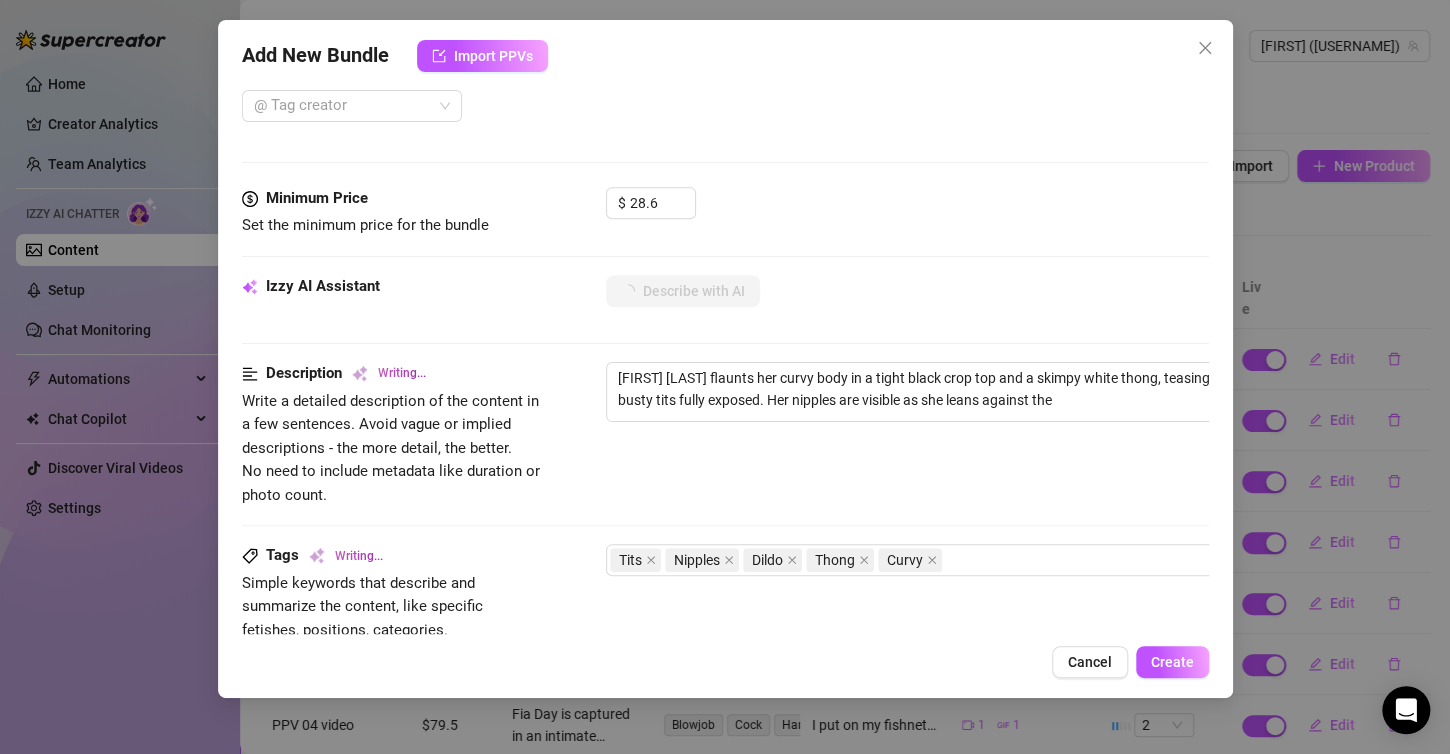 type on "[FIRST] [LAST] flaunts her curvy body in a tight black crop top and a skimpy white thong, teasing with her busty tits fully exposed. Her nipples are visible as she leans against the wall," 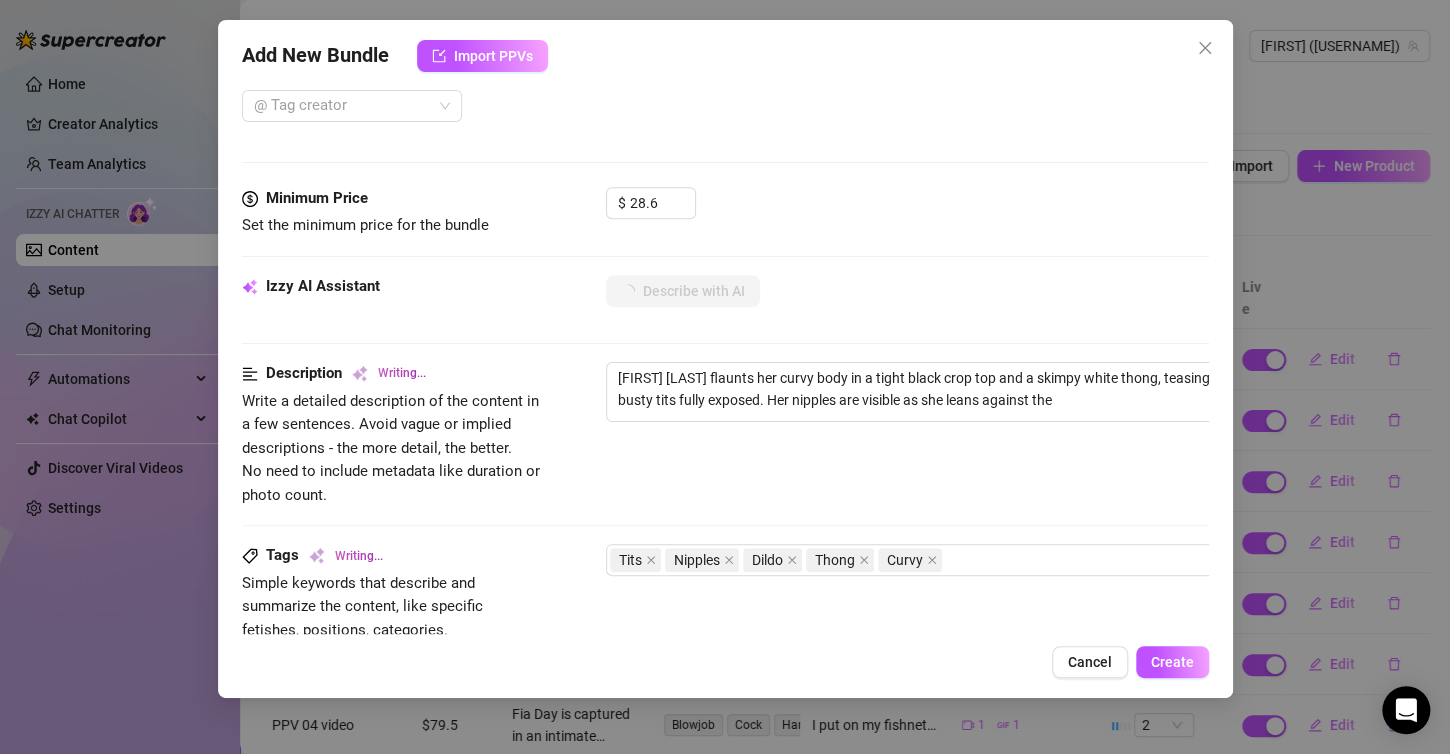 type on "[FIRST] [LAST] flaunts her curvy body in a tight black crop top and a skimpy white thong, teasing with her busty tits fully exposed. Her nipples are visible as she leans against the wall," 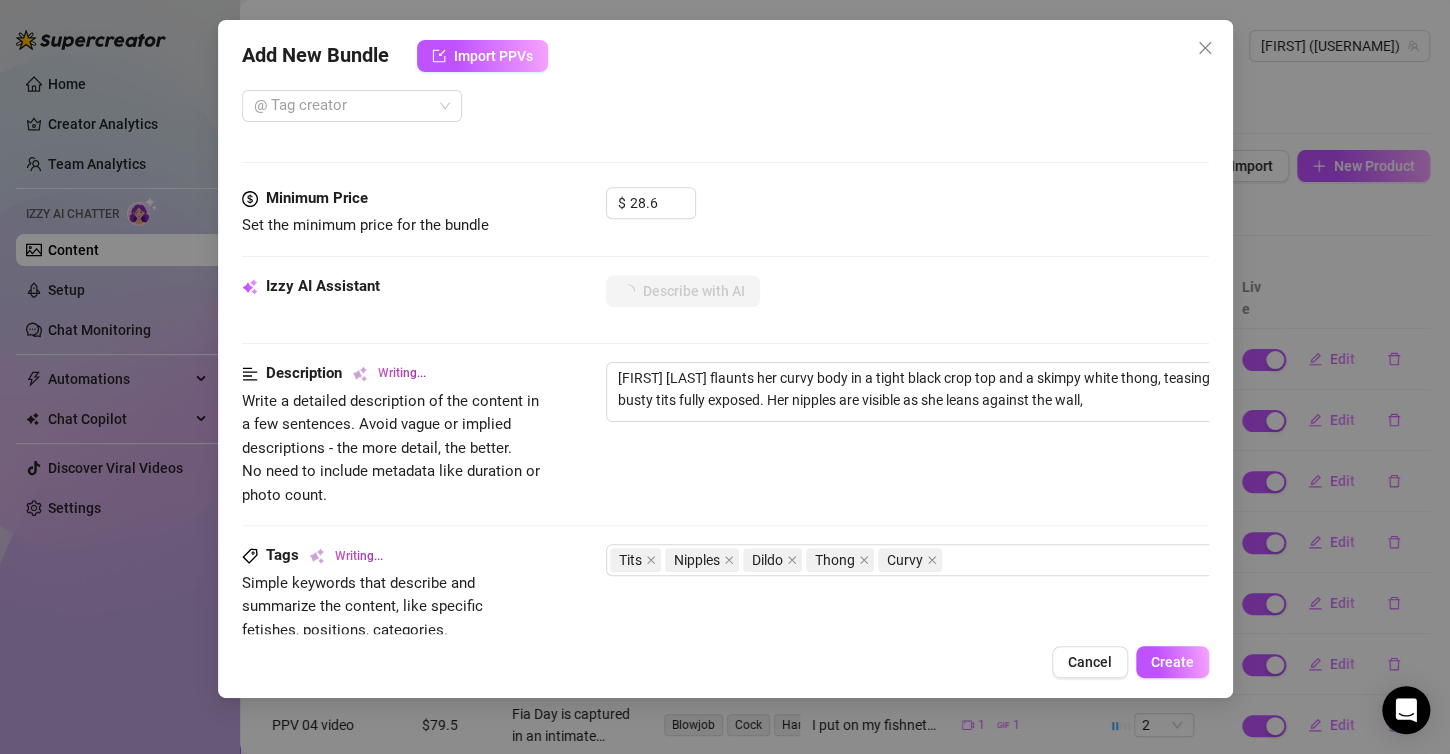 type on "[FIRST] [LAST] flaunts her curvy body in a tight black crop top and a skimpy white thong, teasing with her busty tits fully exposed. Her nipples are visible as she leans against the wall, playfully" 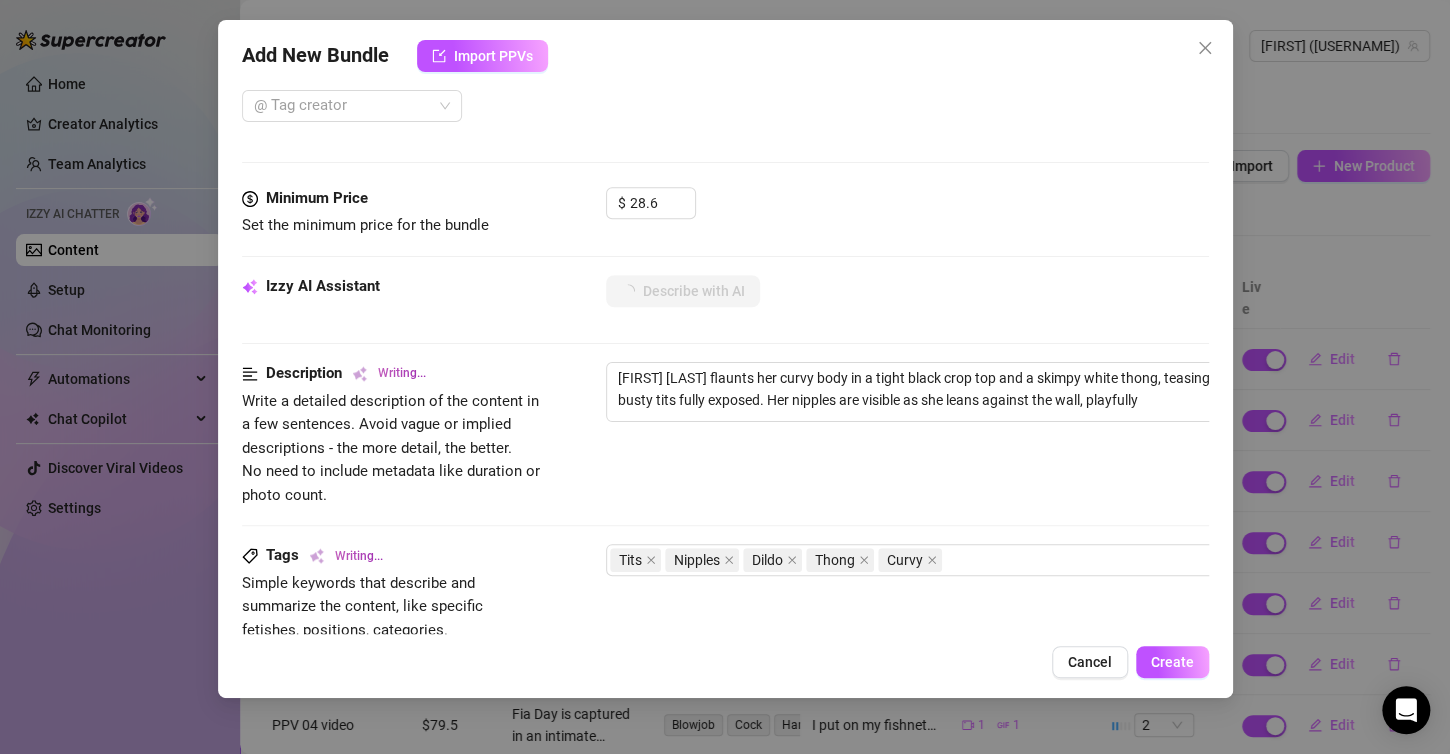 type on "[FIRST] [LAST] flaunts her curvy body in a tight black crop top and a skimpy white thong, teasing with her busty tits fully exposed. Her nipples are visible as she leans against the wall, playfully interacting" 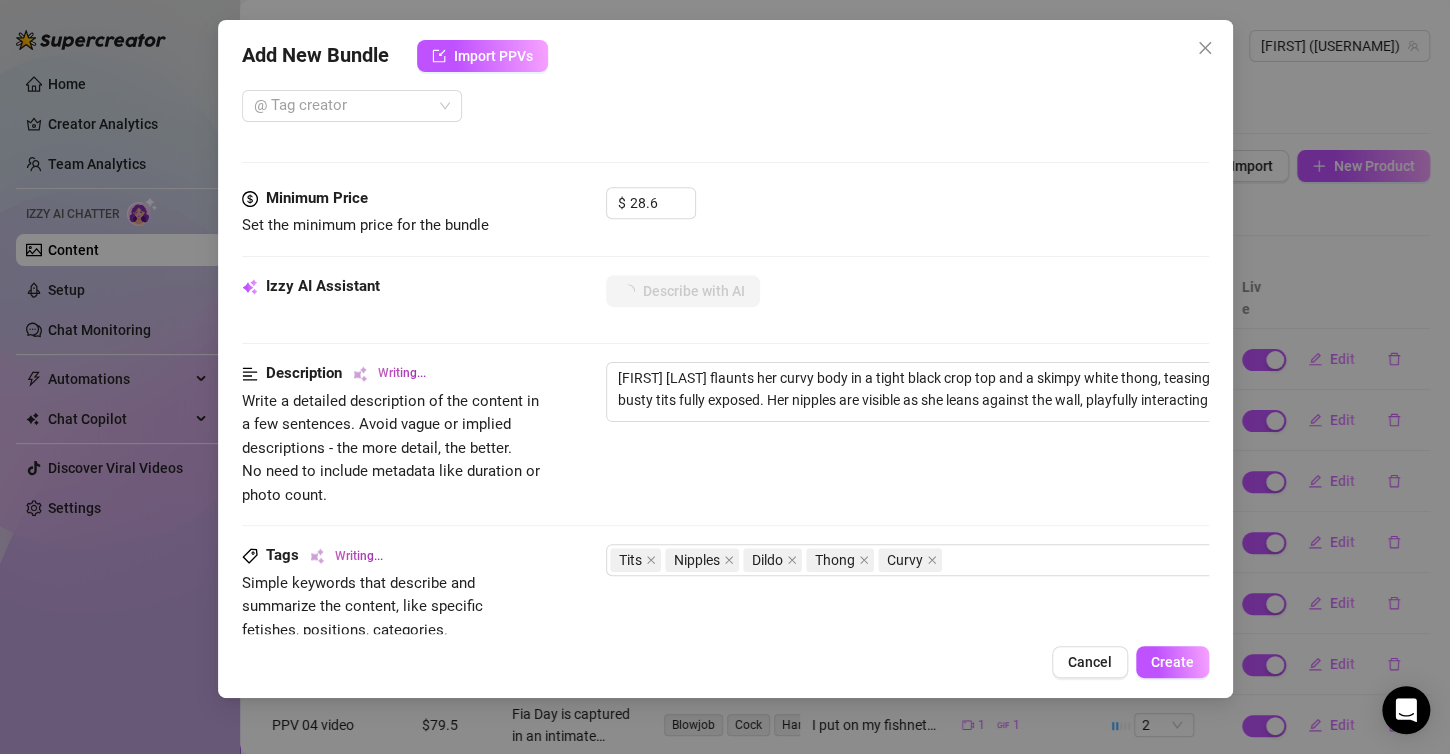 type on "[FIRST] [LAST] flaunts her curvy body in a tight black crop top and a skimpy white thong, teasing with her busty tits fully exposed. Her nipples are visible as she leans against the wall, playfully interacting with" 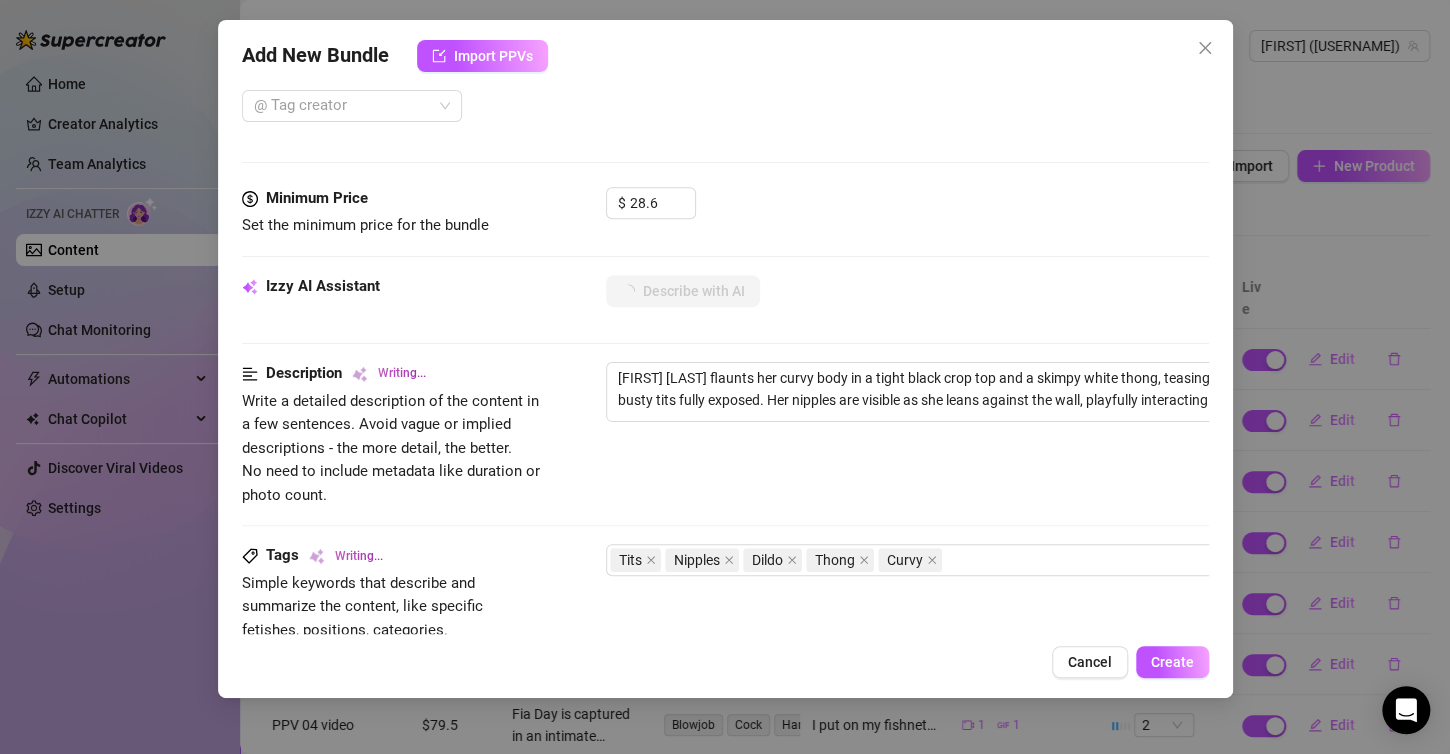 type on "[FIRST] [LAST] flaunts her curvy body in a tight black crop top and a skimpy white thong, teasing with her busty tits fully exposed. Her nipples are visible as she leans against the wall, playfully interacting with a large" 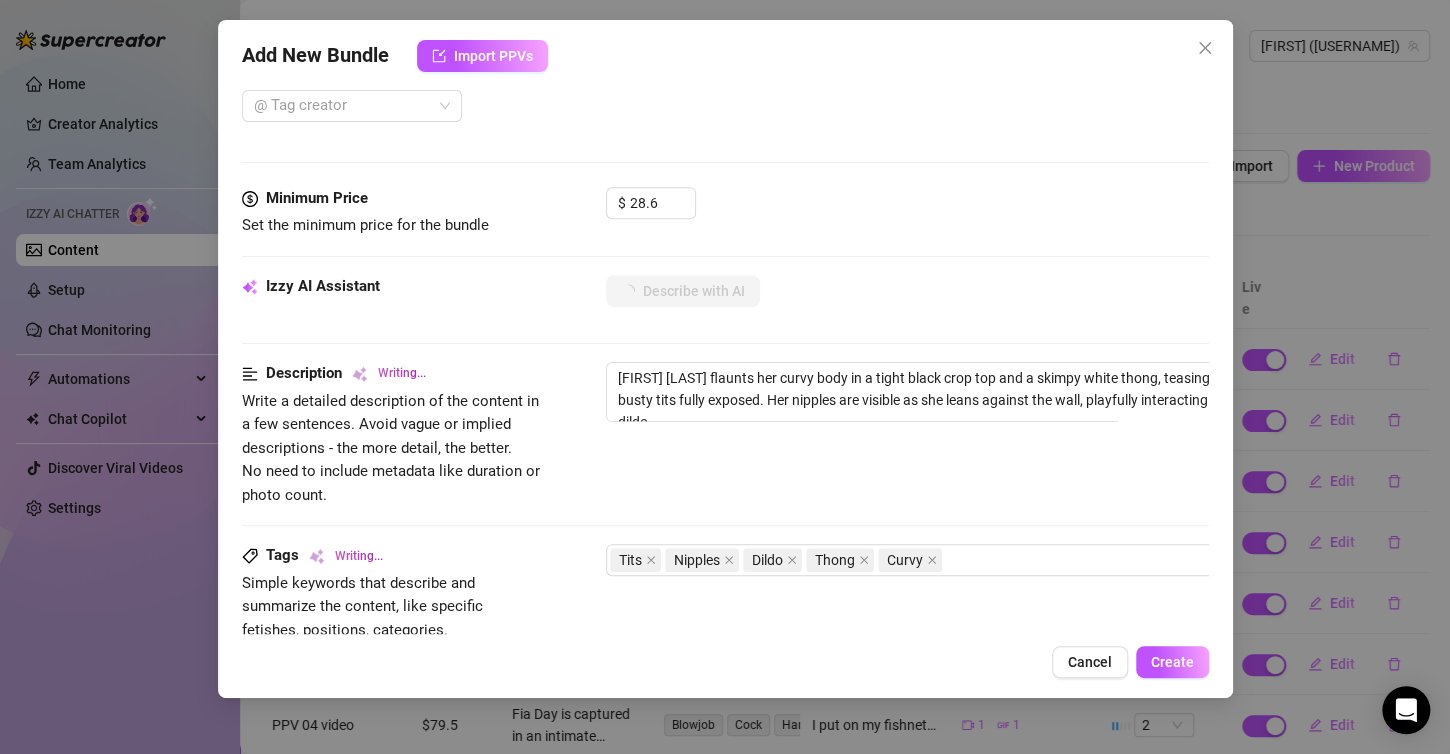 type on "[FIRST] [LAST] flaunts her curvy body in a tight black crop top and a skimpy white thong, teasing with her busty tits fully exposed. Her nipples are visible as she leans against the wall, playfully interacting with a large dildo. The" 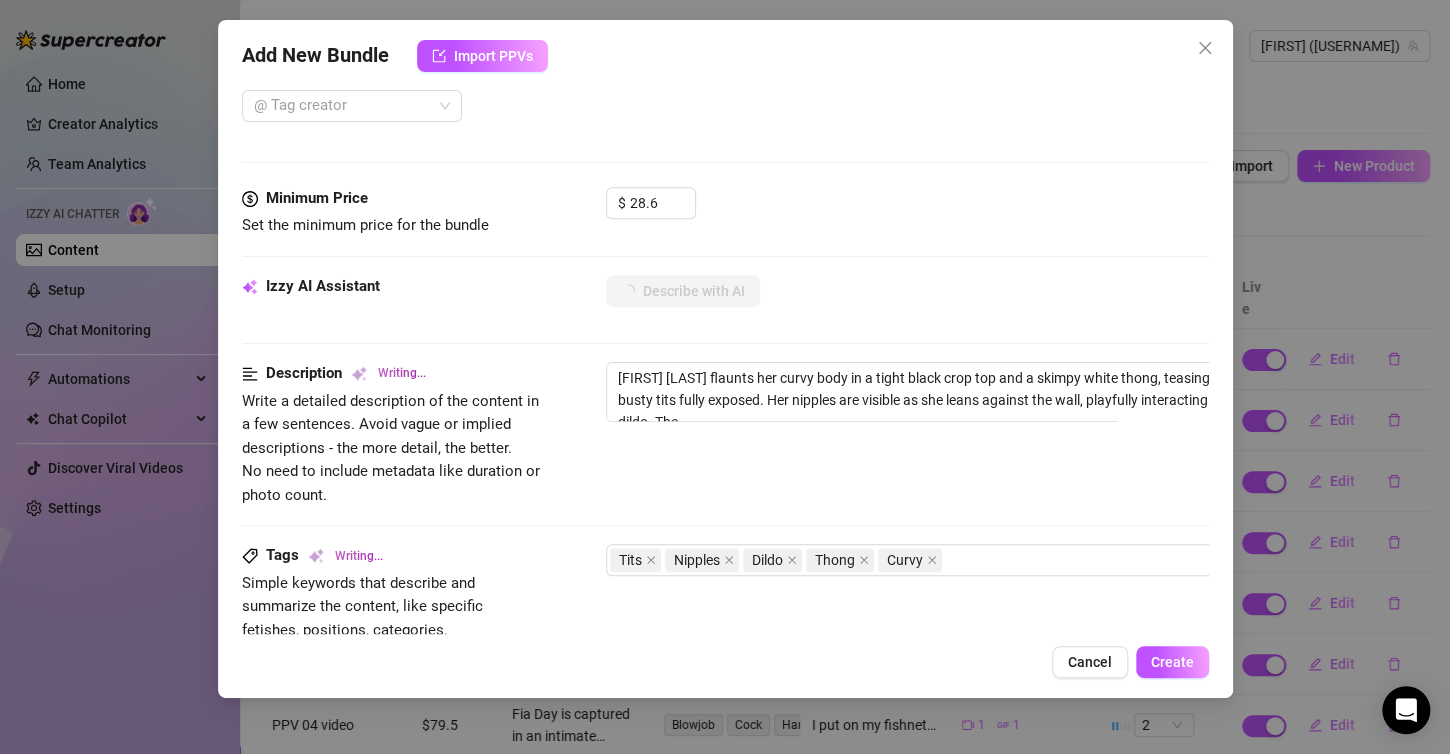 type on "[FIRST] [LAST] flaunts her curvy body in a tight black crop top and a skimpy white thong, teasing with her busty tits fully exposed. Her nipples are visible as she leans against the wall, playfully interacting with a large dildo. The setting" 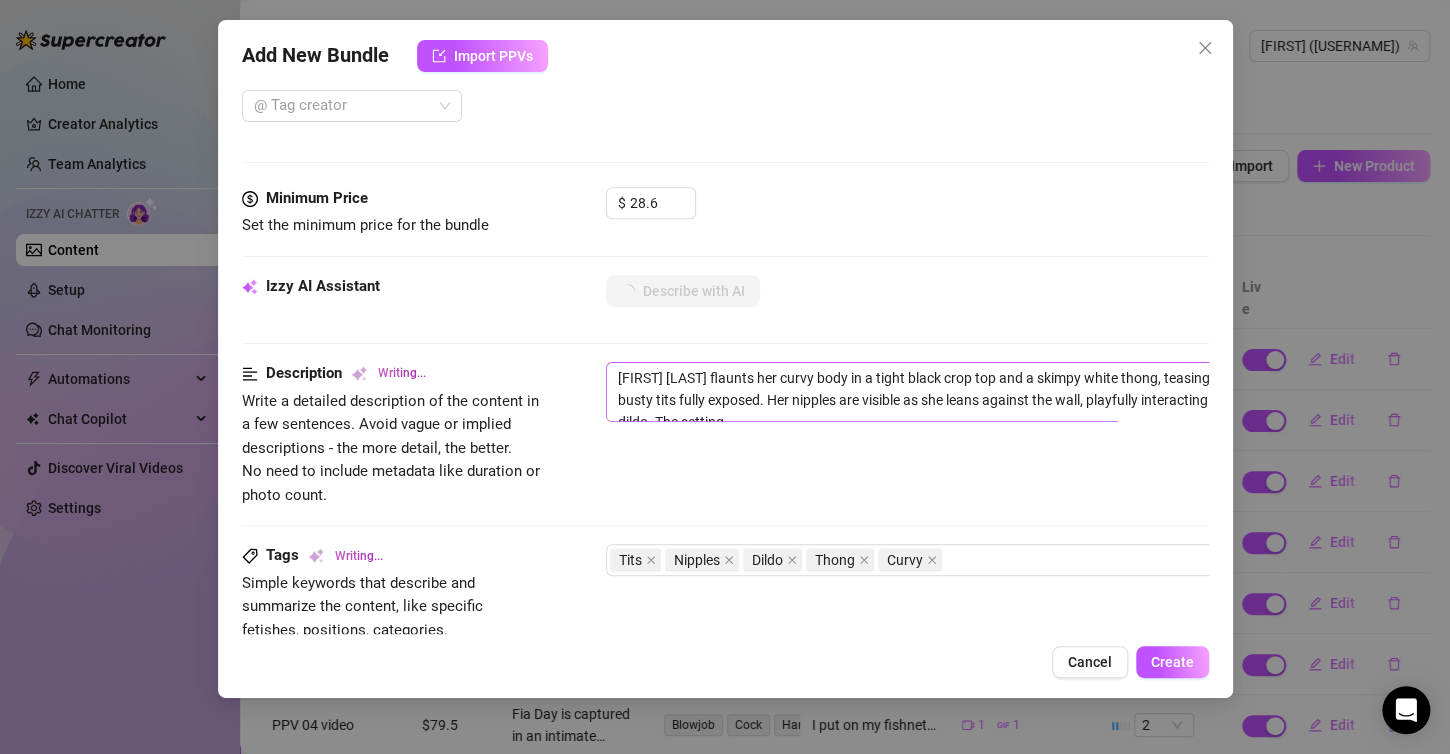 type on "[FIRST] [LAST] flaunts her curvy body in a tight black crop top and a skimpy white thong, teasing with her busty tits fully exposed. Her nipples are visible as she leans against the wall, playfully interacting with a large dildo. The setting is" 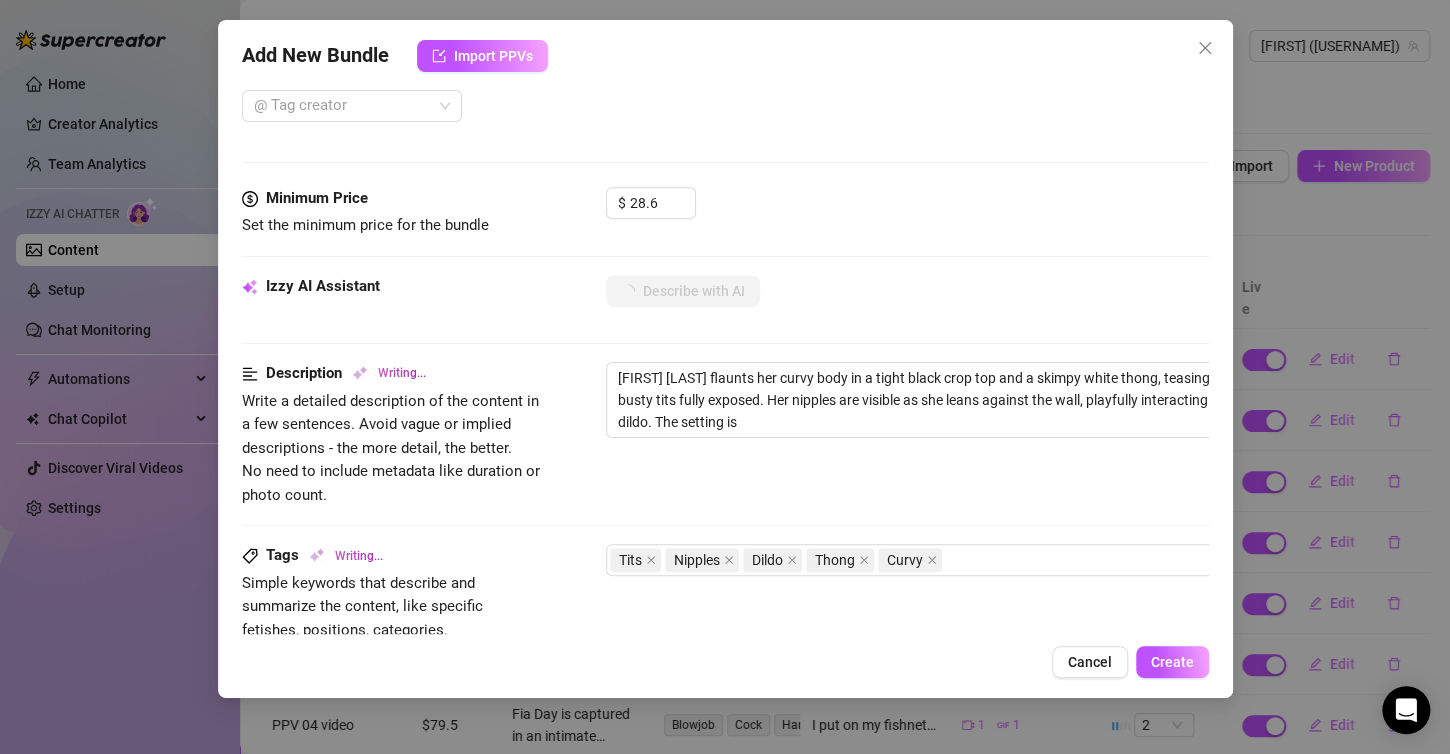 scroll, scrollTop: 879, scrollLeft: 0, axis: vertical 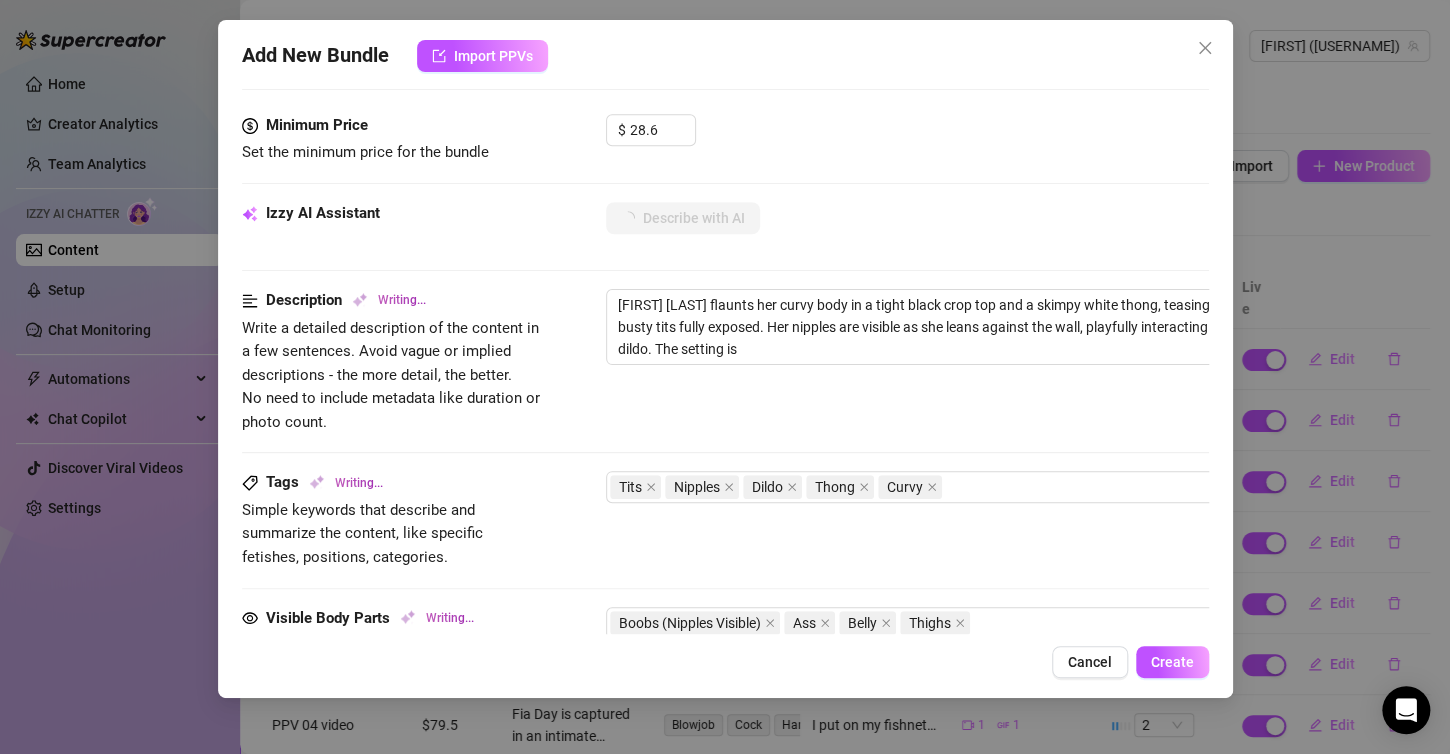 type on "[FIRST] [LAST] flaunts her curvy body in a tight black crop top and a skimpy white thong, teasing with her busty tits fully exposed. Her nipples are visible as she leans against the wall, playfully interacting with a large dildo. The setting is a" 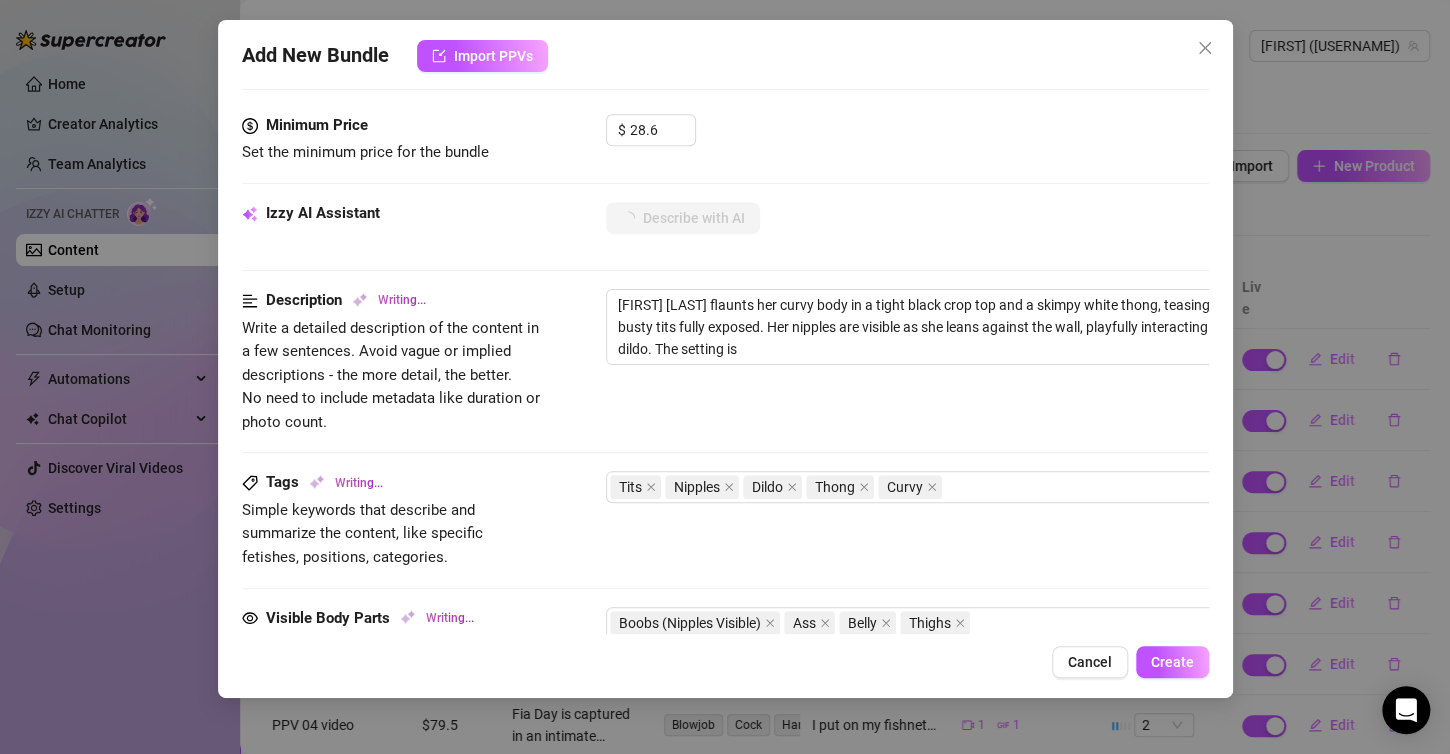 type on "[FIRST] [LAST] flaunts her curvy body in a tight black crop top and a skimpy white thong, teasing with her busty tits fully exposed. Her nipples are visible as she leans against the wall, playfully interacting with a large dildo. The setting is a" 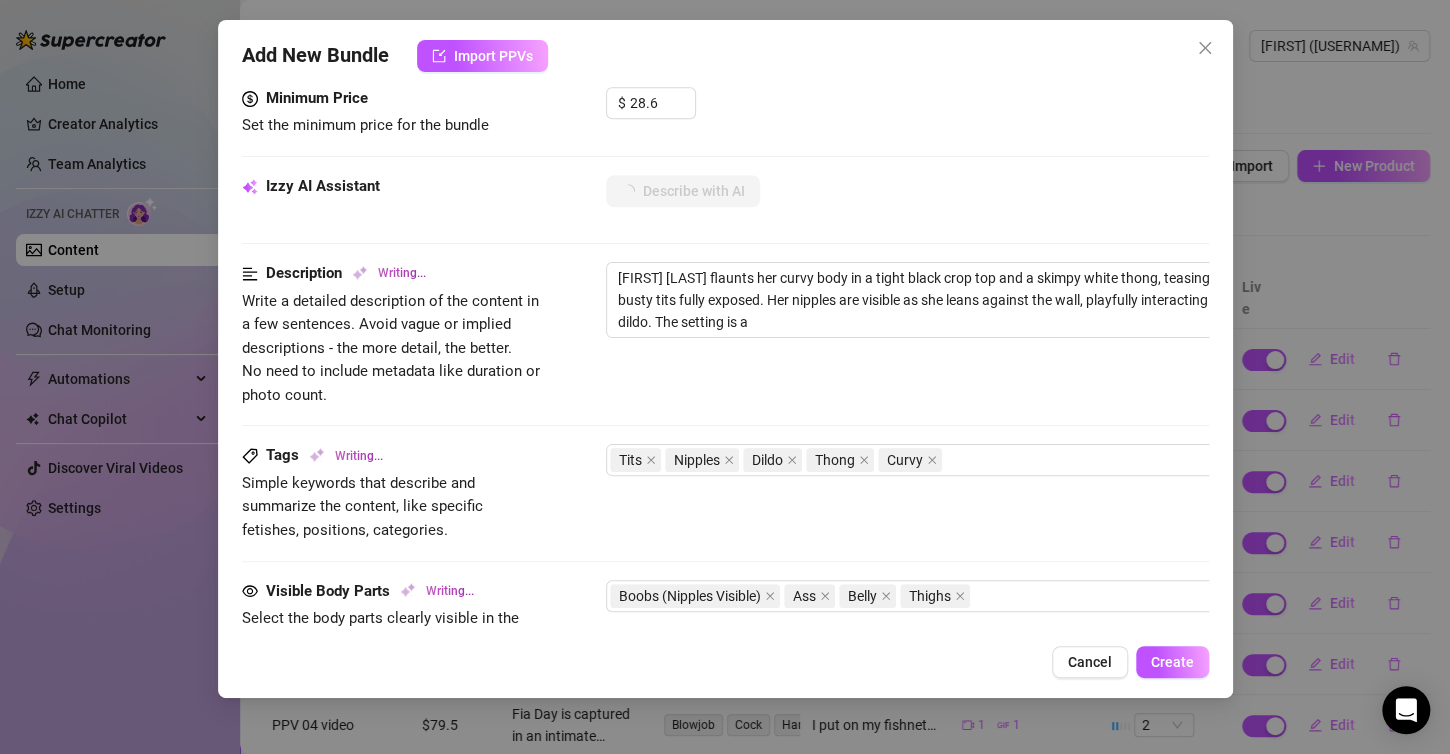 type on "[FIRST] [LAST] flaunts her curvy body in a tight black crop top and a skimpy white thong, teasing with her busty tits fully exposed. Her nipples are visible as she leans against the wall, playfully interacting with a large dildo. The setting is a cozy" 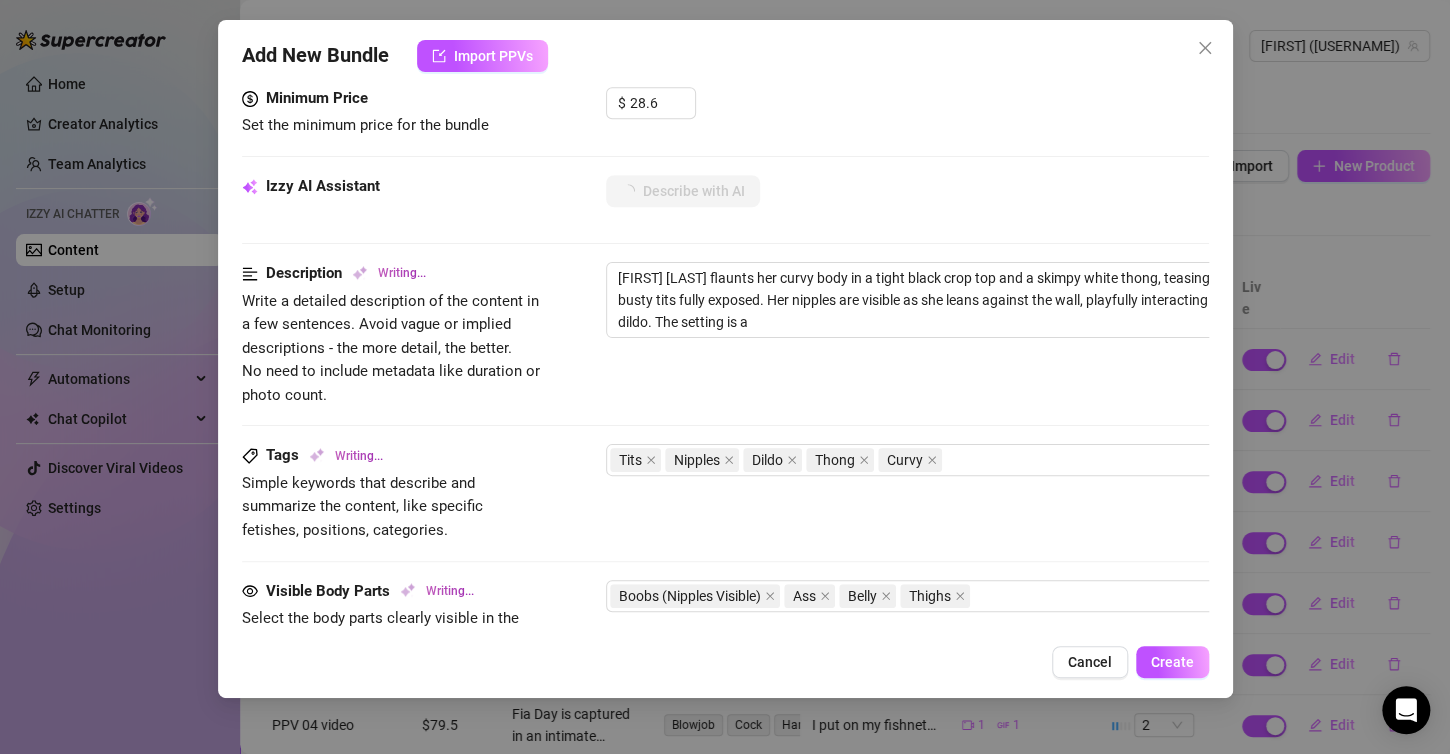 type on "[FIRST] [LAST] flaunts her curvy body in a tight black crop top and a skimpy white thong, teasing with her busty tits fully exposed. Her nipples are visible as she leans against the wall, playfully interacting with a large dildo. The setting is a cozy" 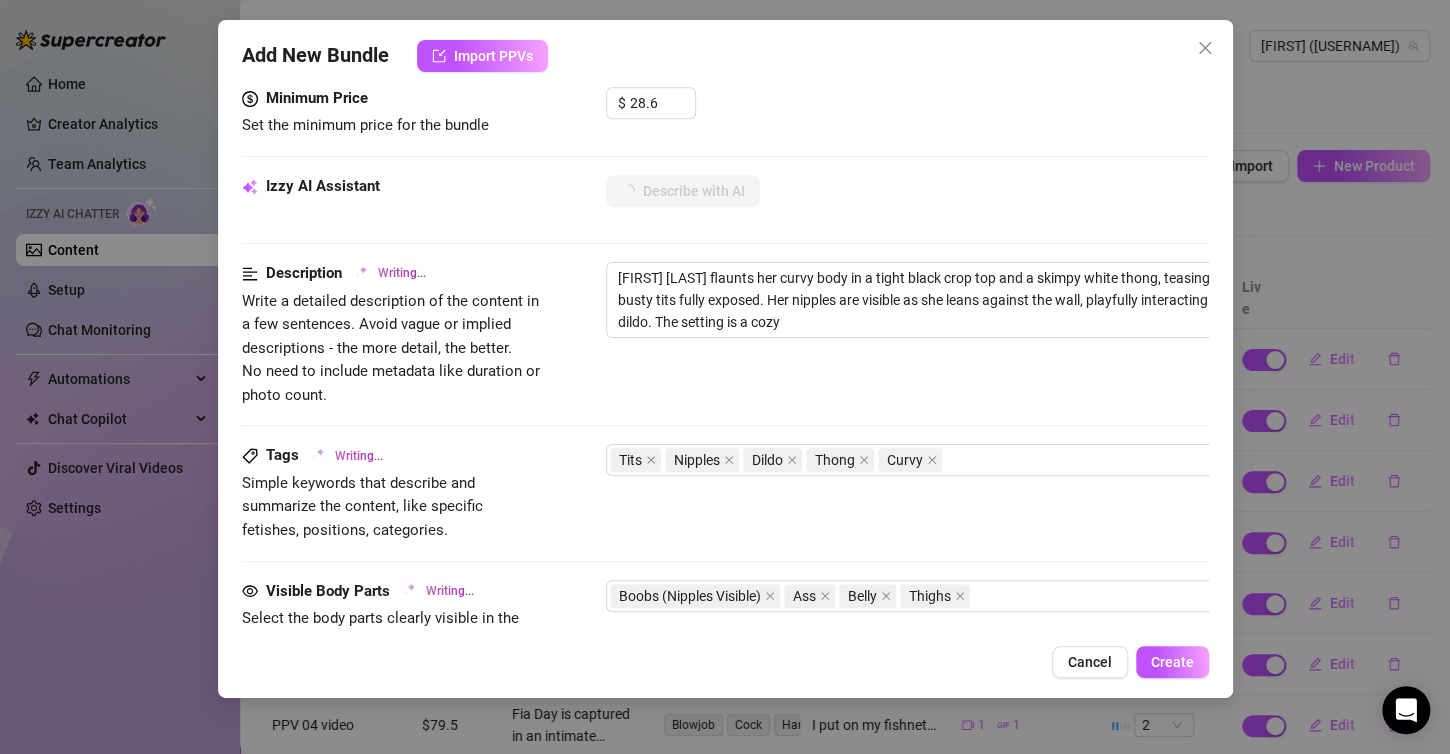 type on "[FIRST] [LAST] flaunts her curvy body in a tight black crop top and a skimpy white thong, teasing with her busty tits fully exposed. Her nipples are visible as she leans against the wall, playfully interacting with a large dildo. The setting is a cozy room" 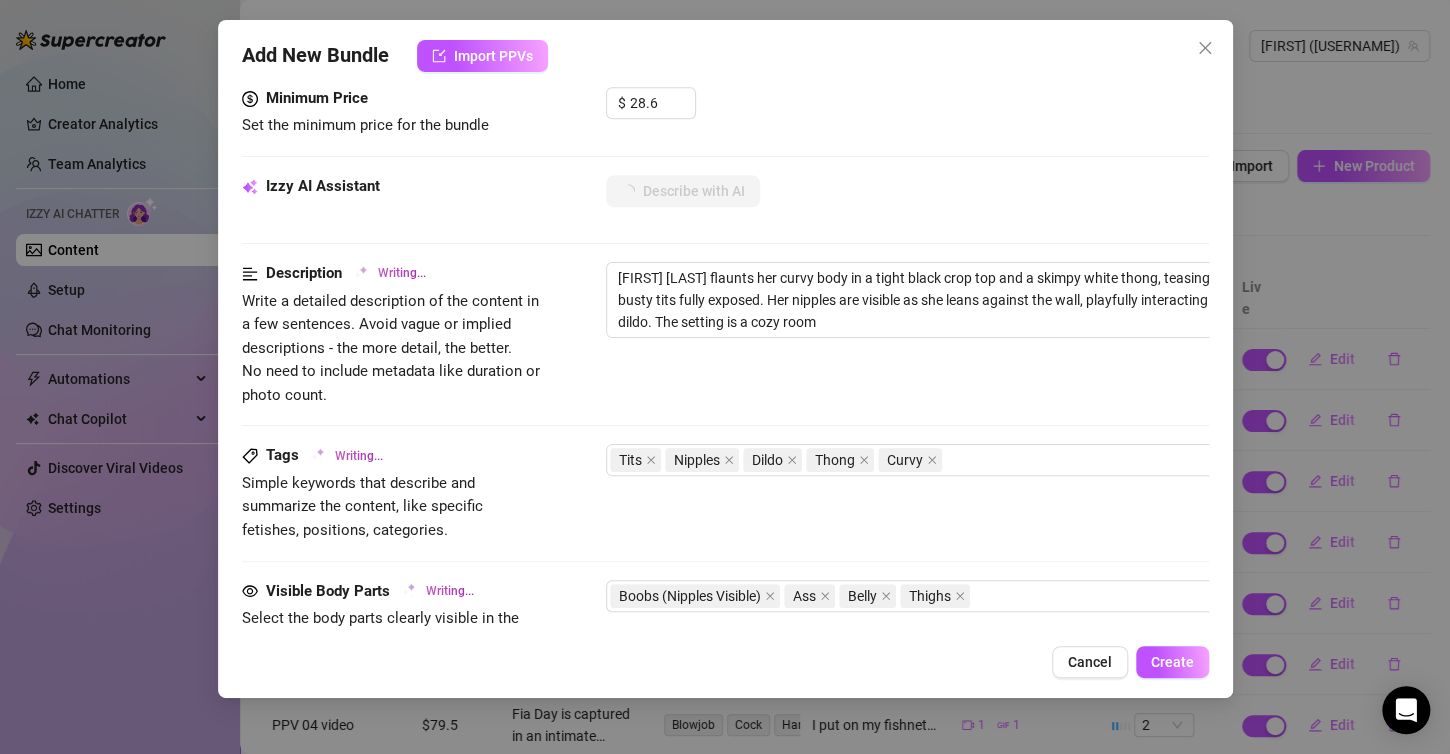 type on "[FIRST] [LAST] flaunts her curvy body in a tight black crop top and a skimpy white thong, teasing with her busty tits fully exposed. Her nipples are visible as she leans against the wall, playfully interacting with a large dildo. The setting is a cozy room with" 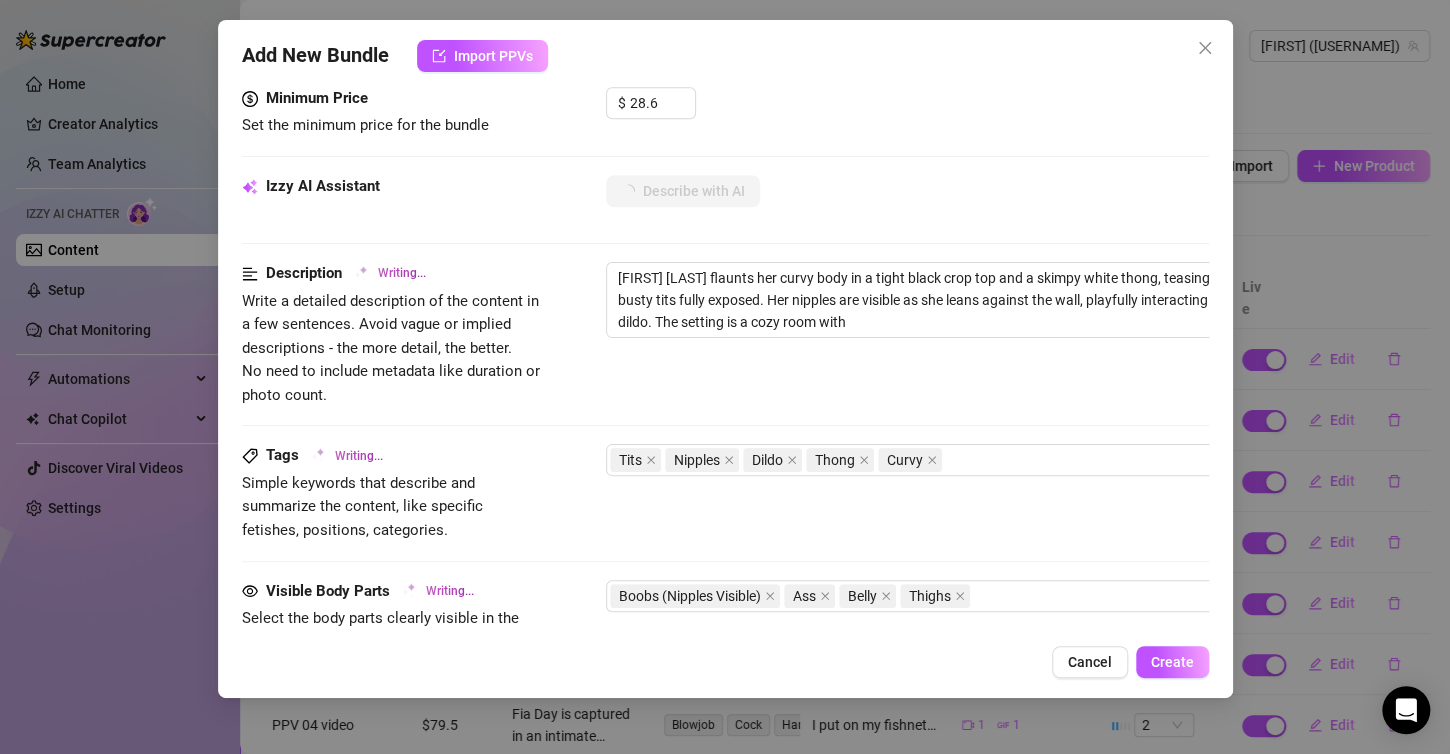 type on "[FIRST] [LAST] flaunts her curvy body in a tight black crop top and a skimpy white thong, teasing with her busty tits fully exposed. Her nipples are visible as she leans against the wall, playfully interacting with a large dildo. The setting is a cozy room with a" 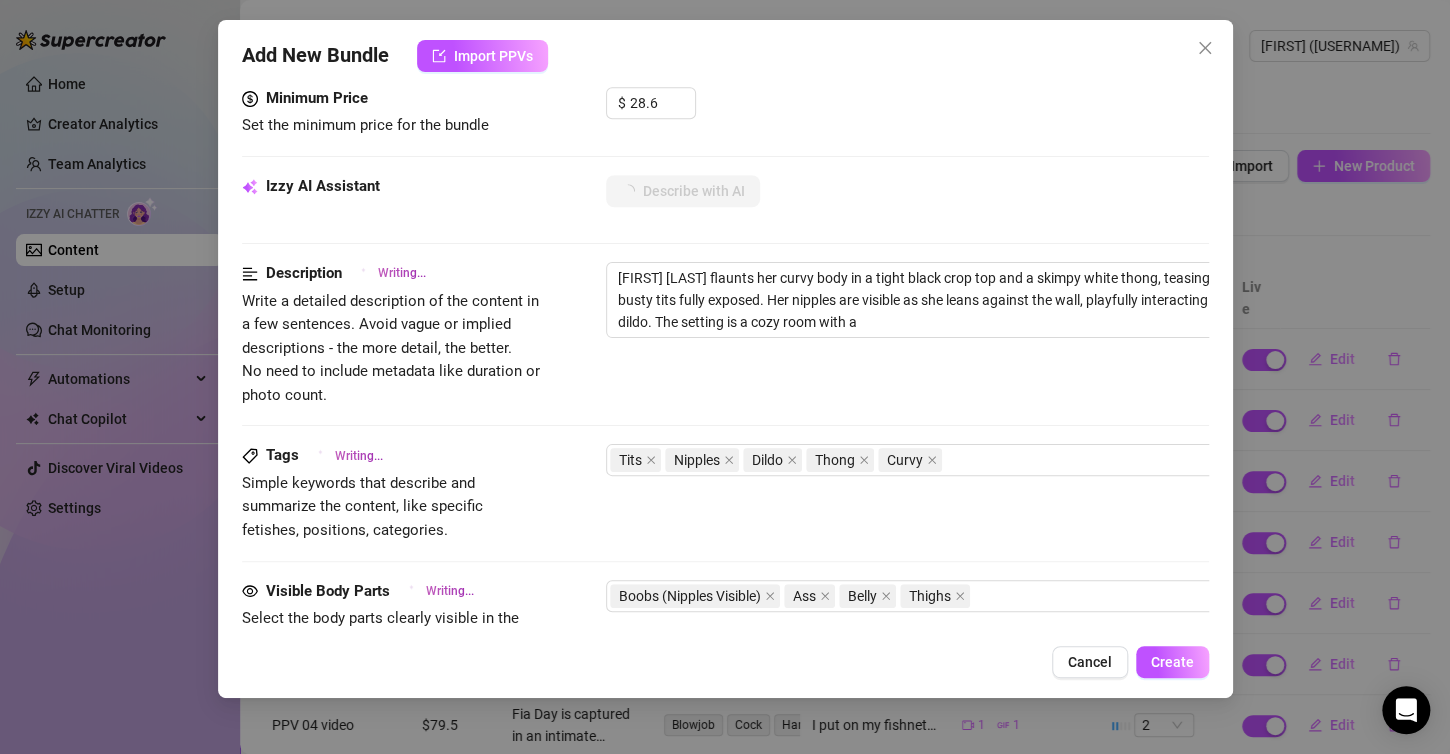 type on "[FIRST] [LAST] flaunts her curvy body in a tight black crop top and a skimpy white thong, teasing with her busty tits fully exposed. Her nipples are visible as she leans against the wall, playfully interacting with a large dildo. The setting is a cozy room with a radiator" 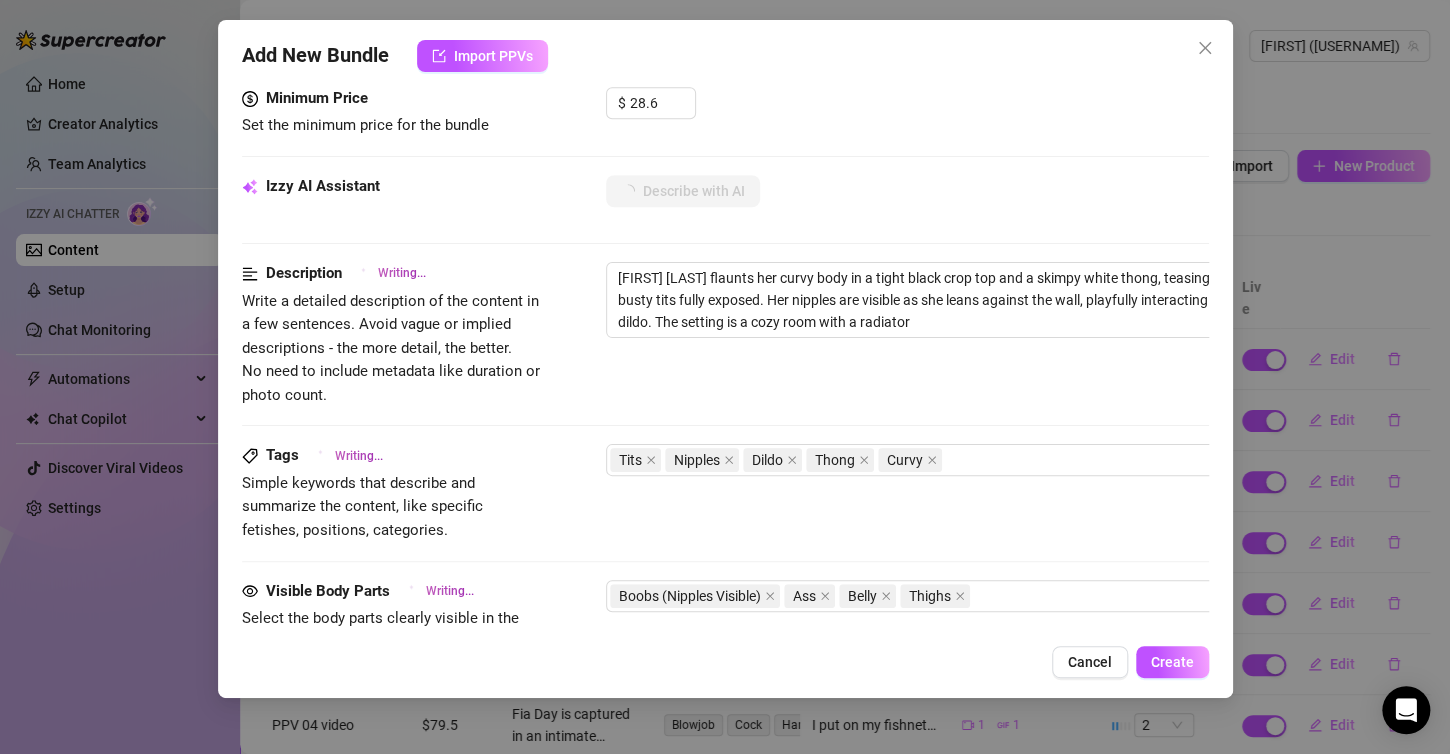 type on "[FIRST] [LAST] flaunts her curvy body in a tight black crop top and a skimpy white thong, teasing with her busty tits fully exposed. Her nipples are visible as she leans against the wall, playfully interacting with a large dildo. The setting is a cozy room with a radiator and" 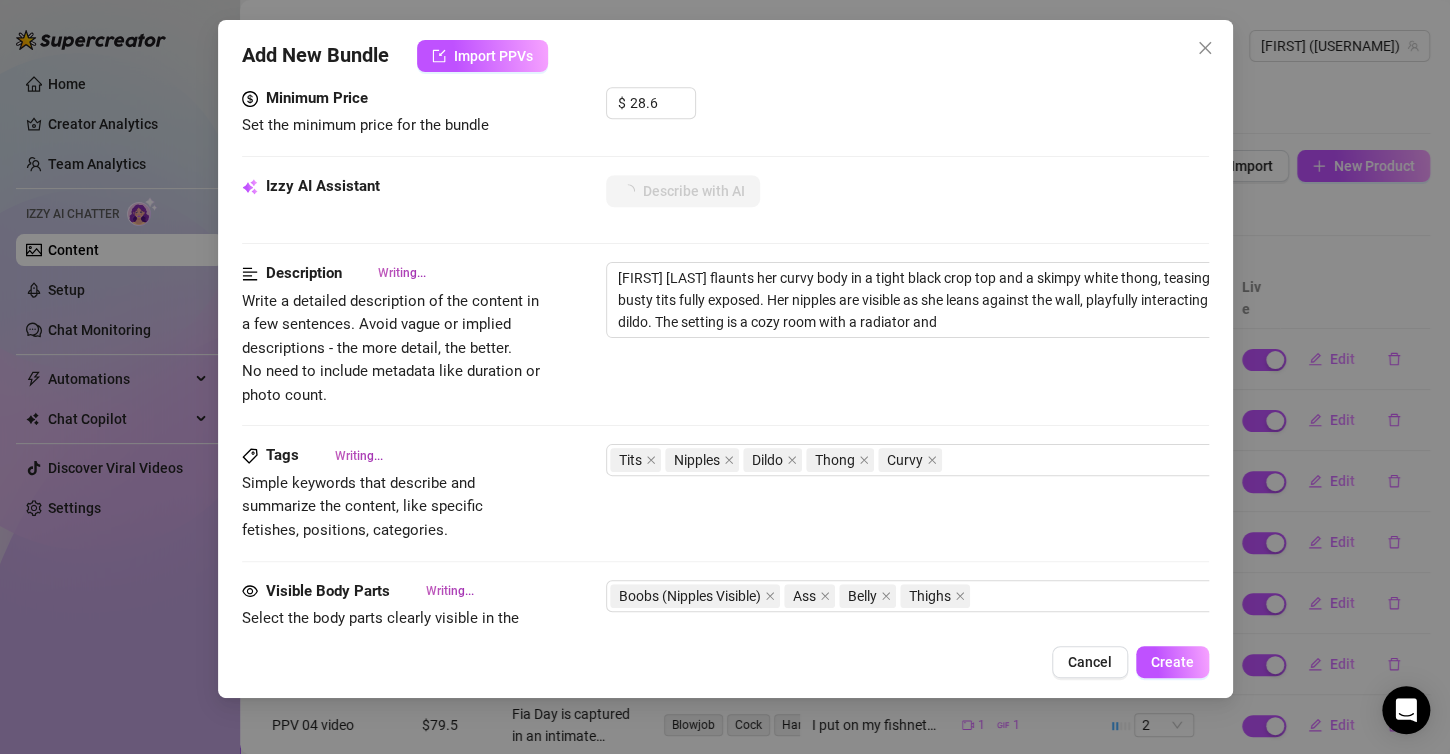 type on "[FIRST] [LAST] flaunts her curvy body in a tight black crop top and a skimpy white thong, teasing with her busty tits fully exposed. Her nipples are visible as she leans against the wall, playfully interacting with a large dildo. The setting is a cozy room with a radiator and curtains," 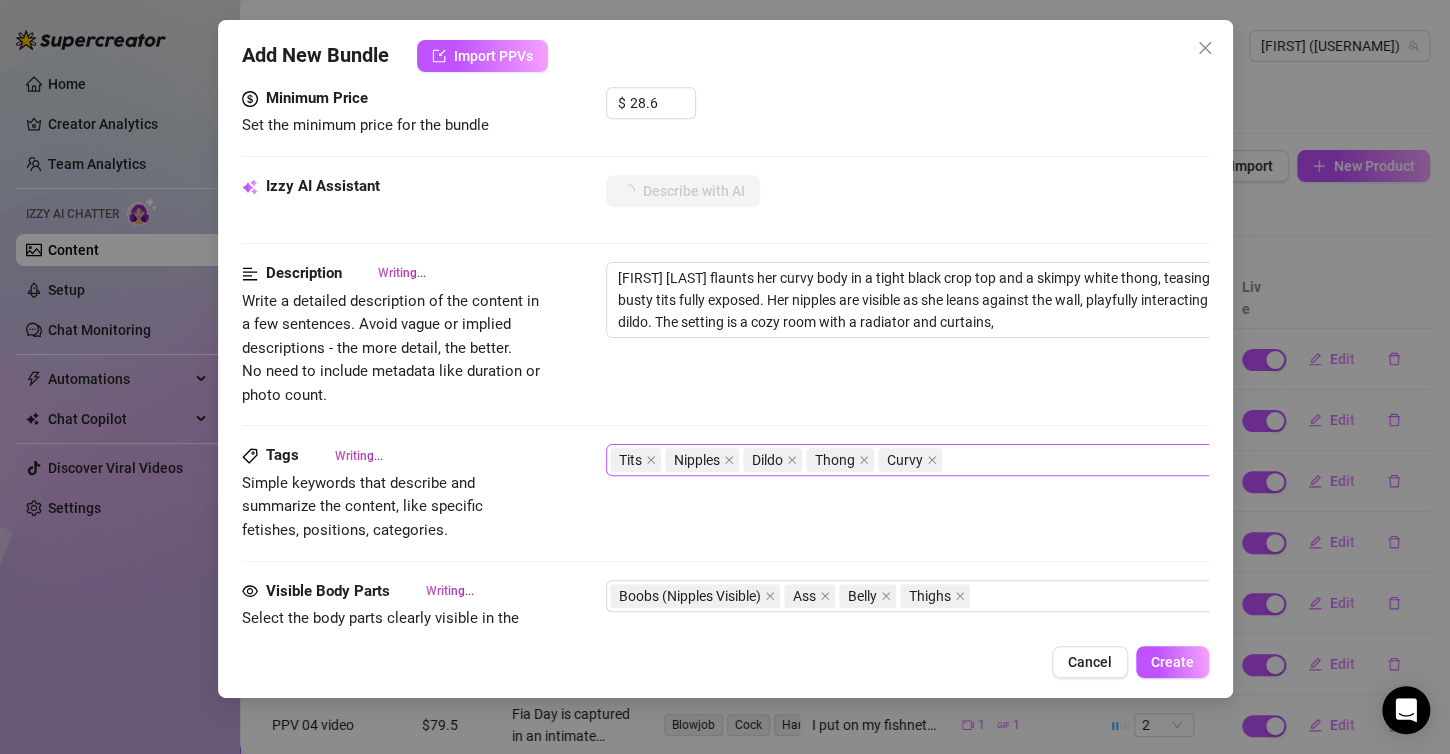 type on "[FIRST] [LAST] flaunts her curvy body in a tight black crop top and a skimpy white thong, teasing with her busty tits fully exposed. Her nipples are visible as she leans against the wall, playfully interacting with a large dildo. The setting is a cozy room with a radiator and curtains, adding" 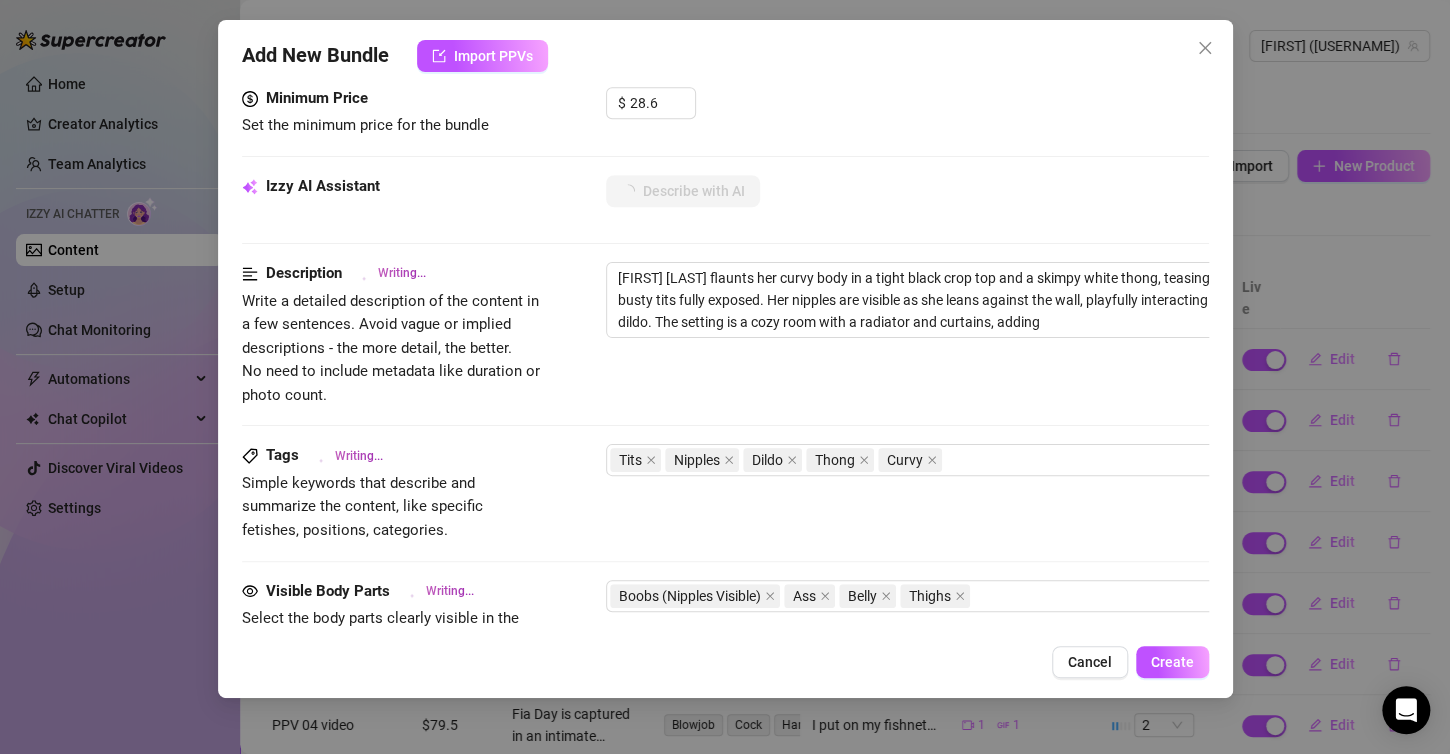 type on "[FIRST] [LAST] flaunts her curvy body in a tight black crop top and a skimpy white thong, teasing with her busty tits fully exposed. Her nipples are visible as she leans against the wall, playfully interacting with a large dildo. The setting is a cozy room with a radiator and curtains, adding a" 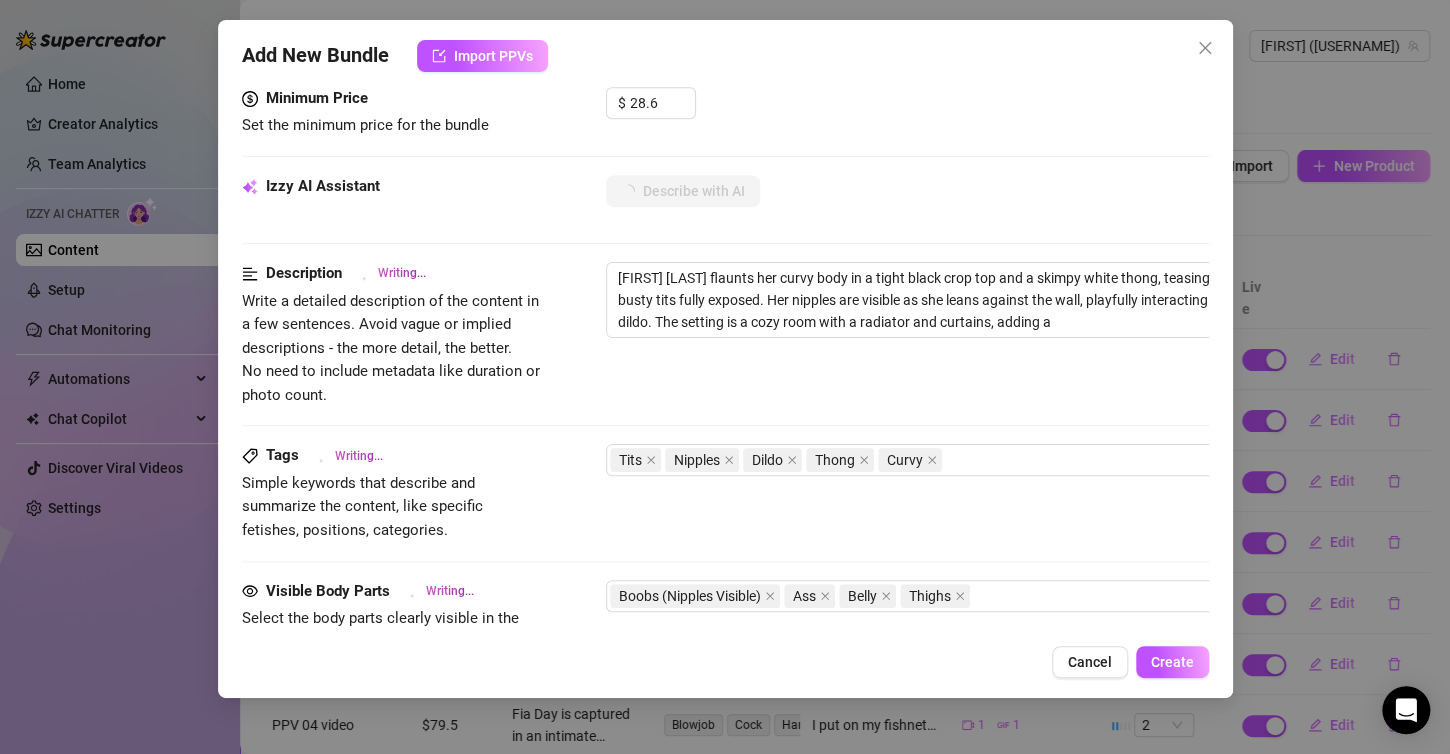 type on "[FIRST] [LAST] flaunts her curvy body in a tight black crop top and a skimpy white thong, teasing with her busty tits fully exposed. Her nipples are visible as she leans against the wall, playfully interacting with a large dildo. The setting is a cozy room with a radiator and curtains, adding a touch" 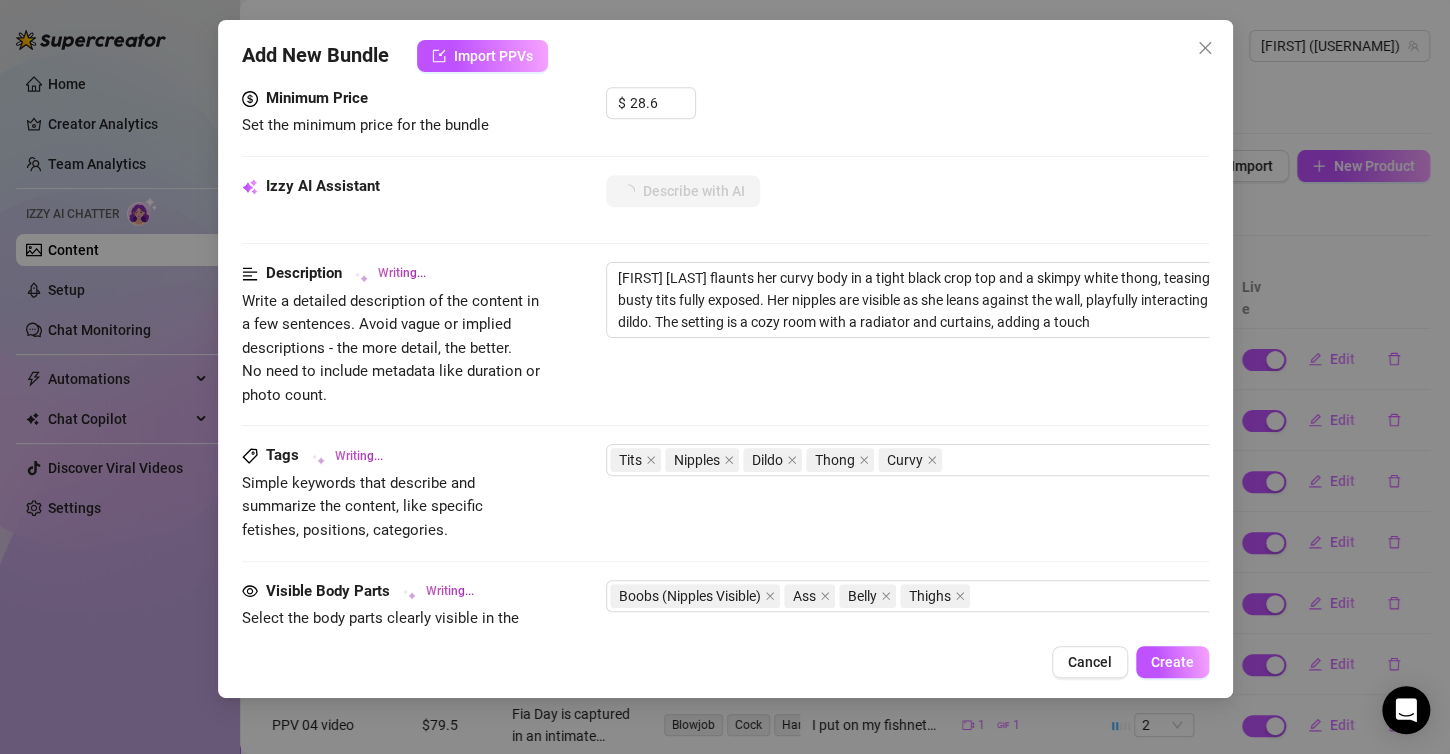 type on "[FIRST] [LAST] flaunts her curvy body in a tight black crop top and a skimpy white thong, teasing with her busty tits fully exposed. Her nipples are visible as she leans against the wall, playfully interacting with a large dildo. The setting is a cozy room with a radiator and curtains, adding a touch" 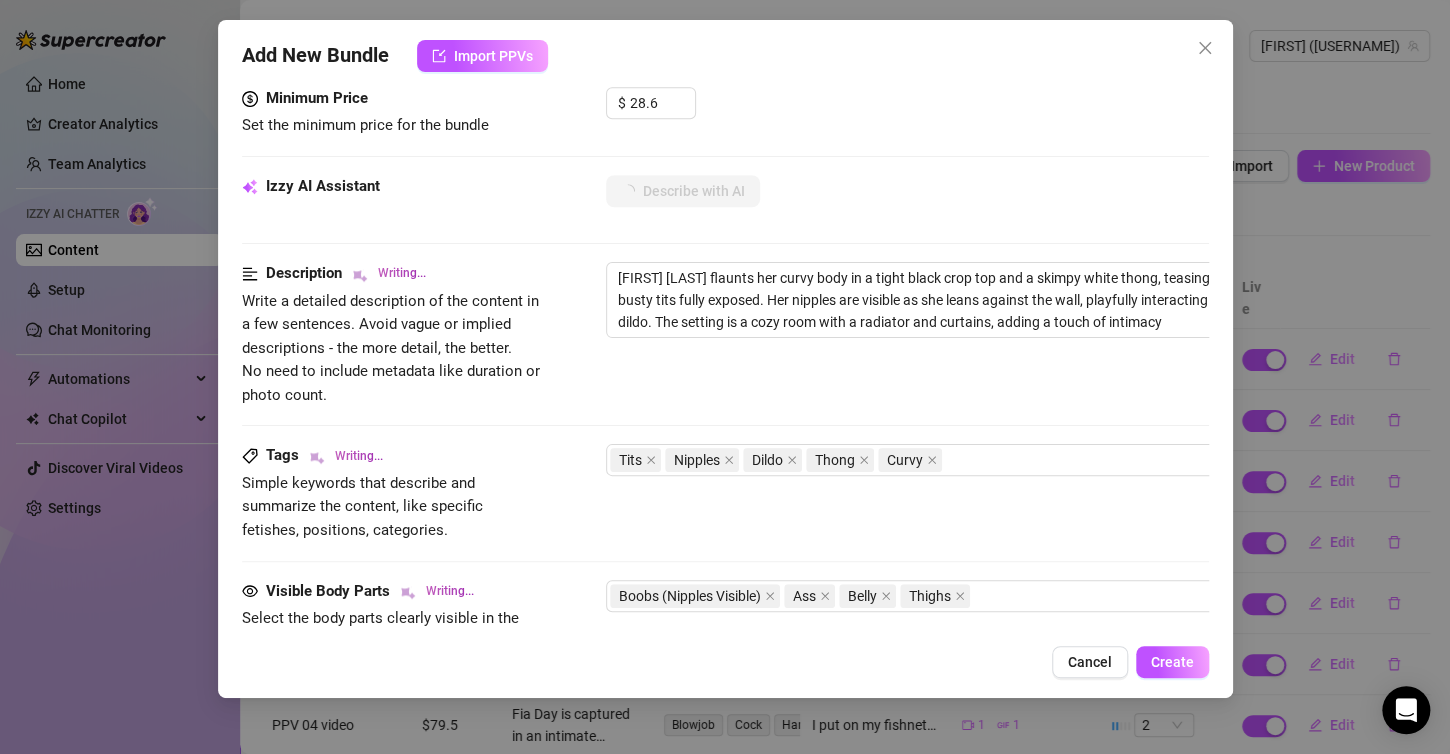 type on "[FIRST] [LAST] flaunts her curvy body in a tight black crop top and a skimpy white thong, teasing with her busty tits fully exposed. Her nipples are visible as she leans against the wall, playfully interacting with a large dildo. The setting is a cozy room with a radiator and curtains, adding a touch of intimacy to" 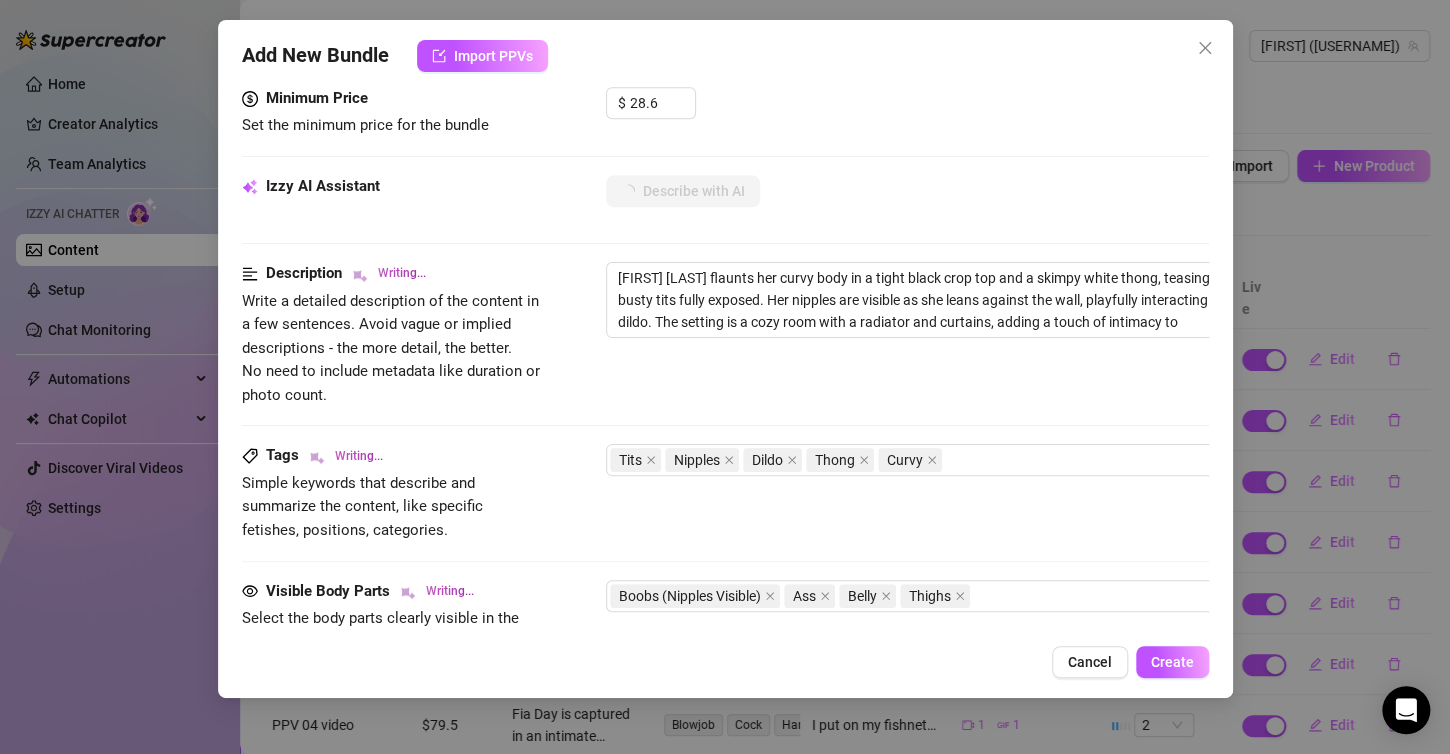 type on "[FIRST] [LAST] flaunts her curvy body in a tight black crop top and a skimpy white thong, teasing with her busty tits fully exposed. Her nipples are visible as she leans against the wall, playfully interacting with a large dildo. The setting is a cozy room with a radiator and curtains, adding a touch of intimacy to the" 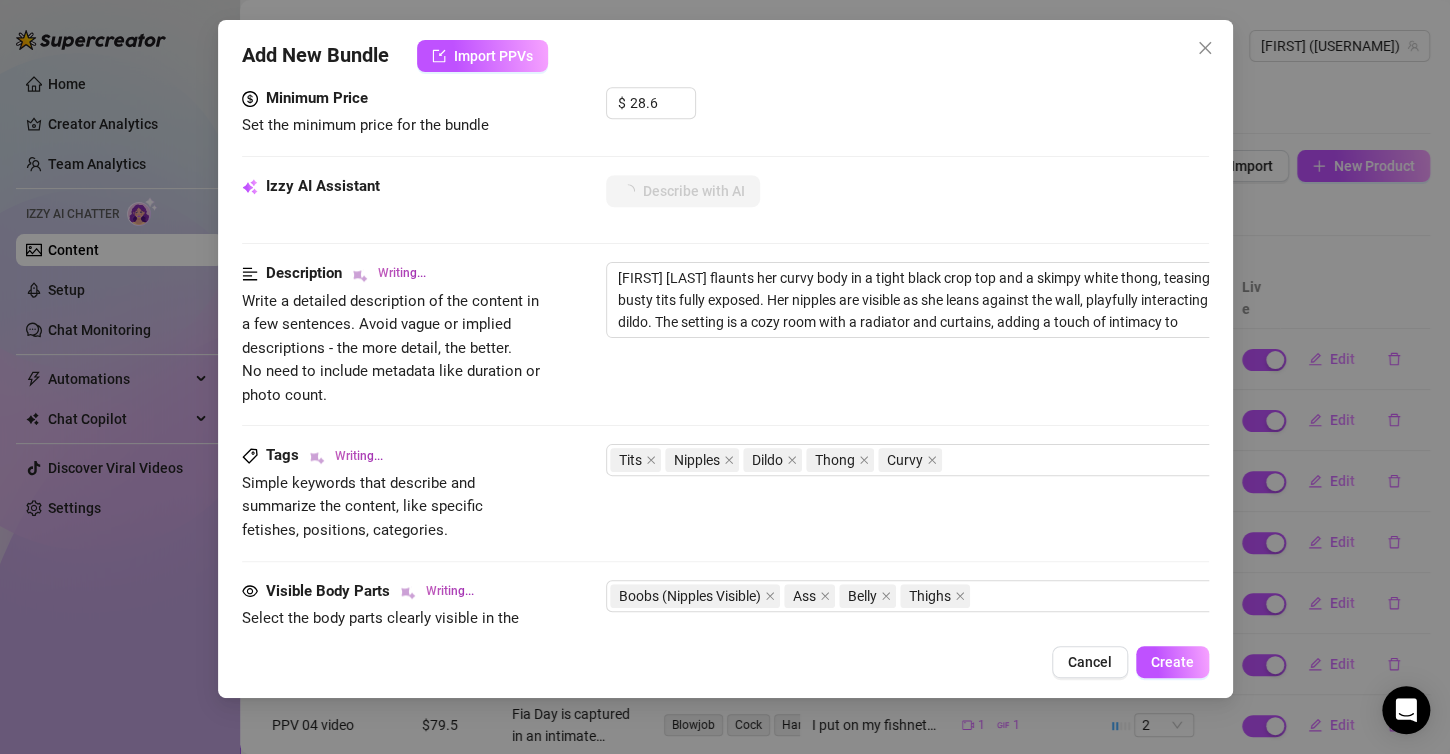 type on "[FIRST] [LAST] flaunts her curvy body in a tight black crop top and a skimpy white thong, teasing with her busty tits fully exposed. Her nipples are visible as she leans against the wall, playfully interacting with a large dildo. The setting is a cozy room with a radiator and curtains, adding a touch of intimacy to the" 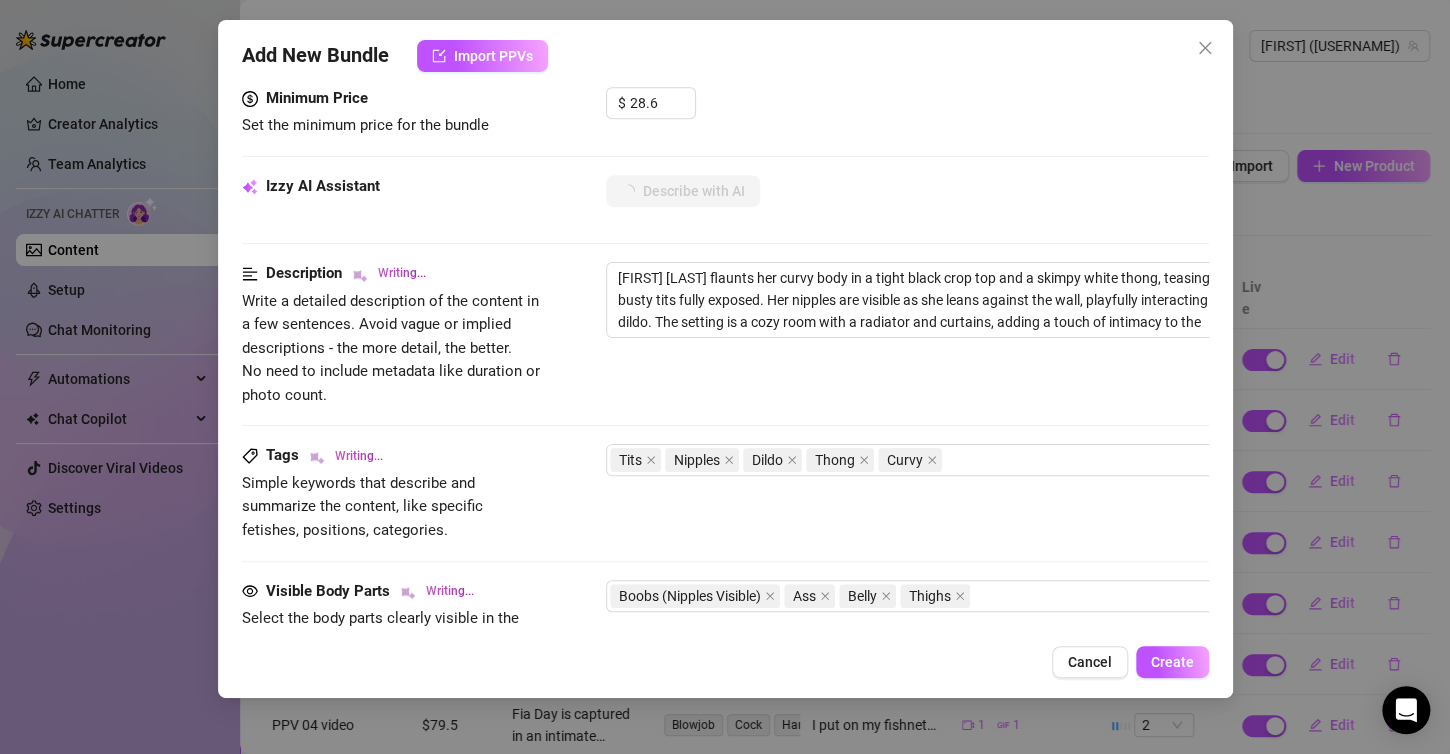 type on "[FIRST] [LAST] flaunts her curvy body in a tight black crop top and a skimpy white thong, teasing with her busty tits fully exposed. Her nipples are visible as she leans against the wall, playfully interacting with a large dildo. The setting is a cozy room with a radiator and curtains, adding a touch of intimacy to the scene." 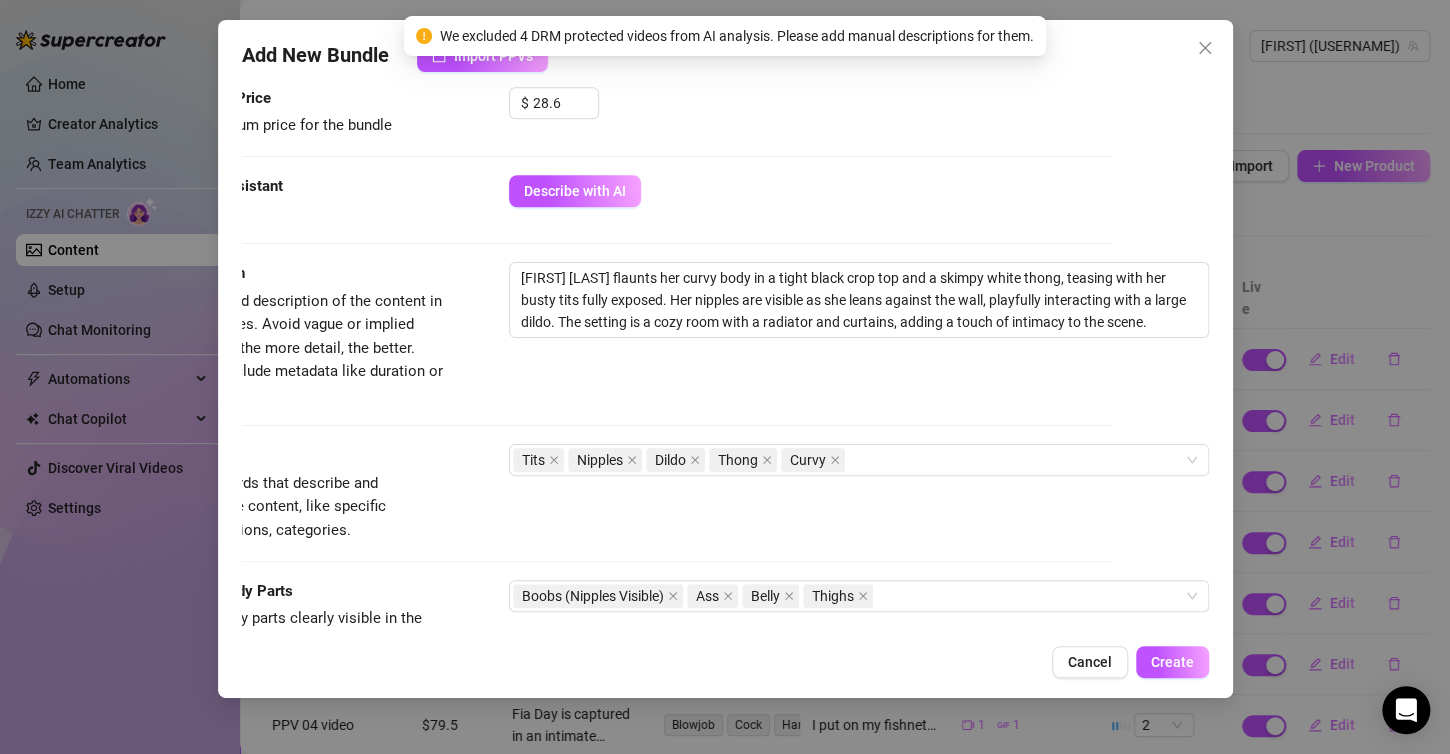 scroll, scrollTop: 879, scrollLeft: 114, axis: both 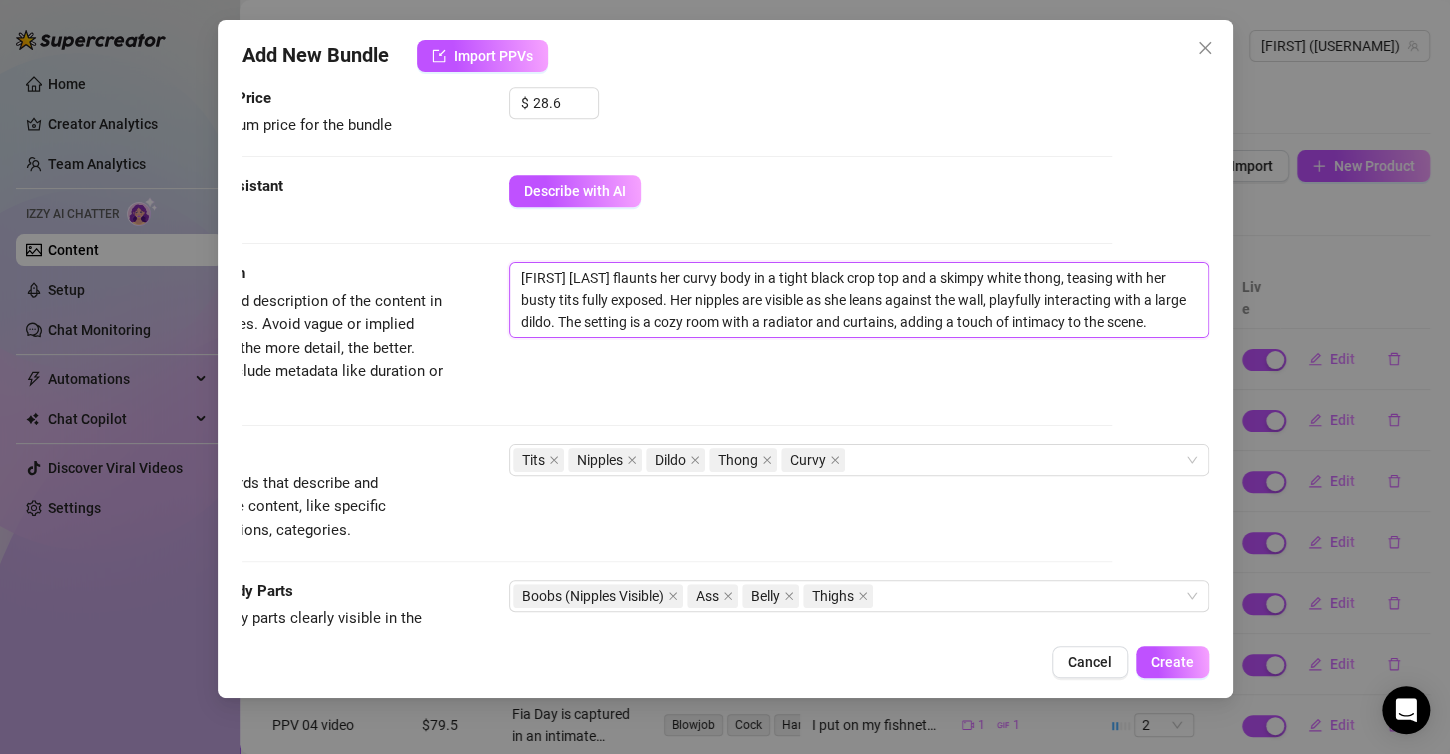 drag, startPoint x: 494, startPoint y: 276, endPoint x: 1095, endPoint y: 324, distance: 602.91376 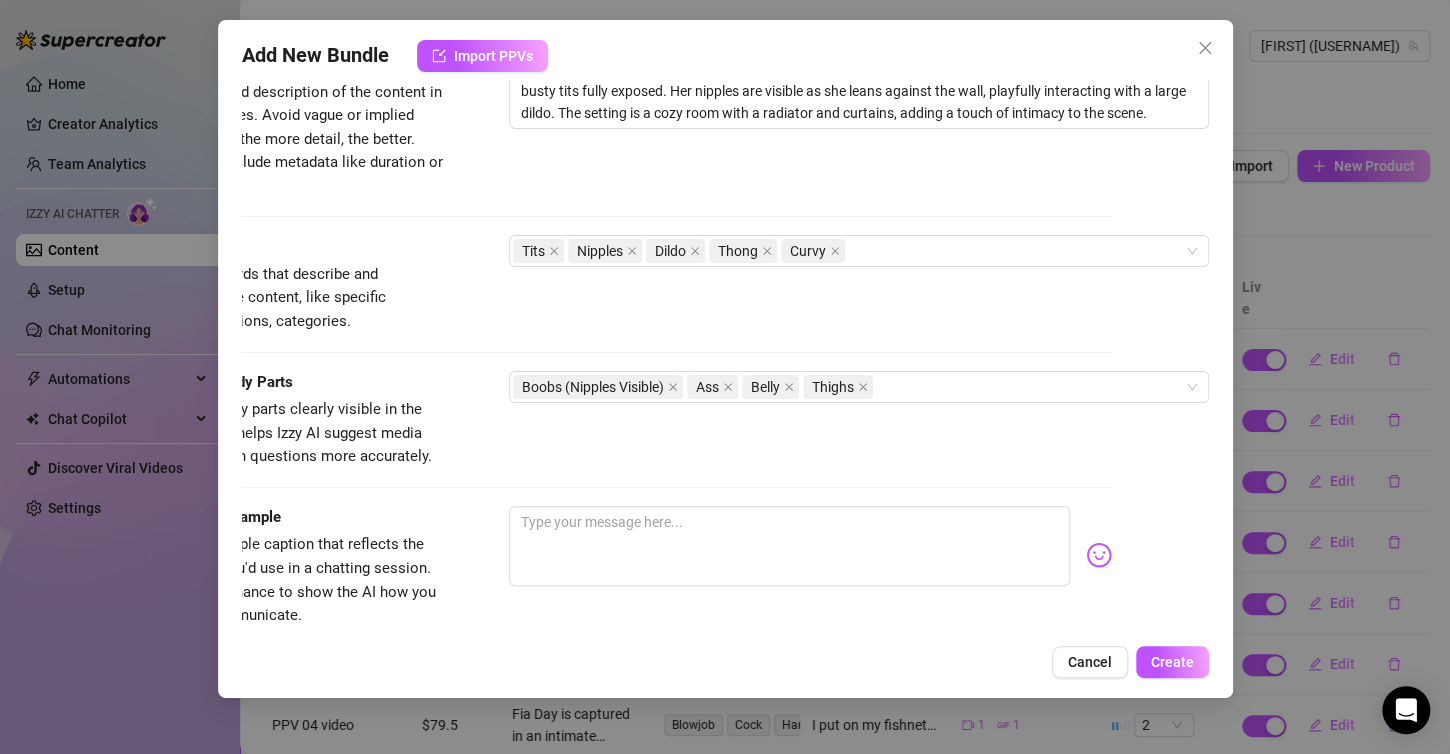 scroll, scrollTop: 1079, scrollLeft: 114, axis: both 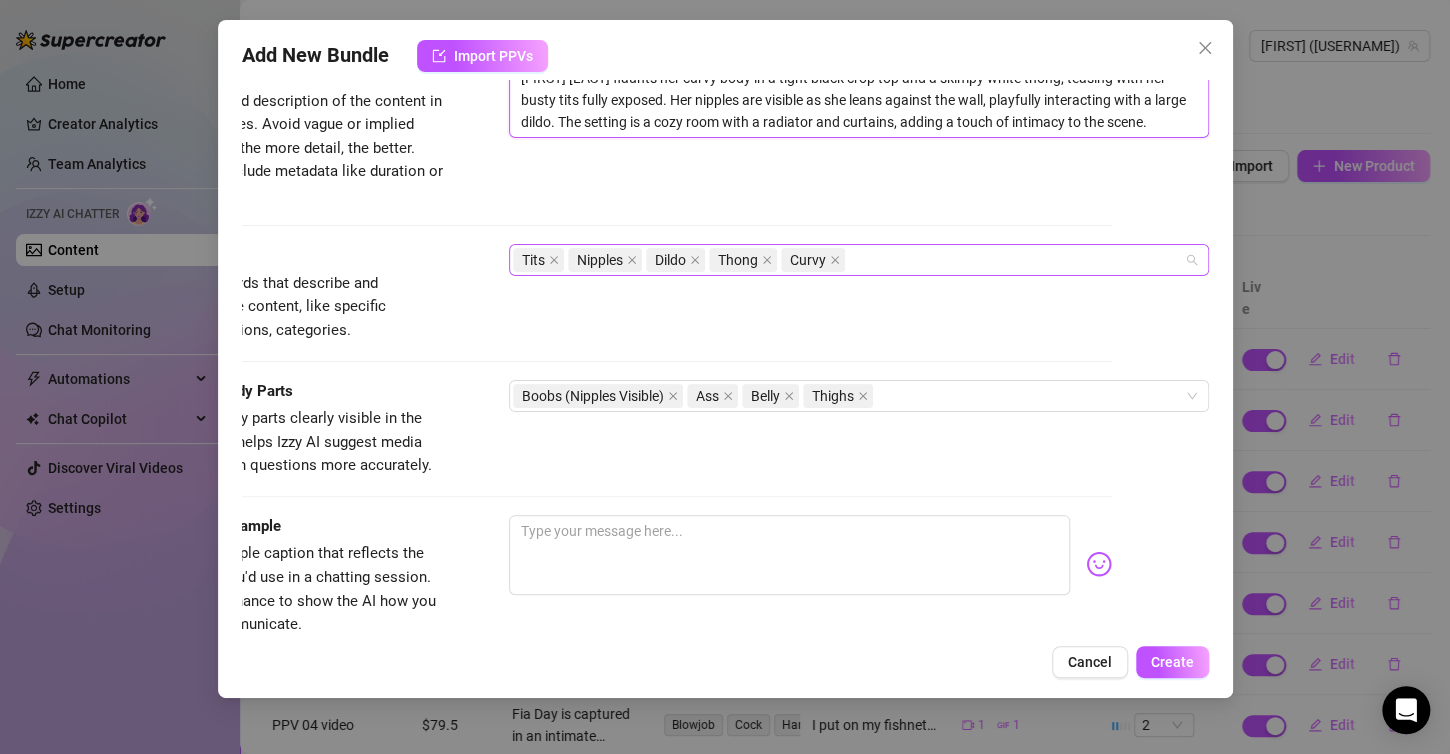 click on "Tits Nipples Dildo Thong Curvy" at bounding box center [848, 260] 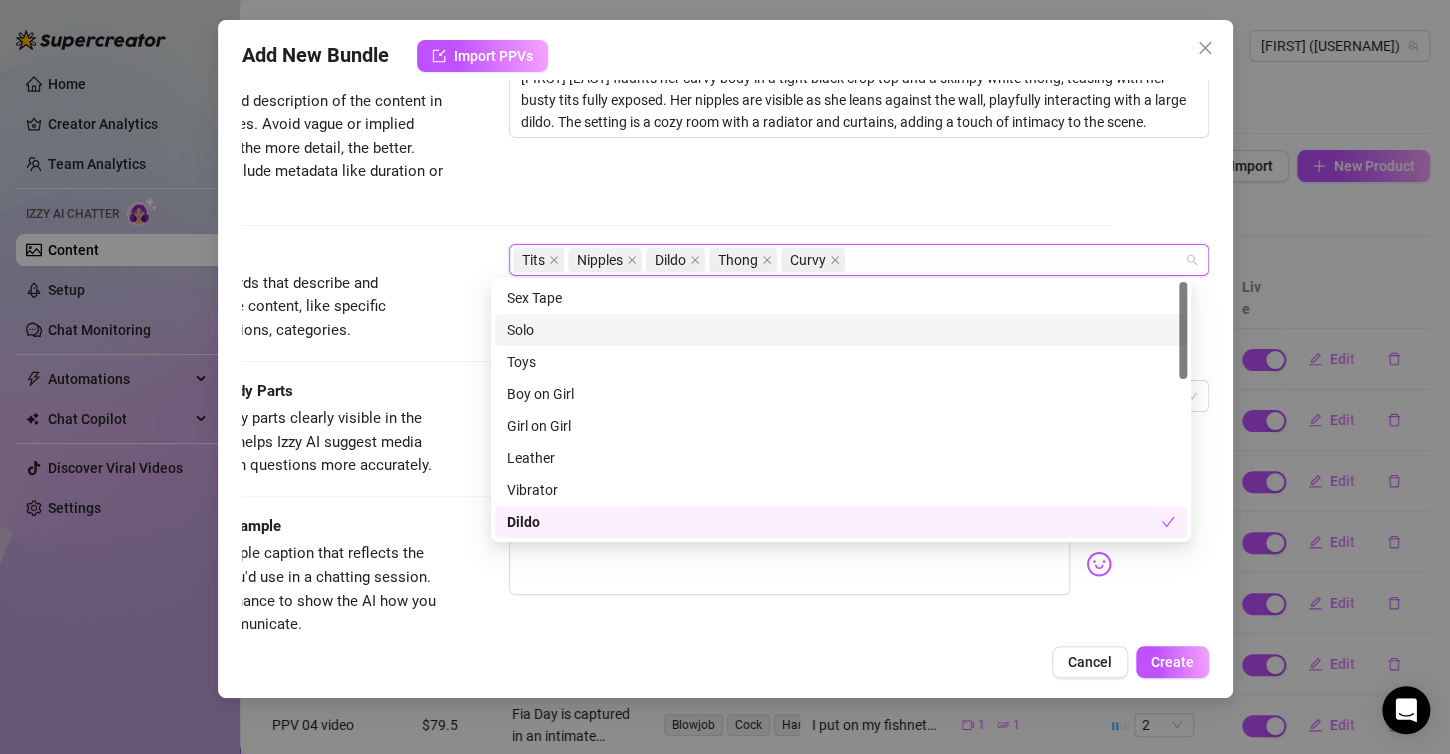 click on "Solo" at bounding box center (841, 330) 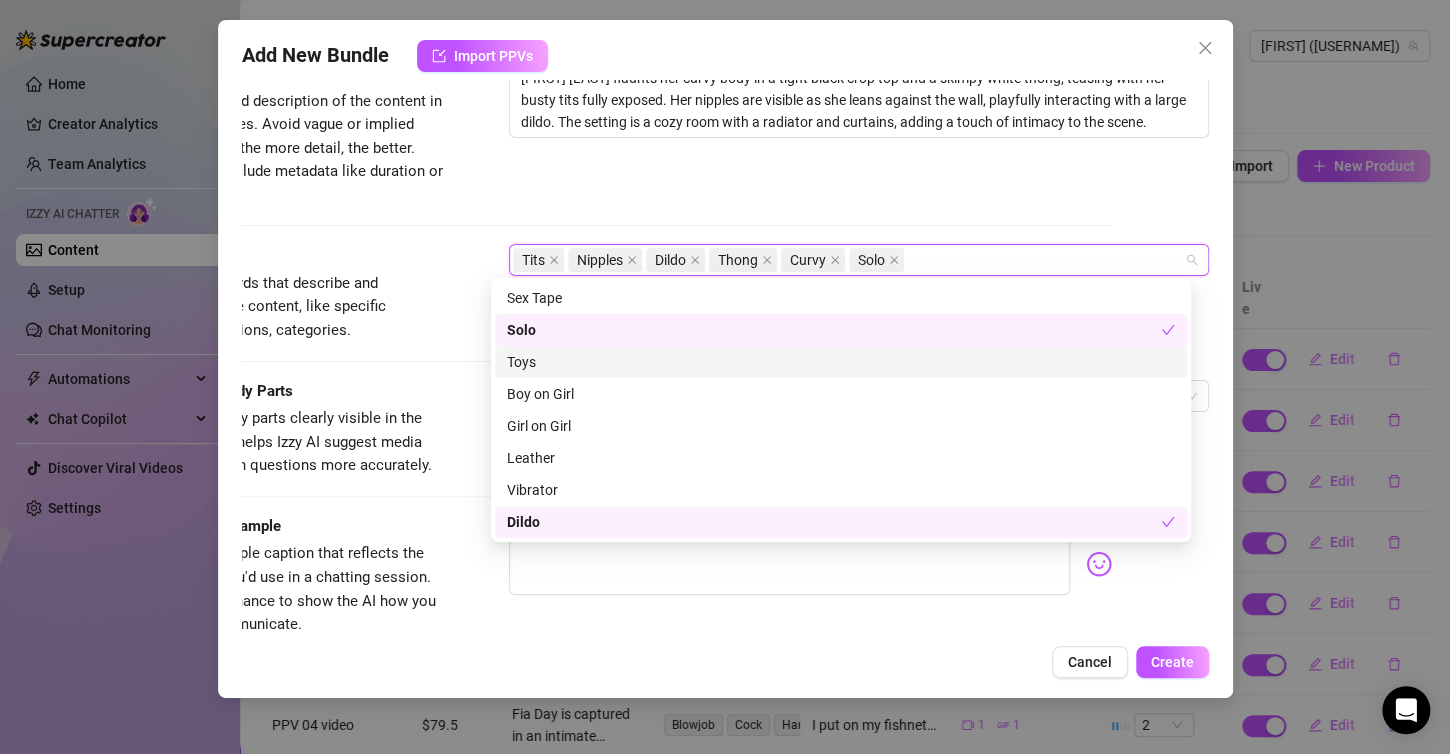 click on "Toys" at bounding box center (841, 362) 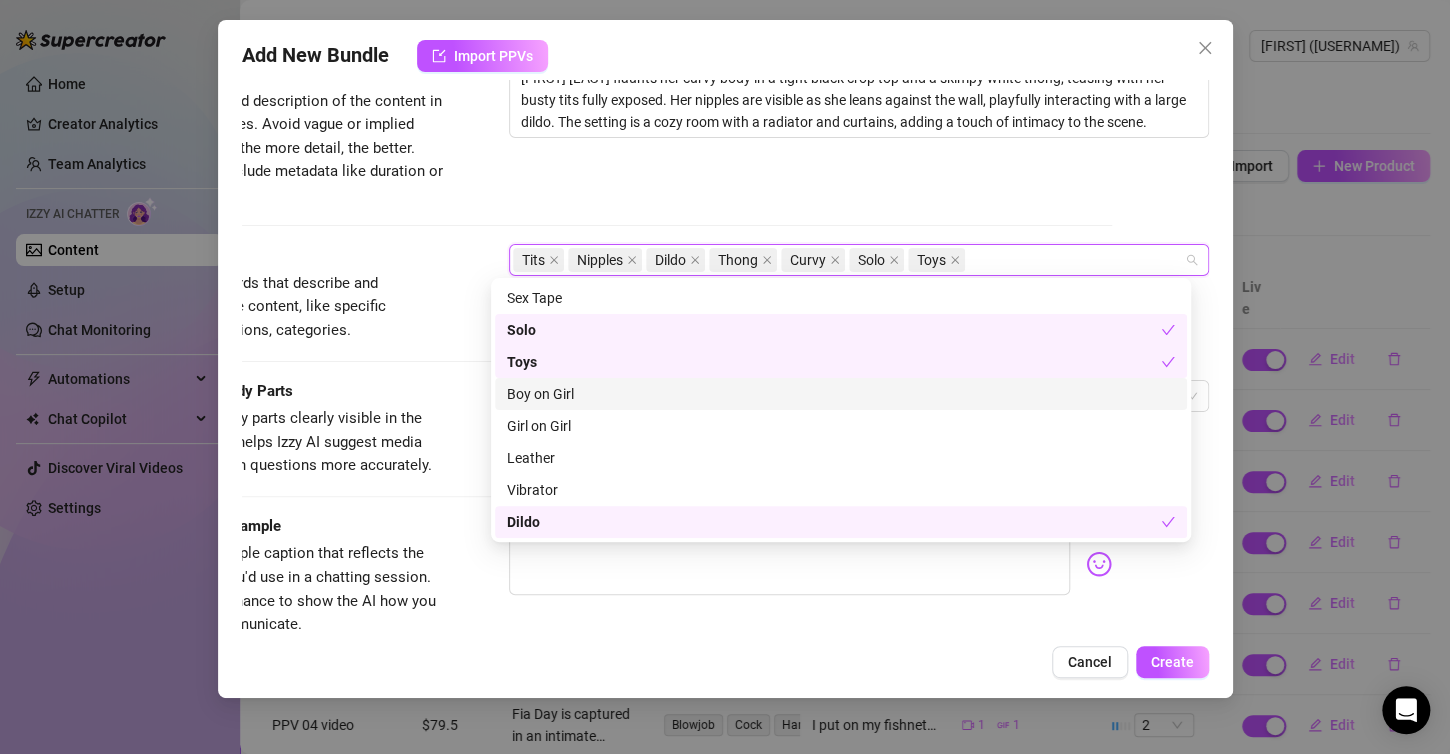 click on "Visible Body Parts Select the body parts clearly visible in the content. This helps Izzy AI suggest media and answer fan questions more accurately. Boobs (Nipples Visible) Ass Belly Thighs" at bounding box center [628, 429] 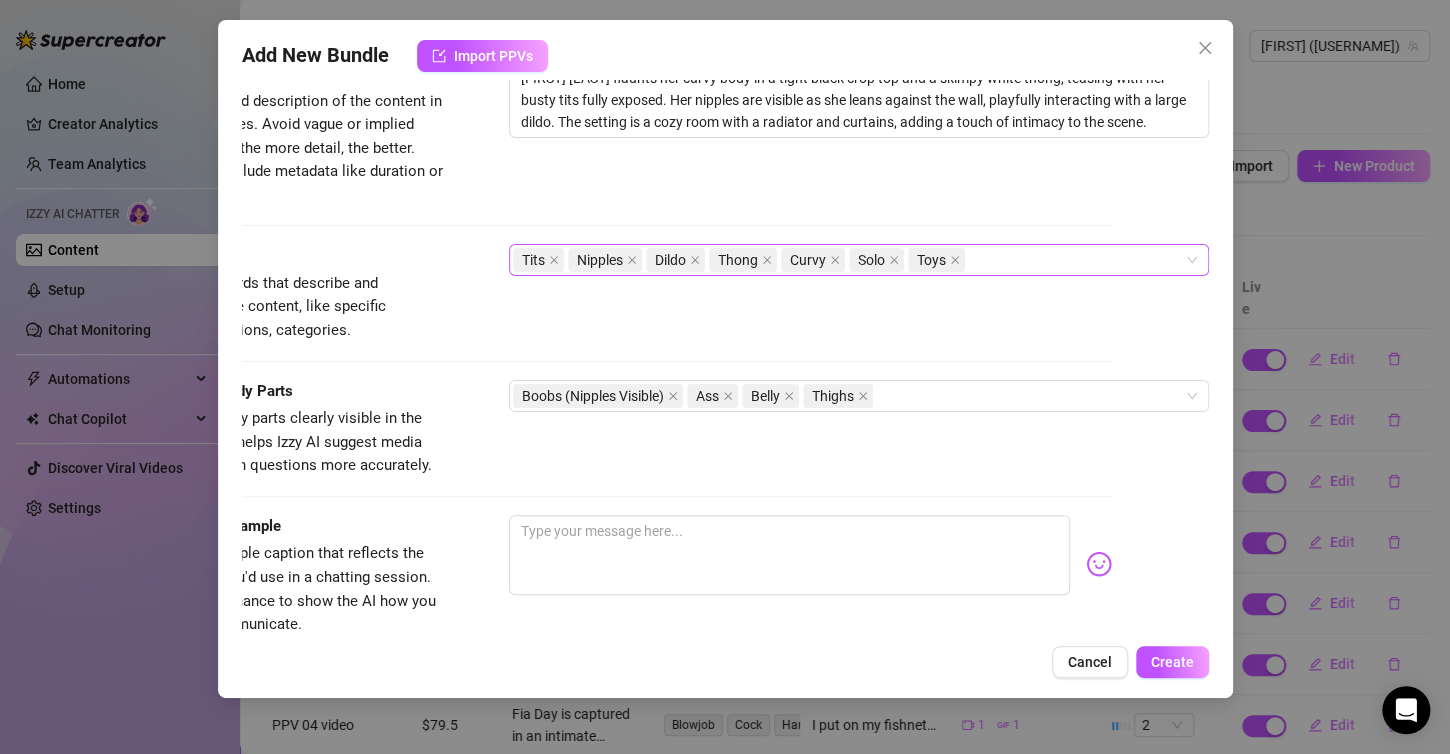click on "Tits Nipples Dildo Thong Curvy Solo Toys" at bounding box center [848, 260] 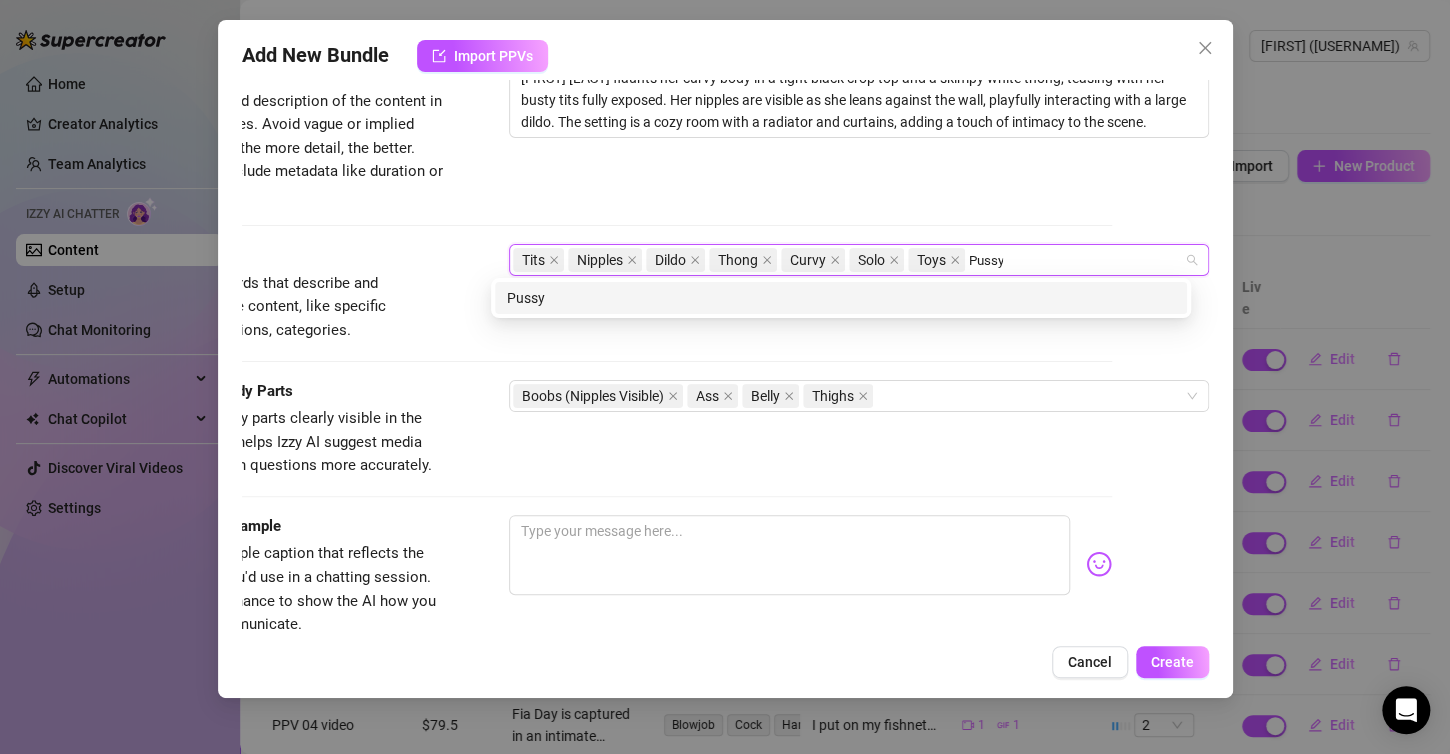 type on "Pussy" 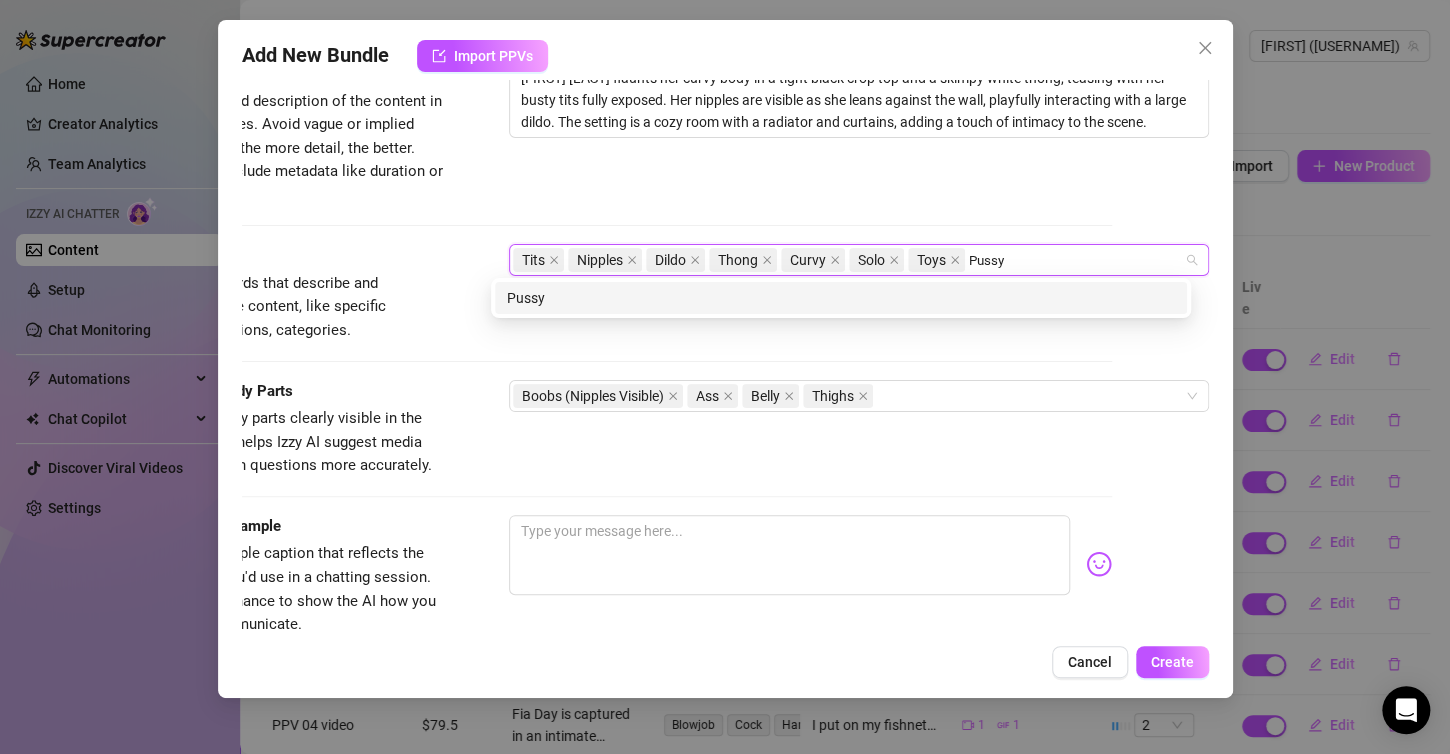 click on "Pussy" at bounding box center [841, 298] 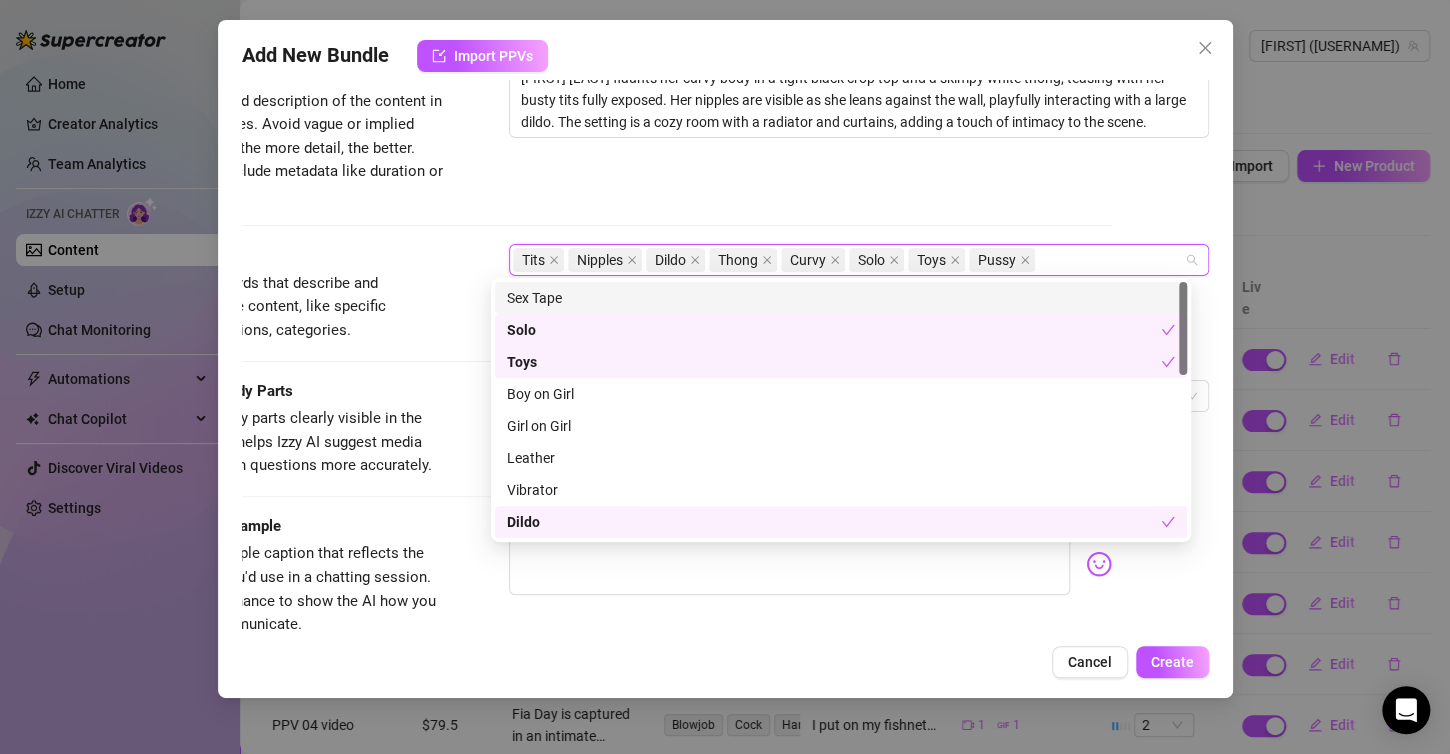 click on "Description Write a detailed description of the content in a few sentences. Avoid vague or implied descriptions - the more detail, the better.  No need to include metadata like duration or photo count. [FIRST] [LAST] flaunts her curvy body in a tight black crop top and a skimpy white thong, teasing with her busty tits fully exposed. Her nipples are visible as she leans against the wall, playfully interacting with a large dildo. The setting is a cozy room with a radiator and curtains, adding a touch of intimacy to the scene." at bounding box center [628, 134] 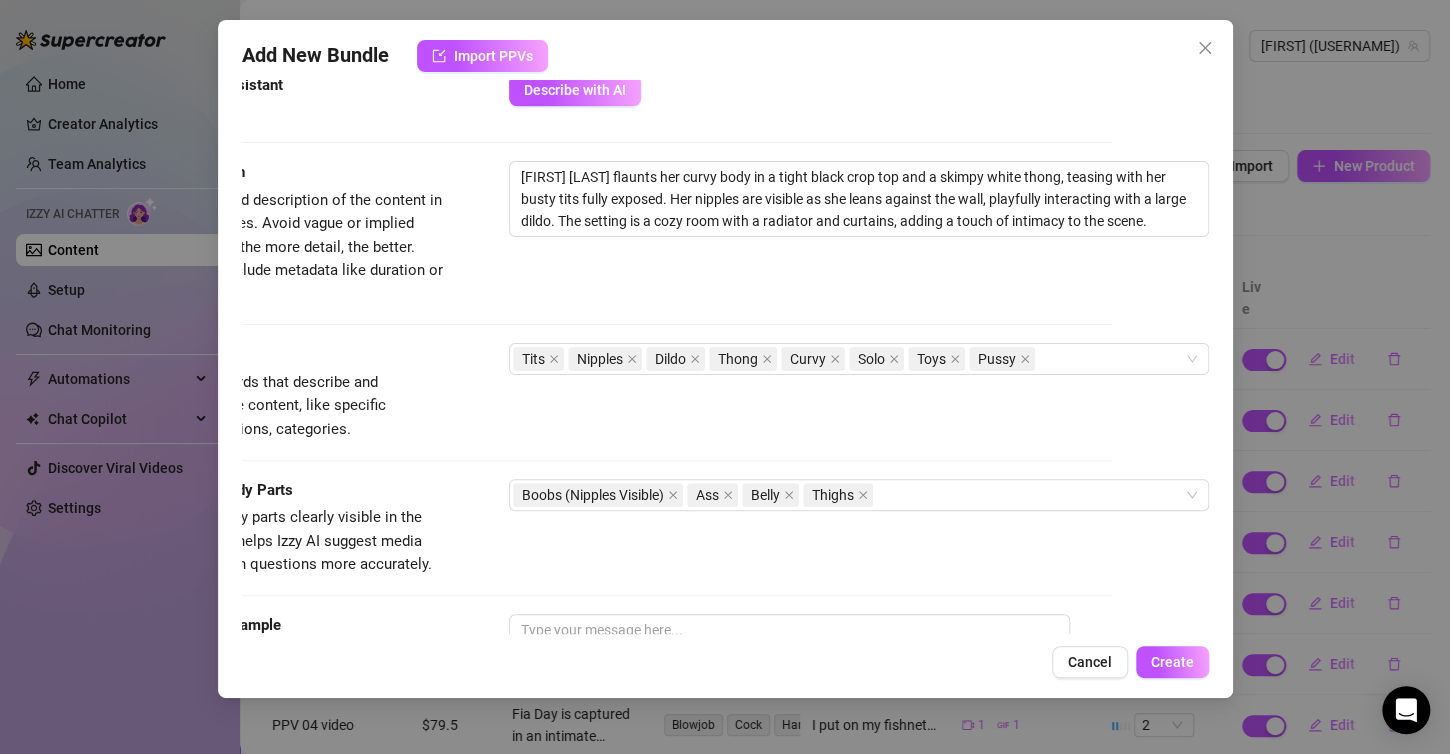 scroll, scrollTop: 979, scrollLeft: 114, axis: both 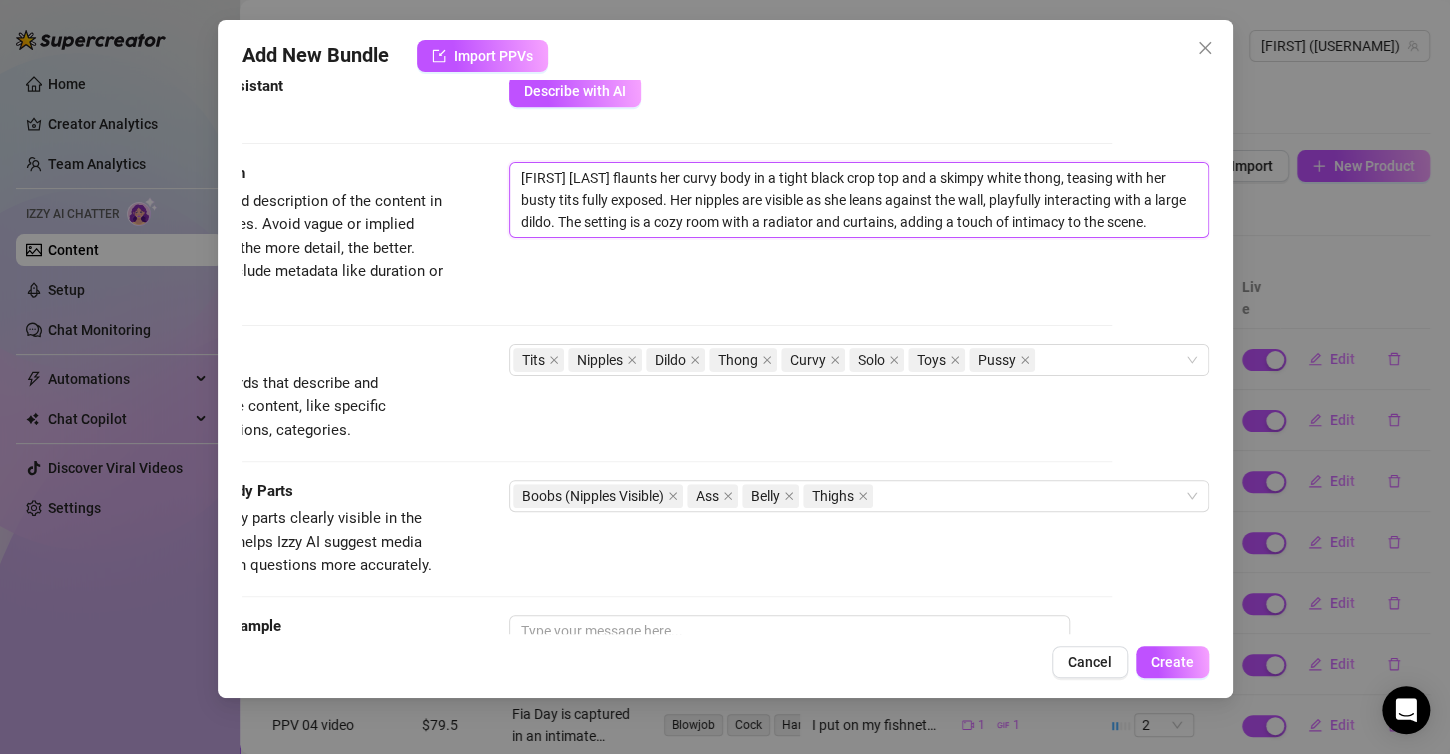 click on "[FIRST] [LAST] flaunts her curvy body in a tight black crop top and a skimpy white thong, teasing with her busty tits fully exposed. Her nipples are visible as she leans against the wall, playfully interacting with a large dildo. The setting is a cozy room with a radiator and curtains, adding a touch of intimacy to the scene." at bounding box center (859, 200) 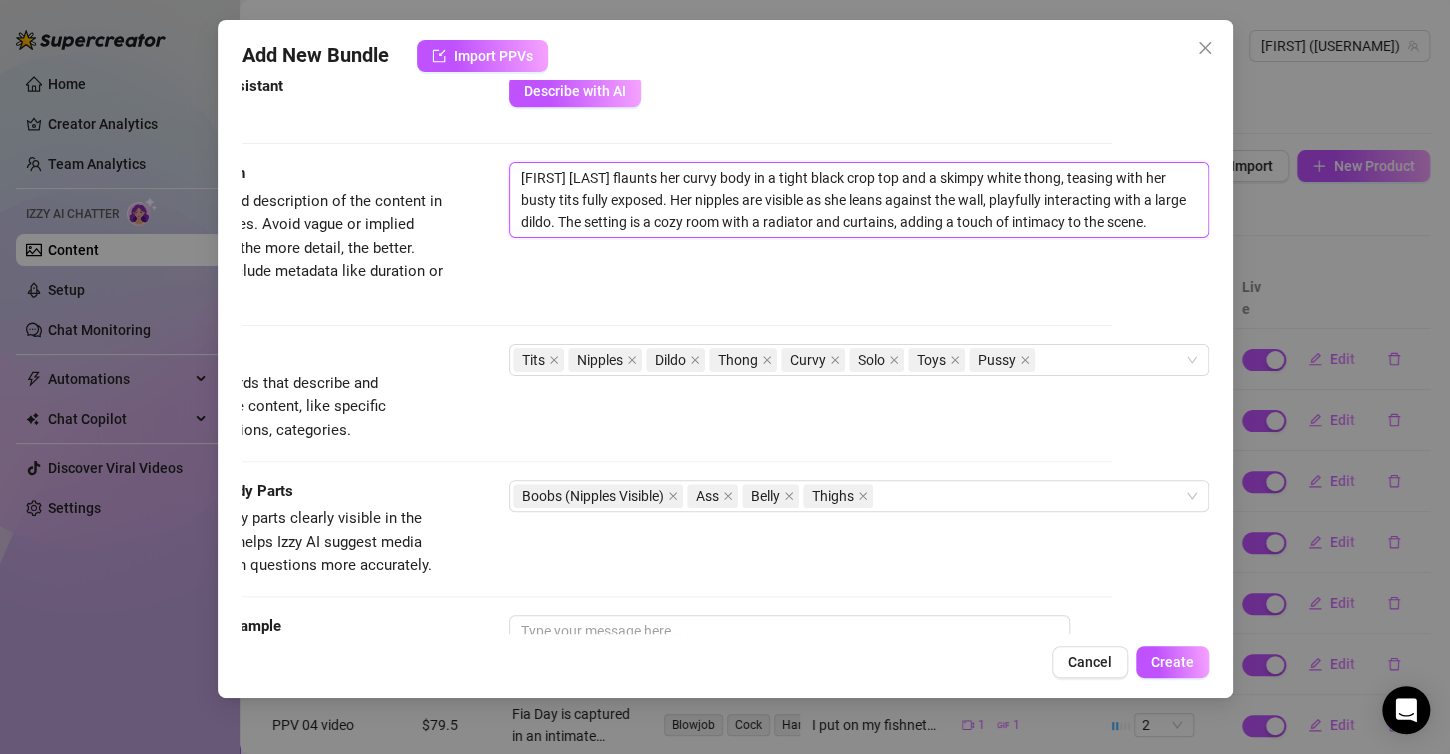 type on "[FIRST] [LAST] flaunts her curvy body in a tight black crop top and a skimpy whit thong, teasing with her busty tits fully exposed. Her nipples are visible as she leans against the wall, playfully interacting with a large dildo. The setting is a cozy room with a radiator and curtains, adding a touch of intimacy to the scene." 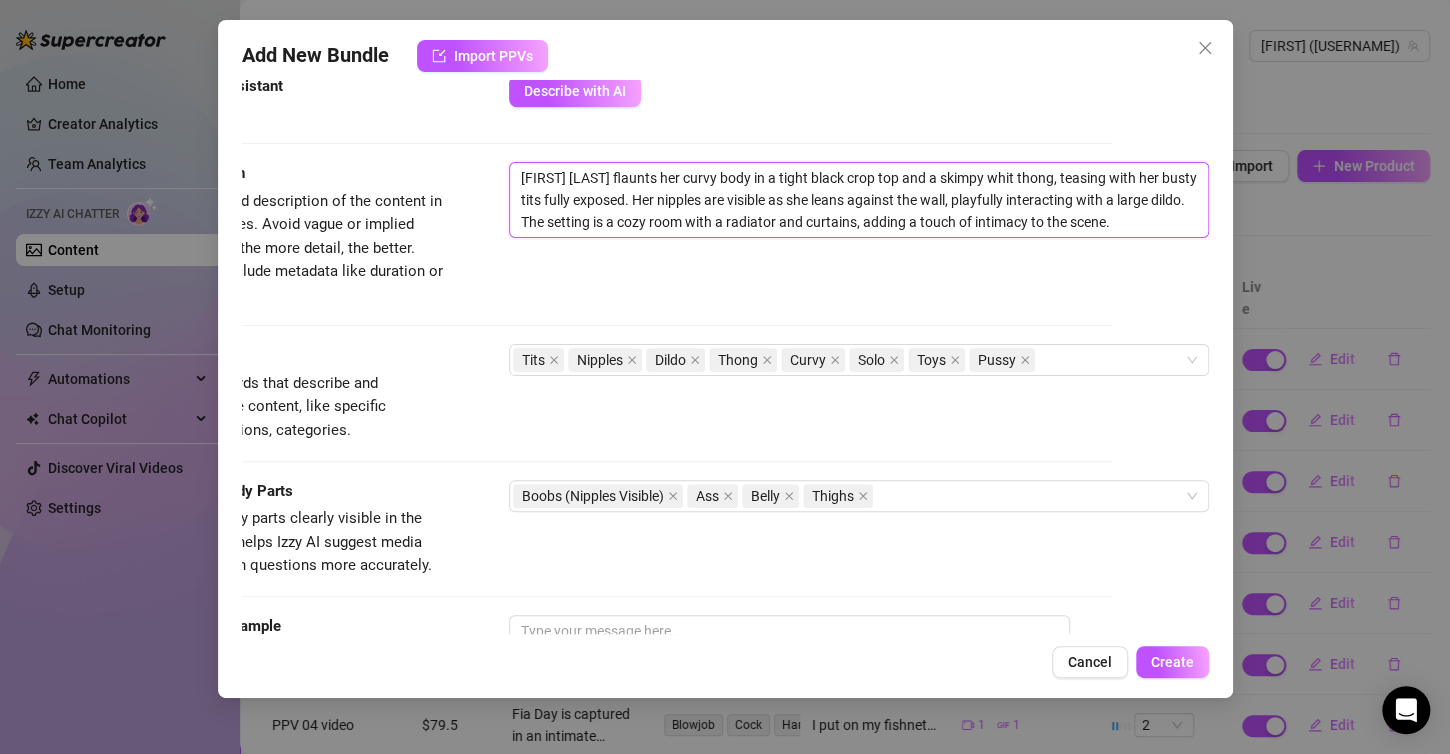 type on "[FIRST] [LAST] flaunts her curvy body in a tight black crop top and a skimpy whi thong, teasing with her busty tits fully exposed. Her nipples are visible as she leans against the wall, playfully interacting with a large dildo. The setting is a cozy room with a radiator and curtains, adding a touch of intimacy to the scene." 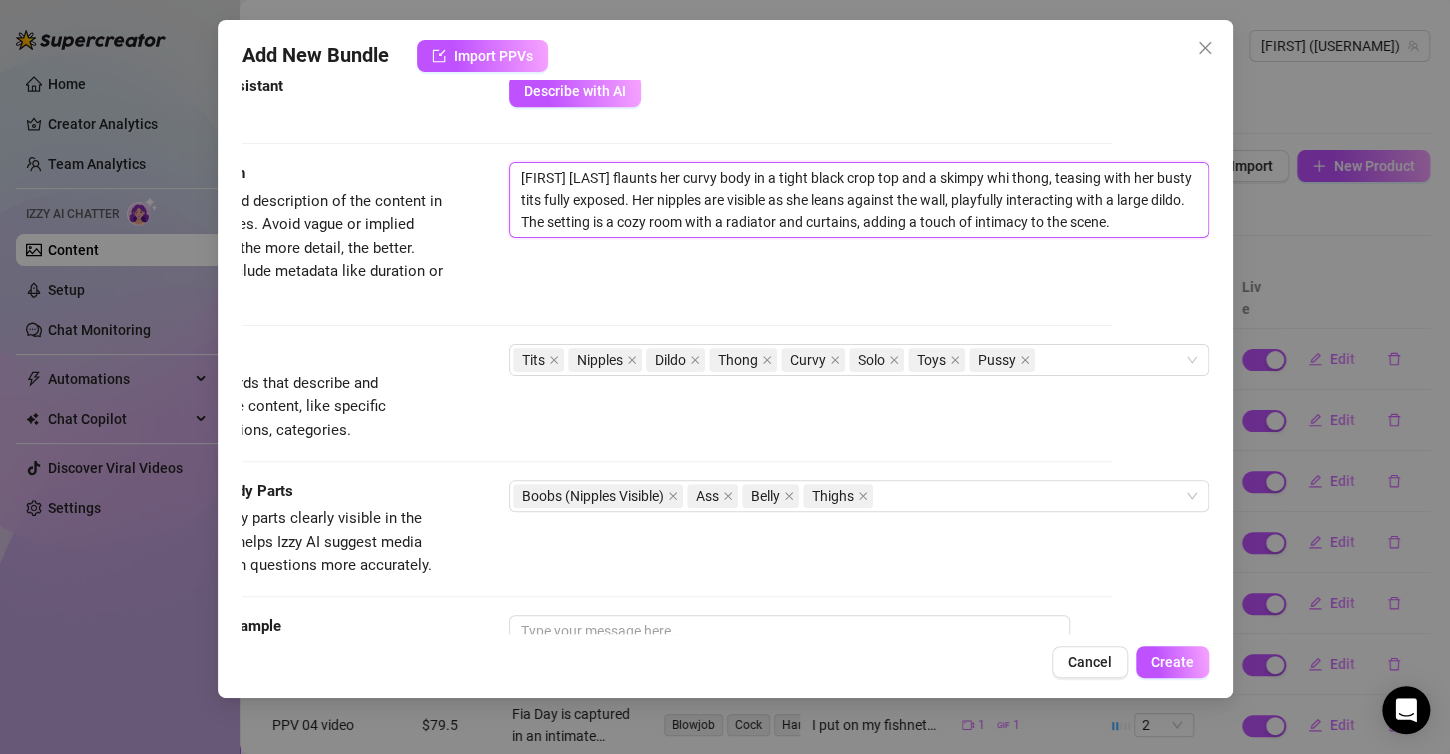 type on "[FIRST] [LAST] flaunts her curvy body in a tight black crop top and a skimpy wh thong, teasing with her busty tits fully exposed. Her nipples are visible as she leans against the wall, playfully interacting with a large dildo. The setting is a cozy room with a radiator and curtains, adding a touch of intimacy to the scene." 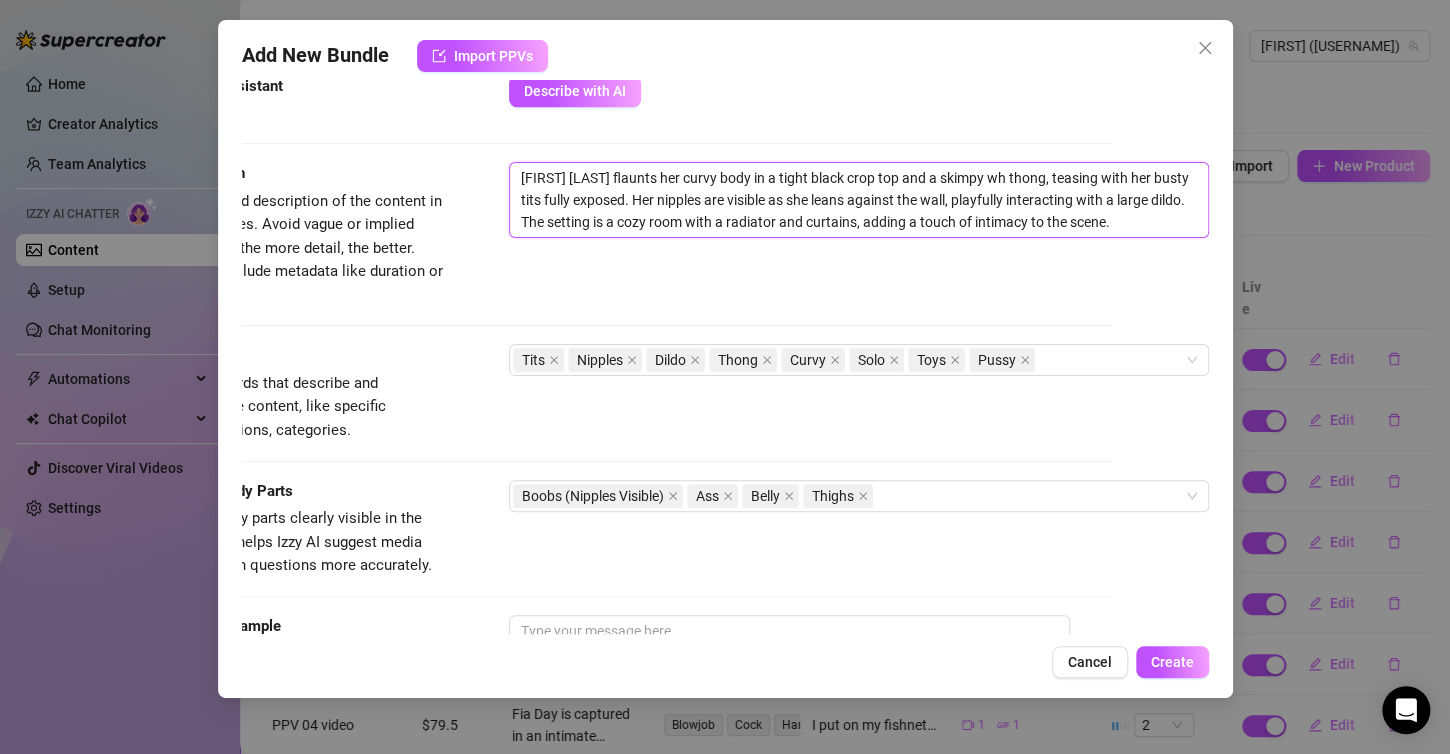 type on "[FIRST] [LAST] flaunts her curvy body in a tight black crop top and a skimpy w thong, teasing with her busty tits fully exposed. Her nipples are visible as she leans against the wall, playfully interacting with a large dildo. The setting is a cozy room with a radiator and curtains, adding a touch of intimacy to the scene." 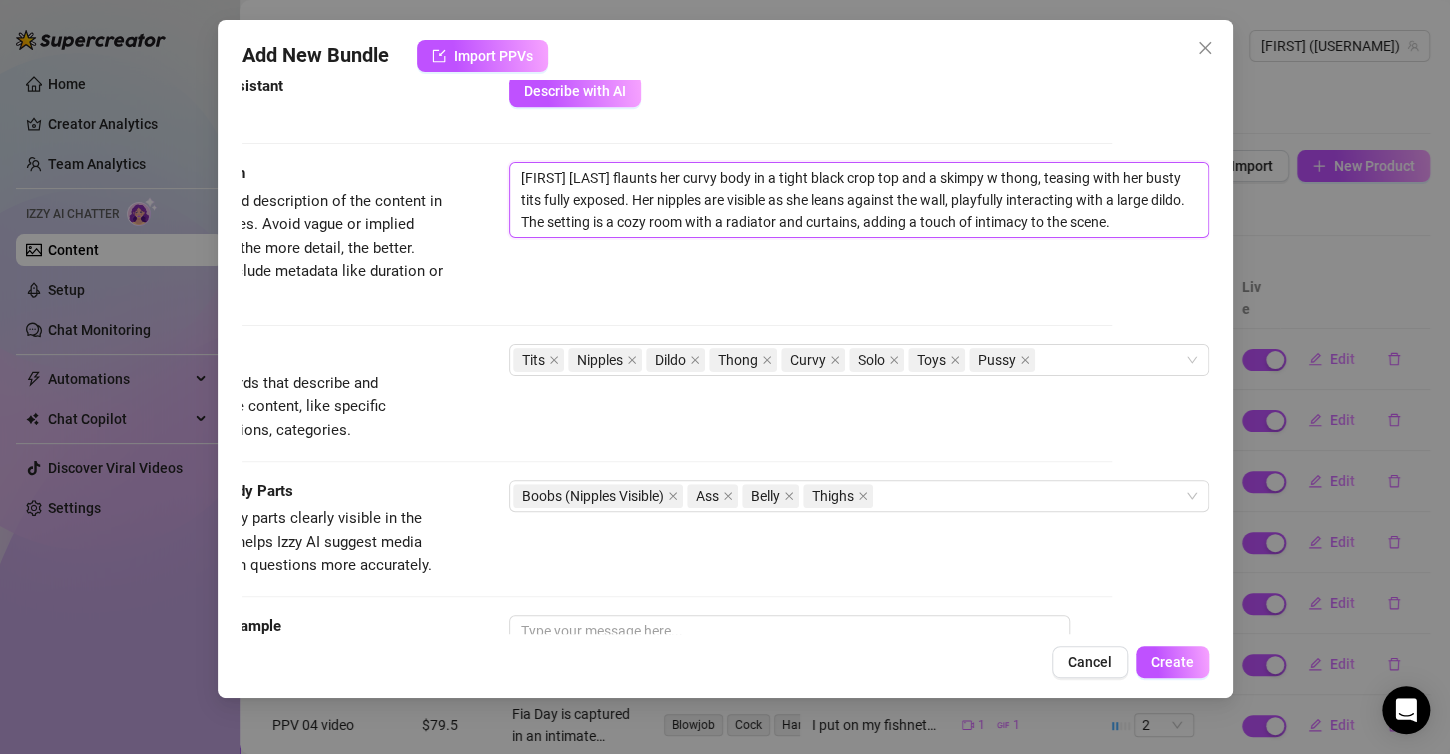 type on "[FIRST] [LAST] flaunts her curvy body in a tight black crop top and a skimpy  thong, teasing with her busty tits fully exposed. Her nipples are visible as she leans against the wall, playfully interacting with a large dildo. The setting is a cozy room with a radiator and curtains, adding a touch of intimacy to the scene." 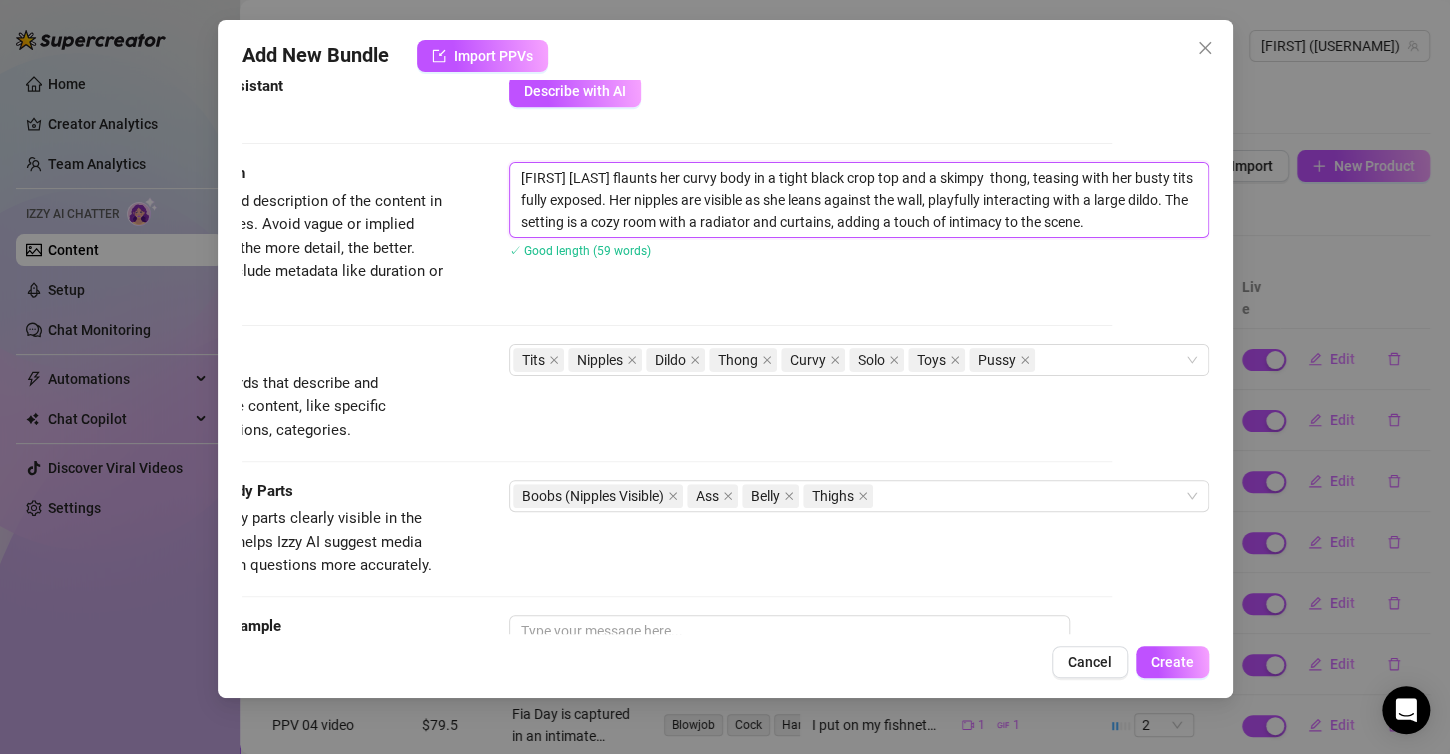 type on "[FIRST] [LAST] flaunts her curvy body in a tight black crop top and a skimpy v thong, teasing with her busty tits fully exposed. Her nipples are visible as she leans against the wall, playfully interacting with a large dildo. The setting is a cozy room with a radiator and curtains, adding a touch of intimacy to the scene." 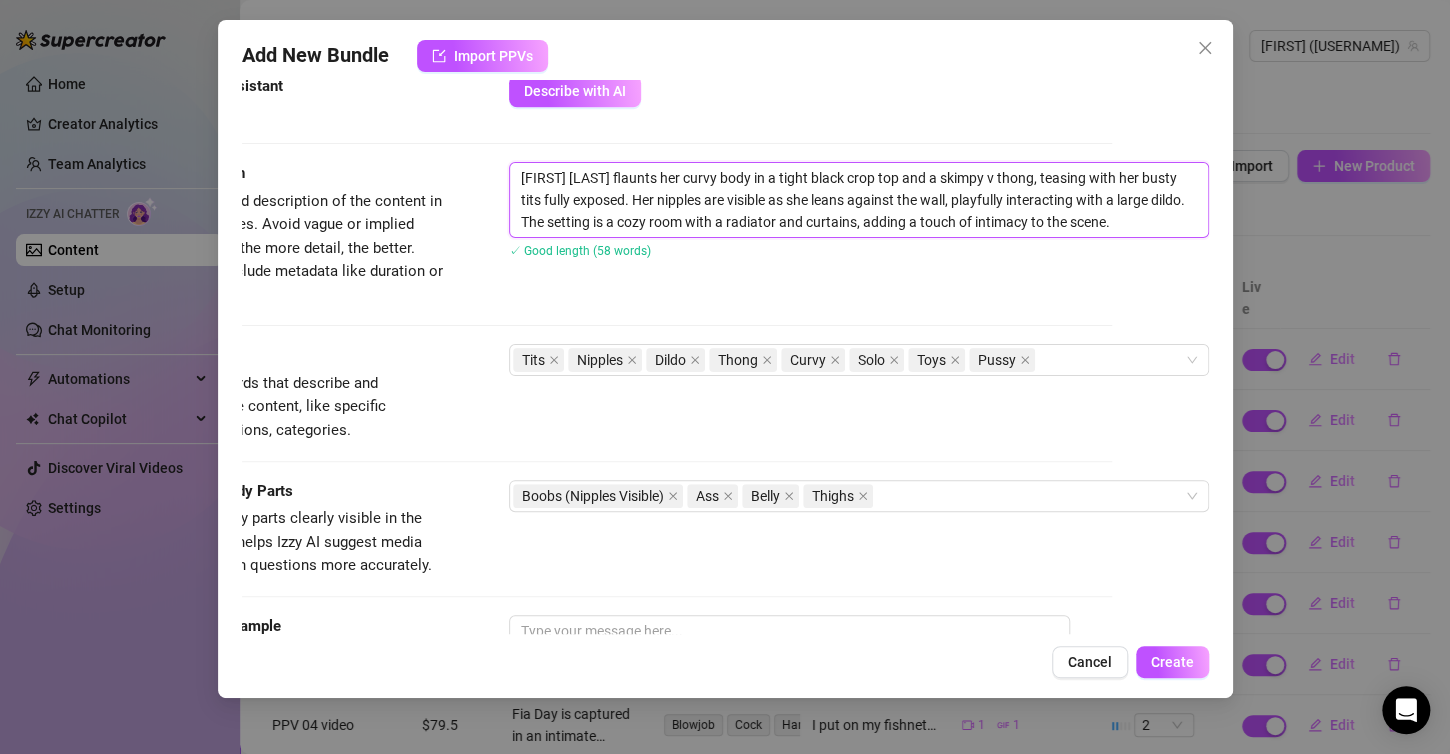 type on "[FIRST] [LAST] flaunts her curvy body in a tight black crop top and a skimpy vi thong, teasing with her busty tits fully exposed. Her nipples are visible as she leans against the wall, playfully interacting with a large dildo. The setting is a cozy room with a radiator and curtains, adding a touch of intimacy to the scene." 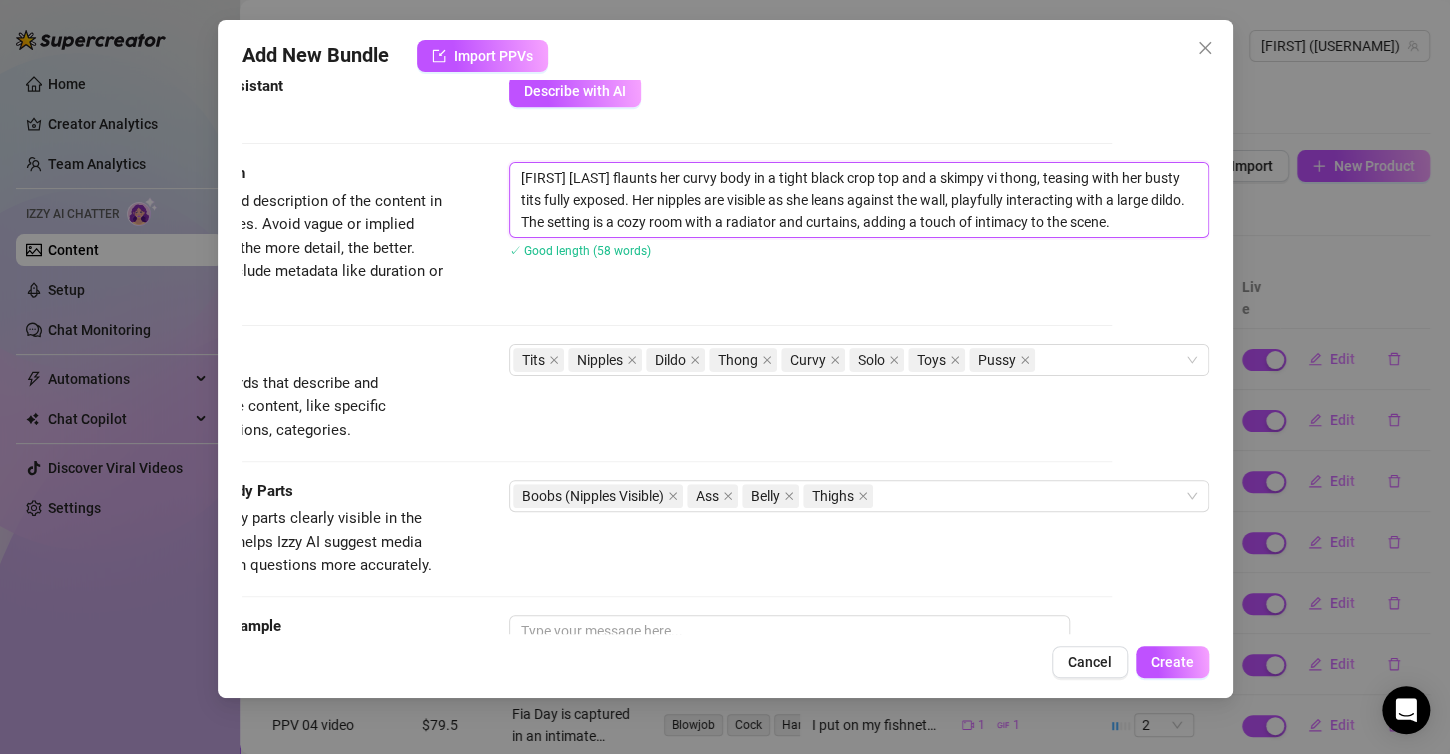 type on "[FIRST] [LAST] flaunts her curvy body in a tight black crop top and a skimpy vio thong, teasing with her busty tits fully exposed. Her nipples are visible as she leans against the wall, playfully interacting with a large dildo. The setting is a cozy room with a radiator and curtains, adding a touch of intimacy to the scene." 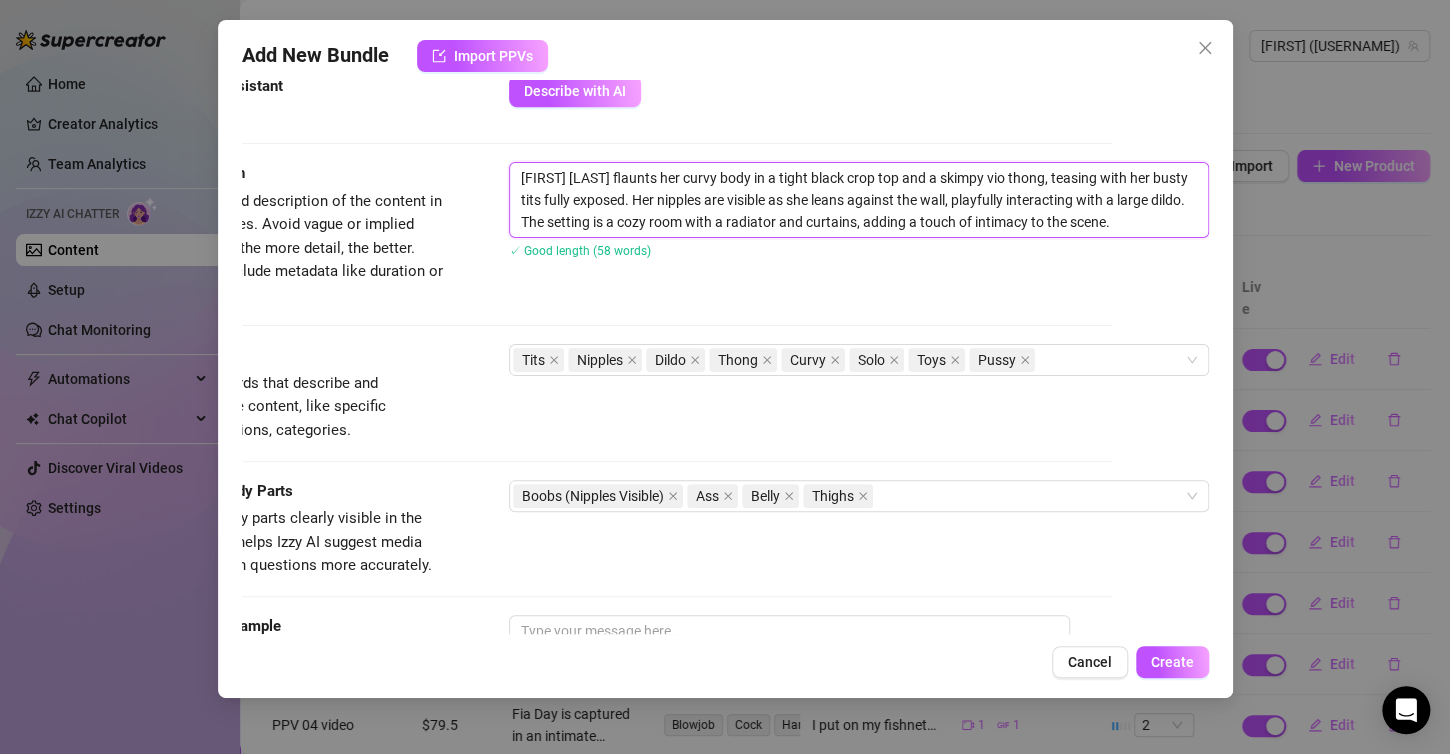 type on "[FIRST] [LAST] flaunts her curvy body in a tight black crop top and a skimpy viol thong, teasing with her busty tits fully exposed. Her nipples are visible as she leans against the wall, playfully interacting with a large dildo. The setting is a cozy room with a radiator and curtains, adding a touch of intimacy to the scene." 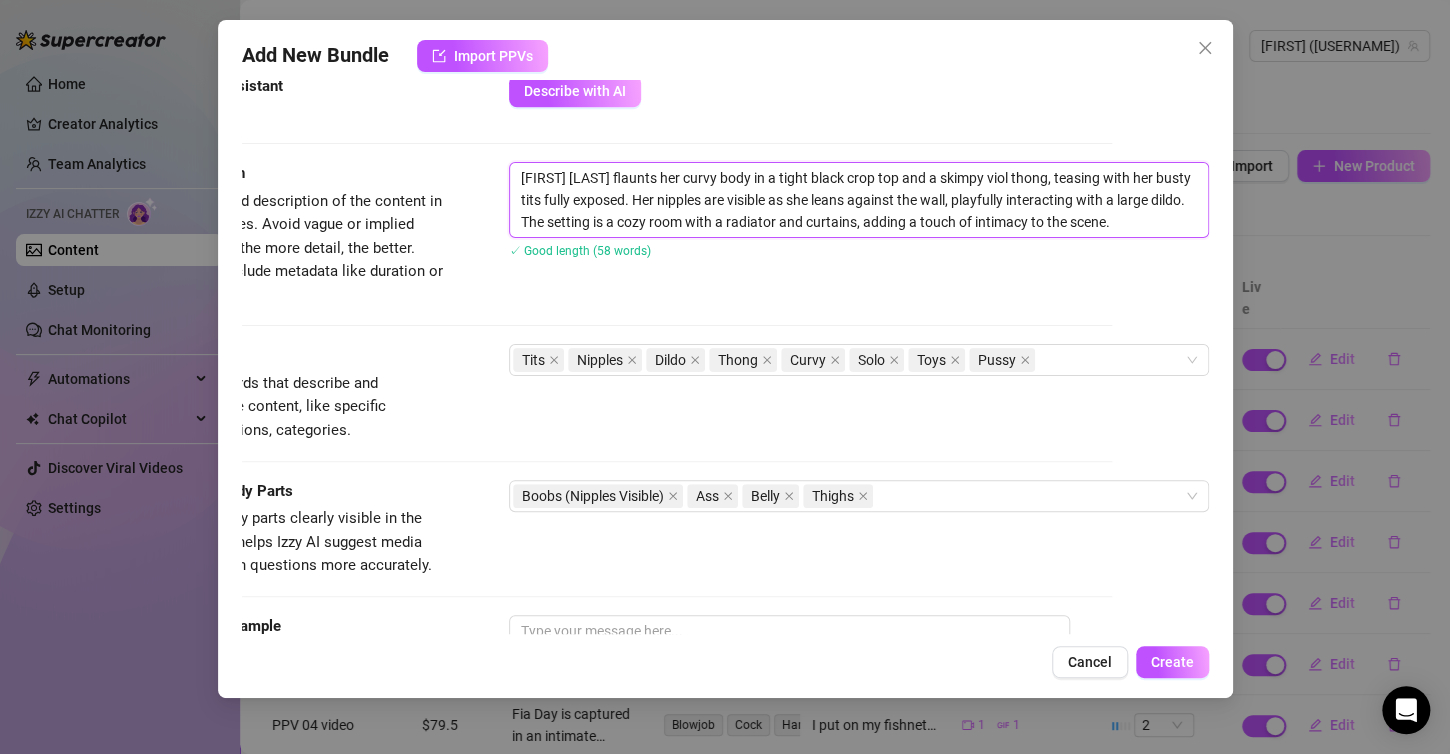 type on "[FIRST] [LAST] flaunts her curvy body in a tight black crop top and a skimpy viole thong, teasing with her busty tits fully exposed. Her nipples are visible as she leans against the wall, playfully interacting with a large dildo. The setting is a cozy room with a radiator and curtains, adding a touch of intimacy to the scene." 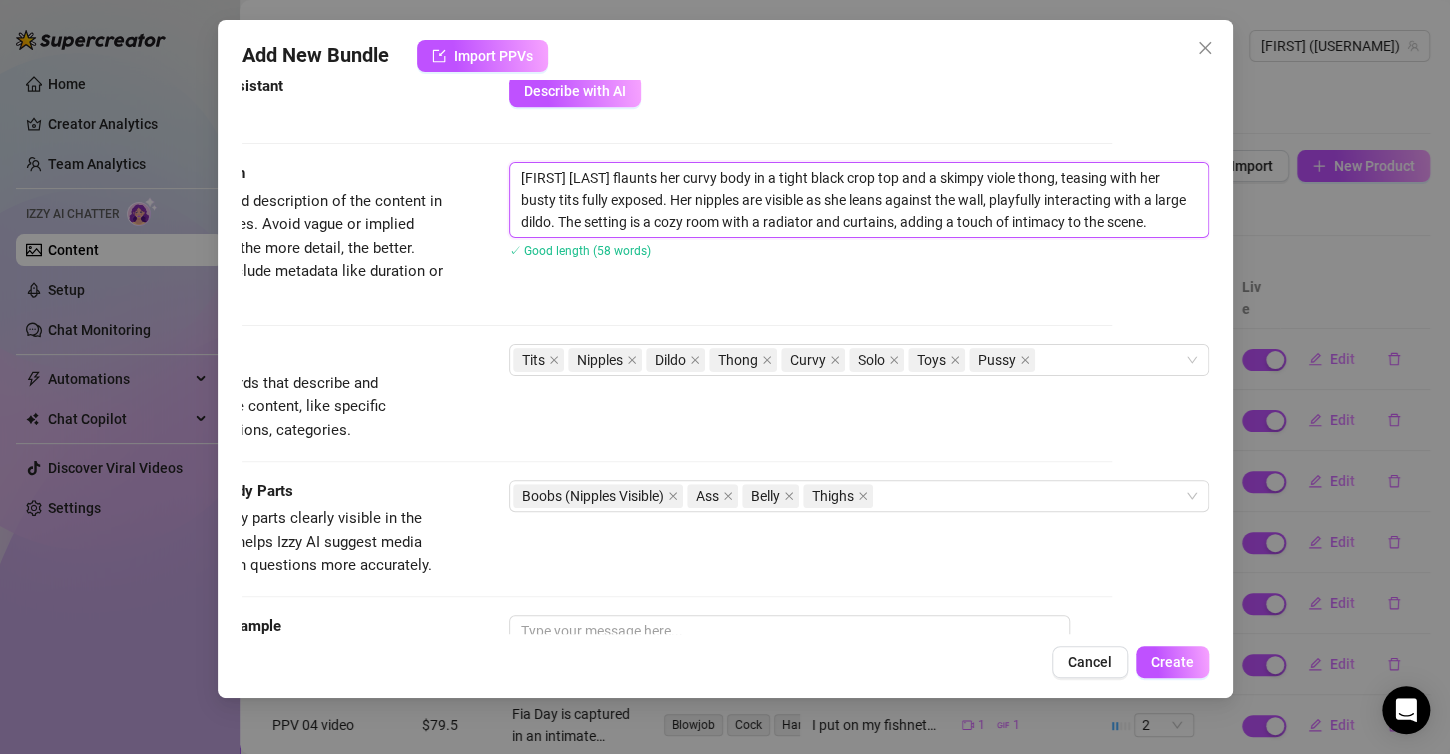 type on "[FIRST] [LAST] flaunts her curvy body in a tight black crop top and a skimpy violet thong, teasing with her busty tits fully exposed. Her nipples are visible as she leans against the wall, playfully interacting with a large dildo. The setting is a cozy room with a radiator and curtains, adding a touch of intimacy to the scene." 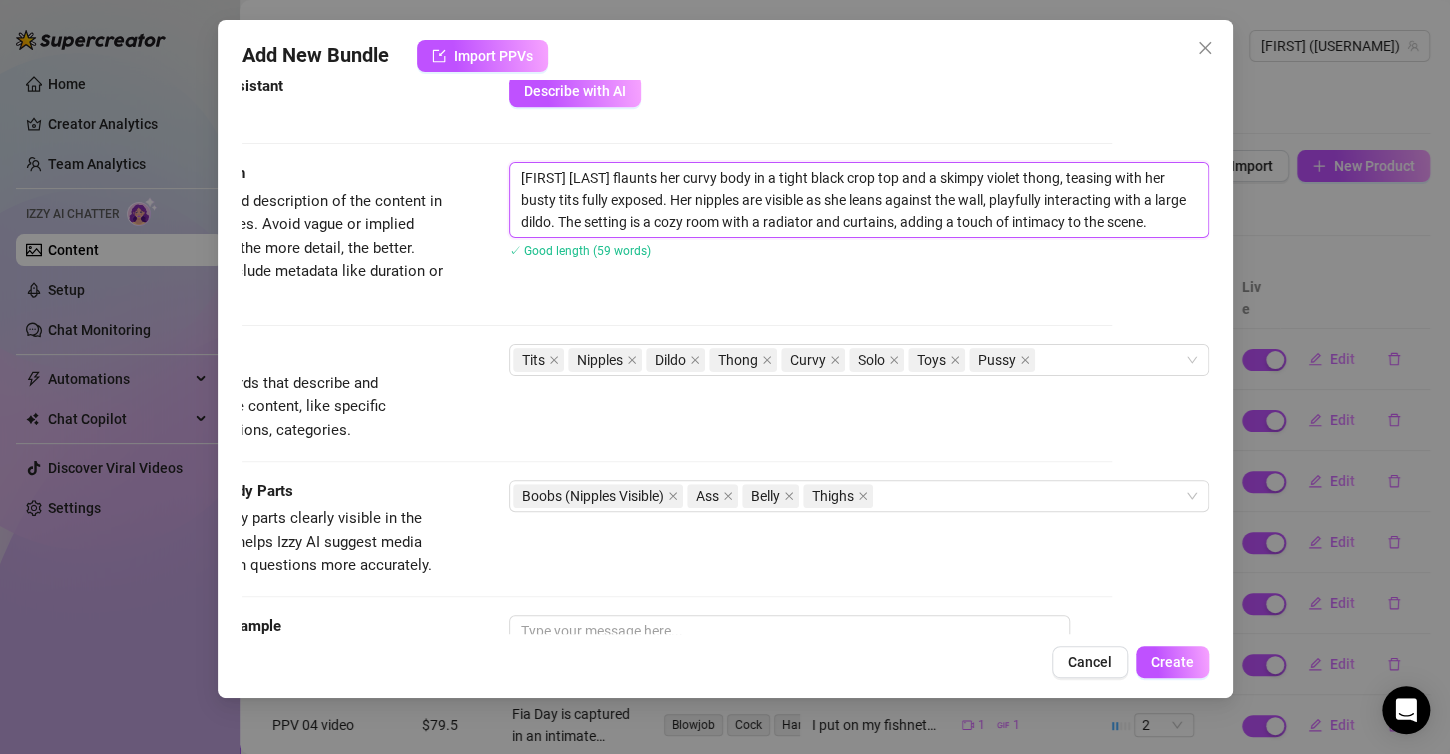 click on "[FIRST] [LAST] flaunts her curvy body in a tight black crop top and a skimpy violet thong, teasing with her busty tits fully exposed. Her nipples are visible as she leans against the wall, playfully interacting with a large dildo. The setting is a cozy room with a radiator and curtains, adding a touch of intimacy to the scene." at bounding box center (859, 200) 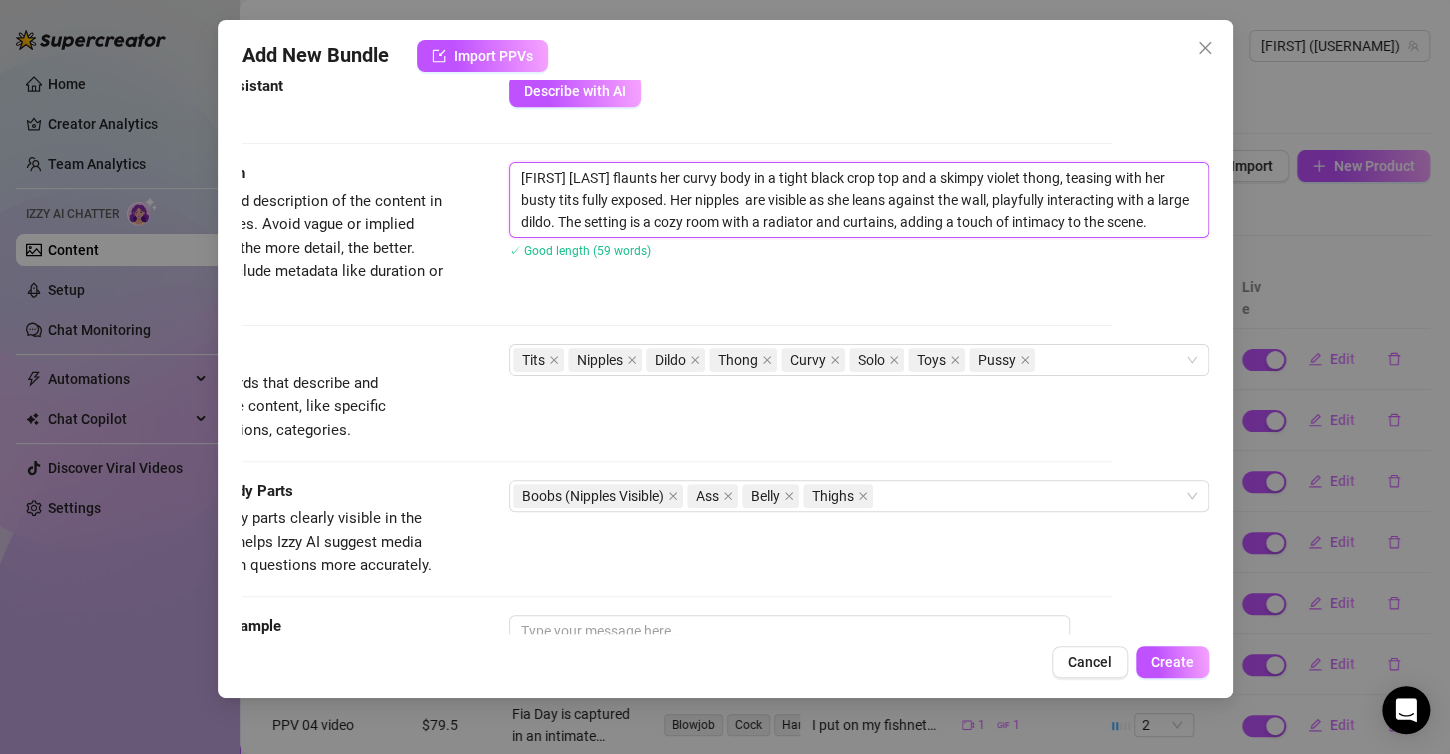 type on "[FIRST] [LAST] flaunts her curvy body in a tight black crop top and a skimpy violet thong, teasing with her busty tits fully exposed. Her nipples a are visible as she leans against the wall, playfully interacting with a large dildo. The setting is a cozy room with a radiator and curtains, adding a touch of intimacy to the scene." 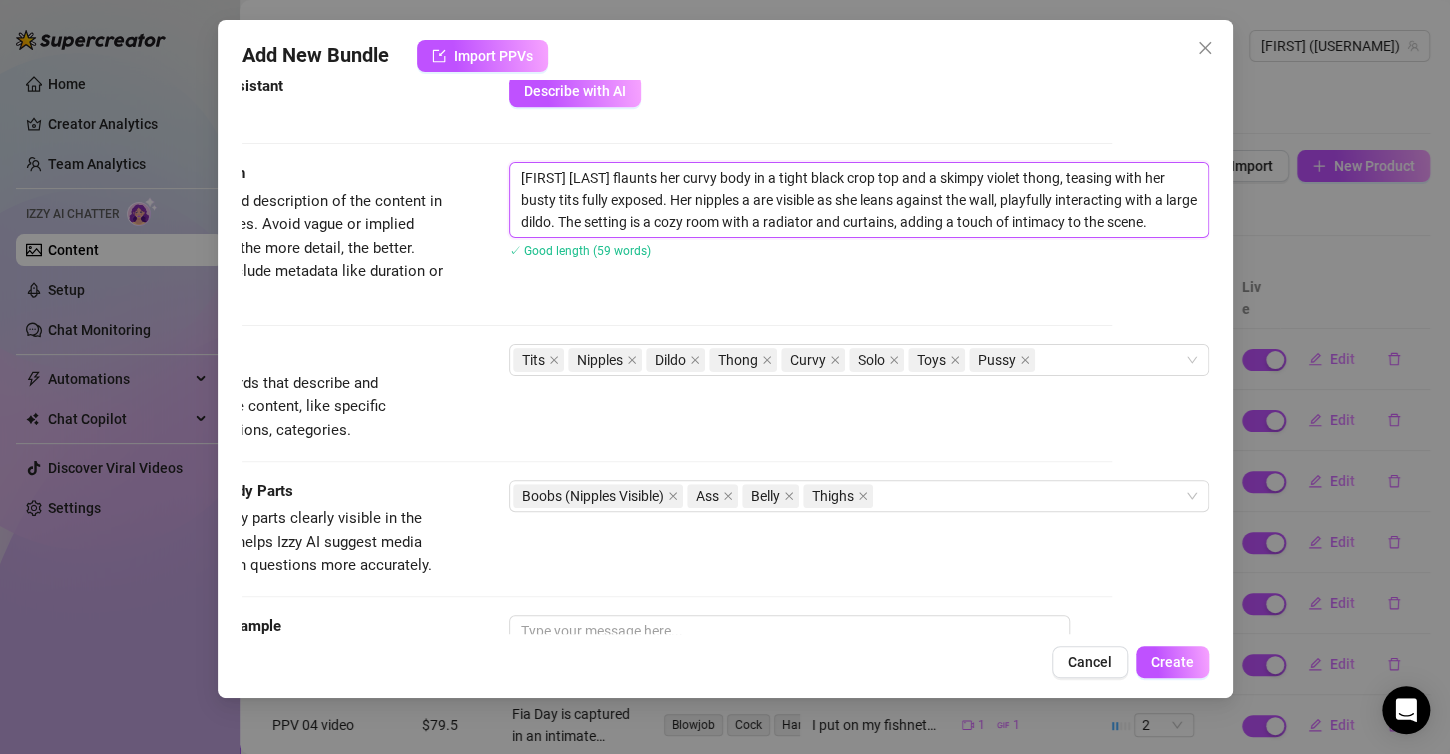 type on "[FIRST] [LAST] flaunts her curvy body in a tight black crop top and a skimpy violet thong, teasing with her busty tits fully exposed. Her nipples an are visible as she leans against the wall, playfully interacting with a large dildo. The setting is a cozy room with a radiator and curtains, adding a touch of intimacy to the scene." 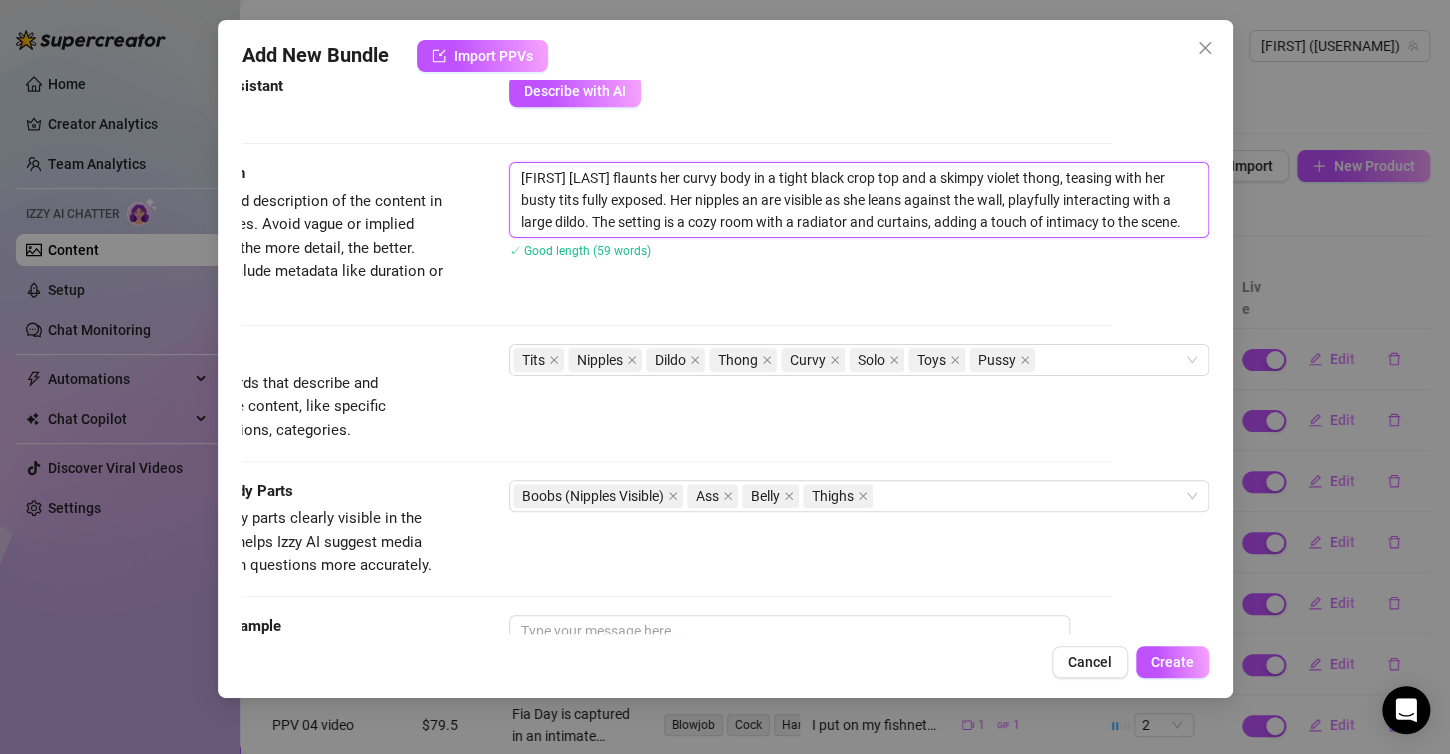 type on "[FIRST] [LAST] flaunts her curvy body in a tight black crop top and a skimpy violet thong, teasing with her busty tits fully exposed. Her nipples and are visible as she leans against the wall, playfully interacting with a large dildo. The setting is a cozy room with a radiator and curtains, adding a touch of intimacy to the scene." 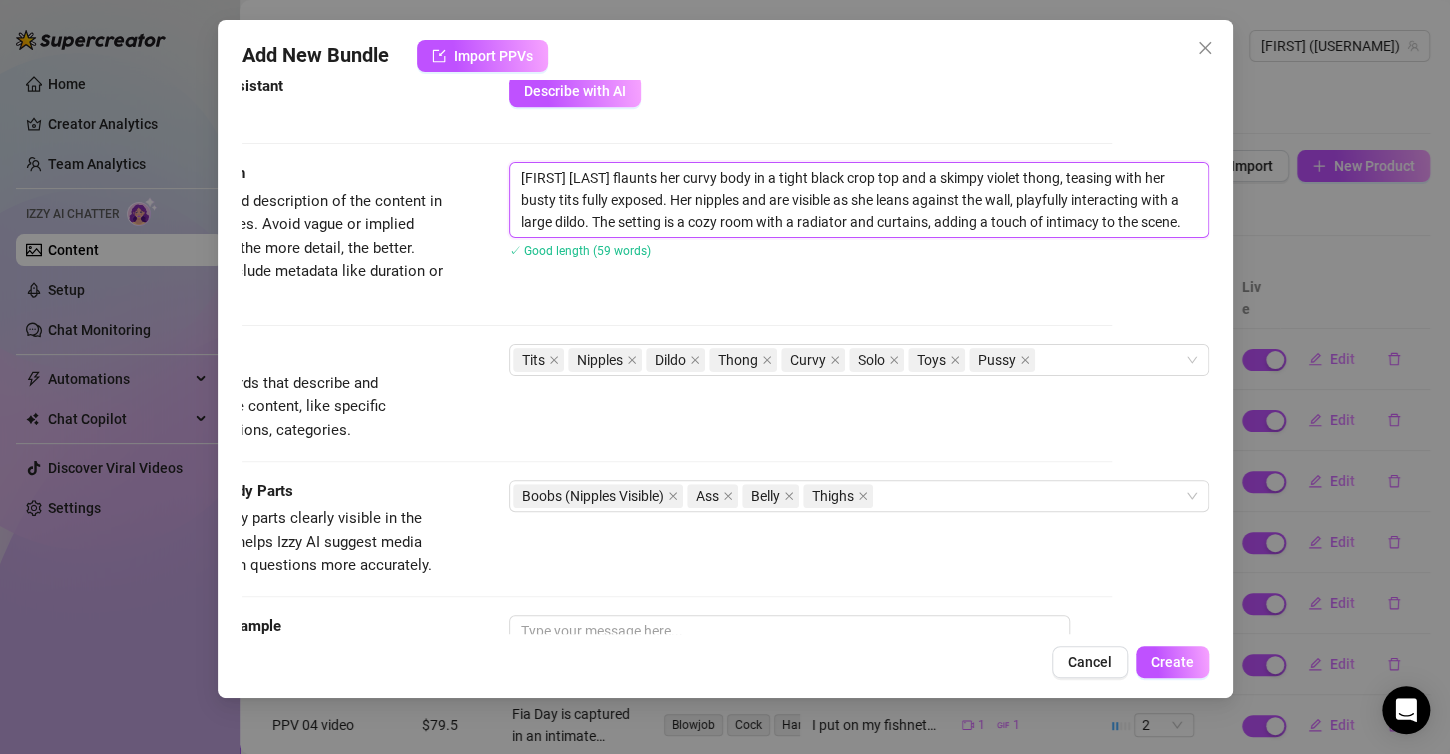 type on "[FIRST] [LAST] flaunts her curvy body in a tight black crop top and a skimpy violet thong, teasing with her busty tits fully exposed. Her nipples and  are visible as she leans against the wall, playfully interacting with a large dildo. The setting is a cozy room with a radiator and curtains, adding a touch of intimacy to the scene." 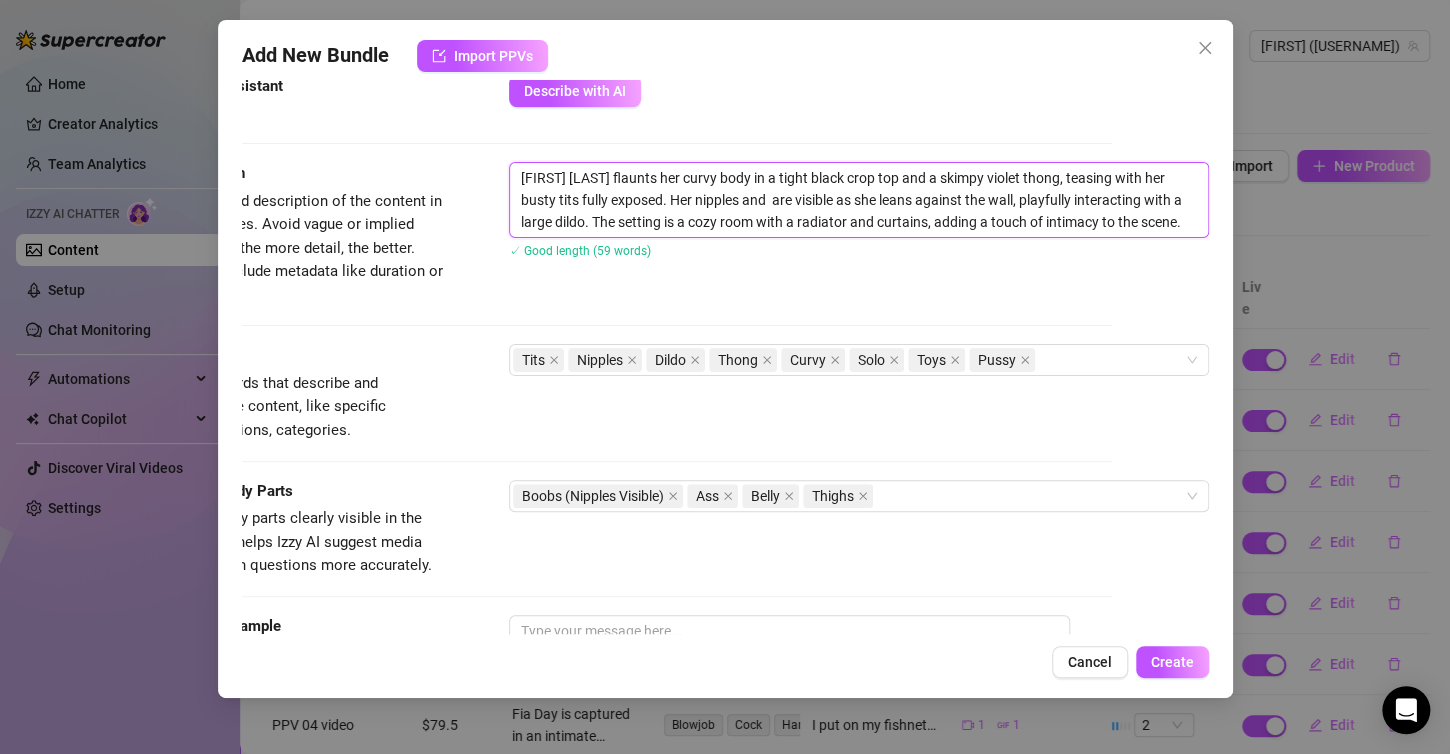 type on "[FIRST] [LAST] flaunts her curvy body in a tight black crop top and a skimpy violet thong, teasing with her busty tits fully exposed. Her nipples and p are visible as she leans against the wall, playfully interacting with a large dildo. The setting is a cozy room with a radiator and curtains, adding a touch of intimacy to the scene." 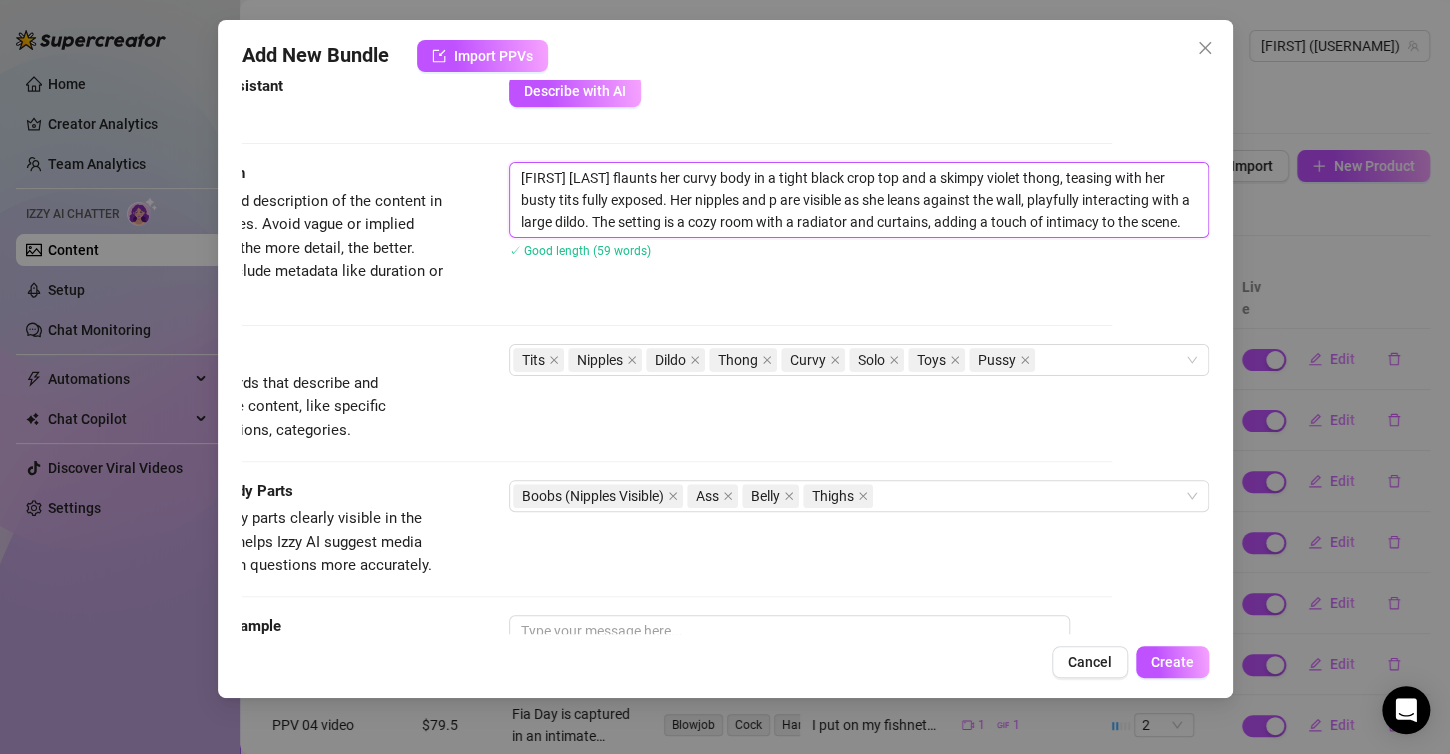 type on "[FIRST] [LAST] flaunts her curvy body in a tight black crop top and a skimpy violet thong, teasing with her busty tits fully exposed. Her nipples and pu are visible as she leans against the wall, playfully interacting with a large dildo. The setting is a cozy room with a radiator and curtains, adding a touch of intimacy to the scene." 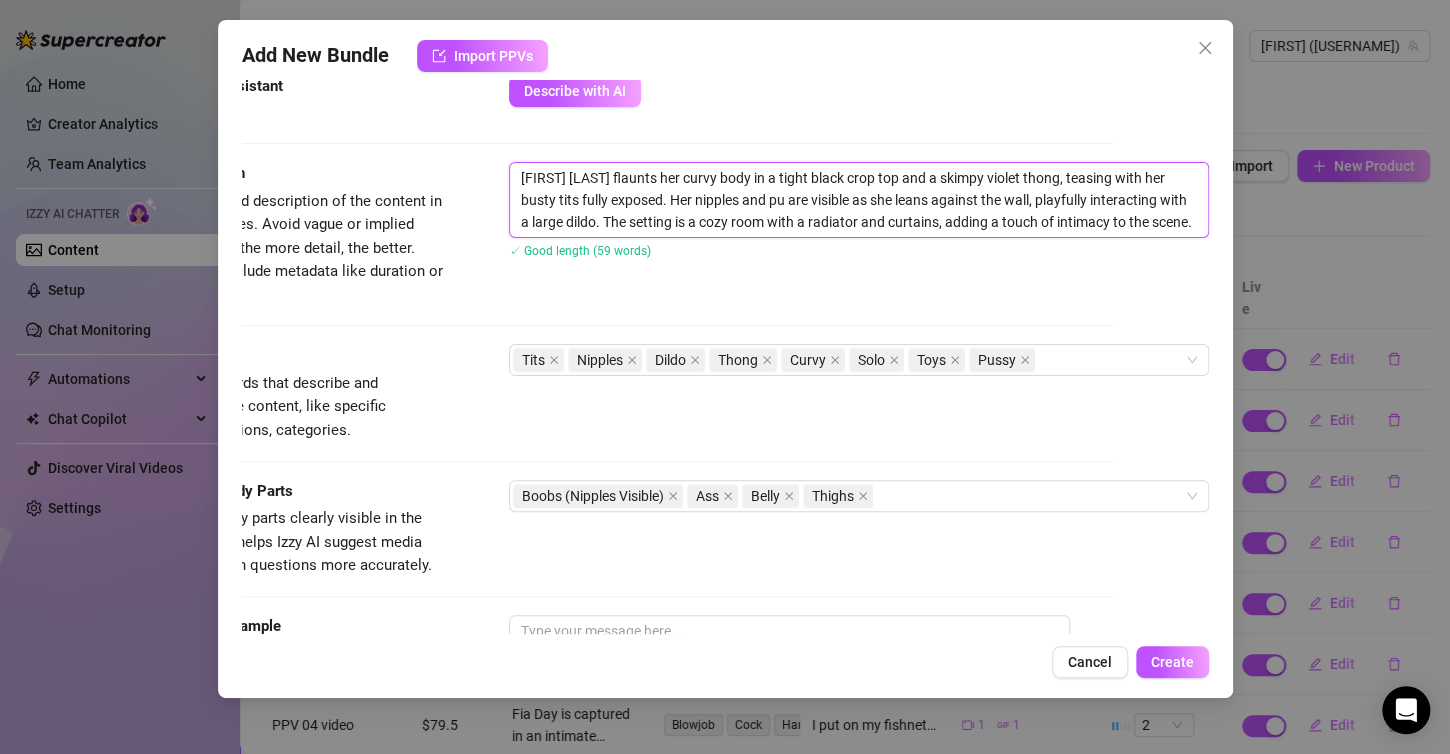 type on "[FIRST] [LAST] flaunts her curvy body in a tight black crop top and a skimpy violet thong, teasing with her busty tits fully exposed. Her nipples and pus are visible as she leans against the wall, playfully interacting with a large dildo. The setting is a cozy room with a radiator and curtains, adding a touch of intimacy to the scene." 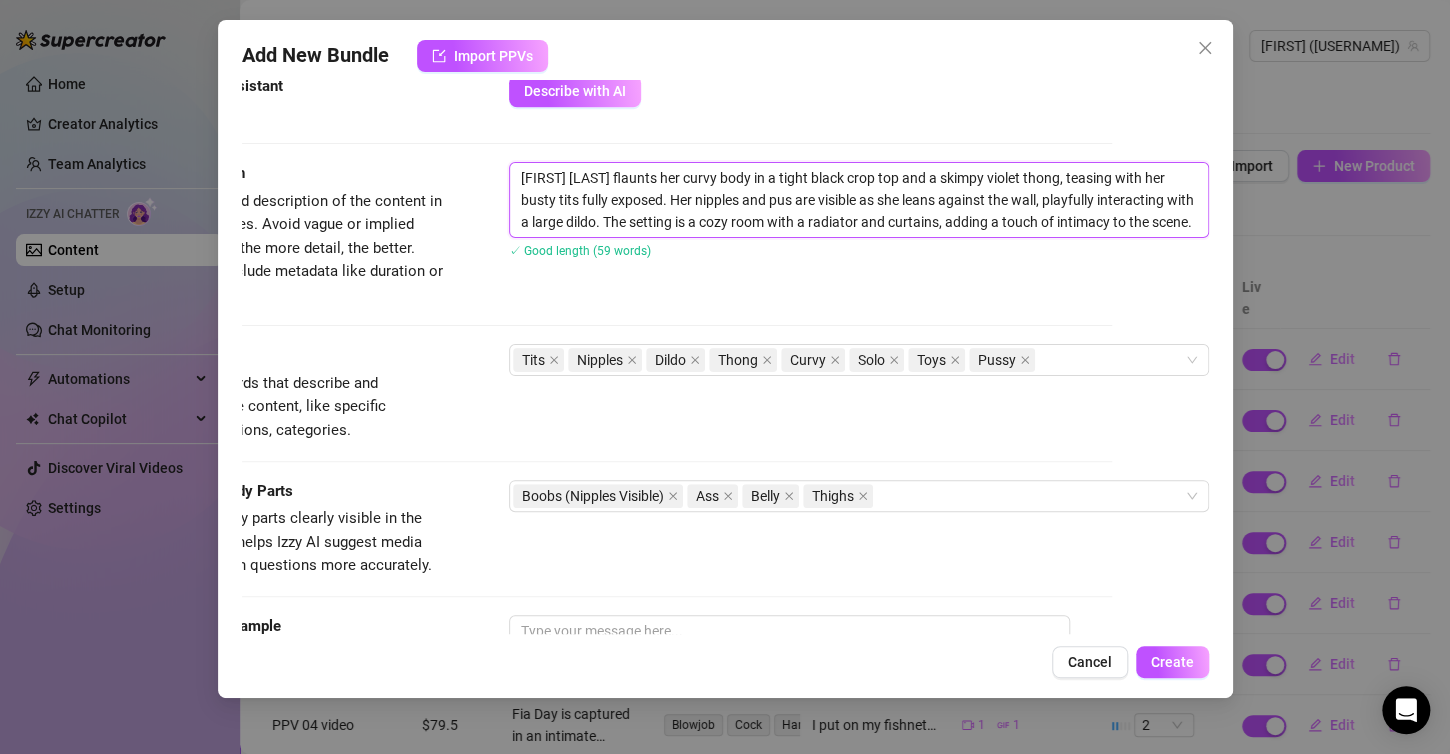 type on "[FIRST] [LAST] flaunts her curvy body in a tight black crop top and a skimpy violet thong, teasing with her busty tits fully exposed. Her nipples and puss are visible as she leans against the wall, playfully interacting with a large dildo. The setting is a cozy room with a radiator and curtains, adding a touch of intimacy to the scene." 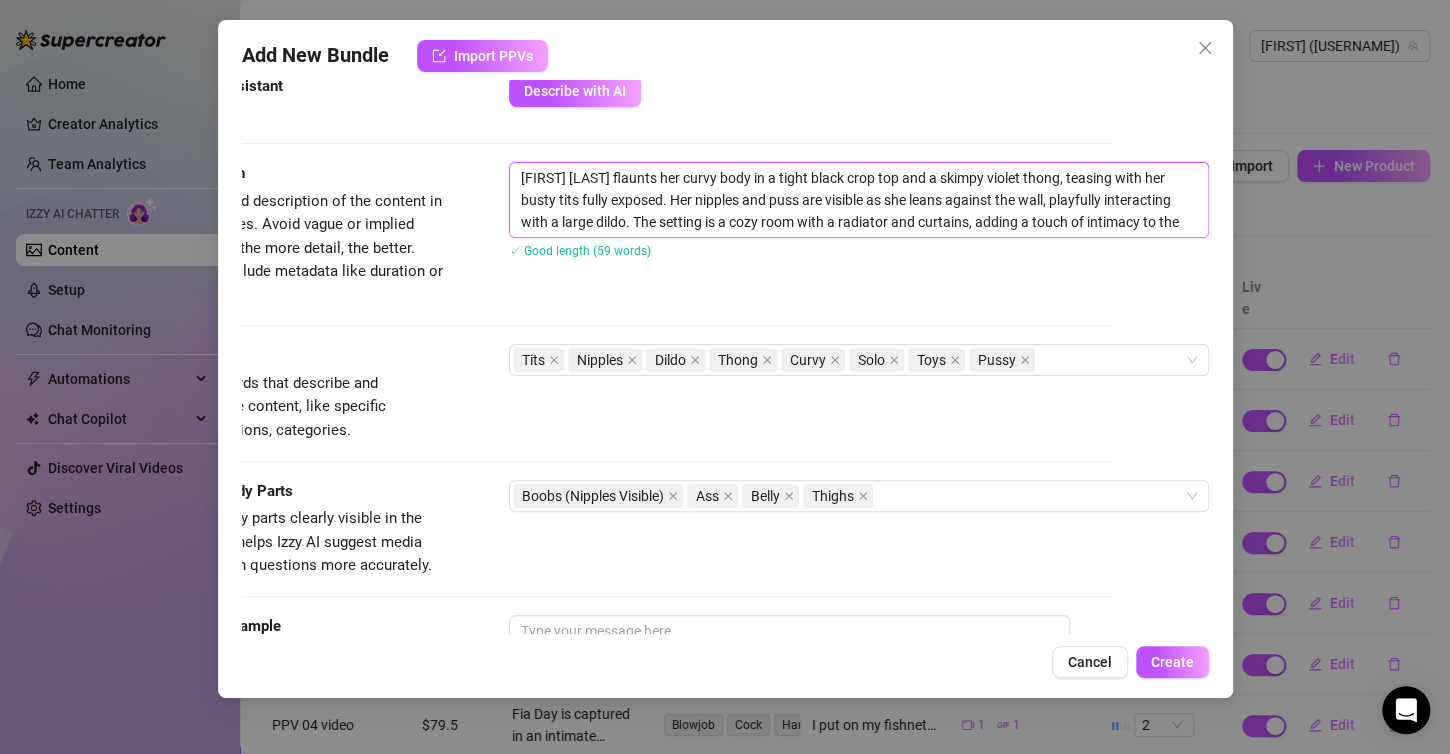 type on "[FIRST] [LAST] flaunts her curvy body in a tight black crop top and a skimpy violet thong, teasing with her busty tits fully exposed. Her nipples and pussy are visible as she leans against the wall, playfully interacting with a large dildo. The setting is a cozy room with a radiator and curtains, adding a touch of intimacy to the scene." 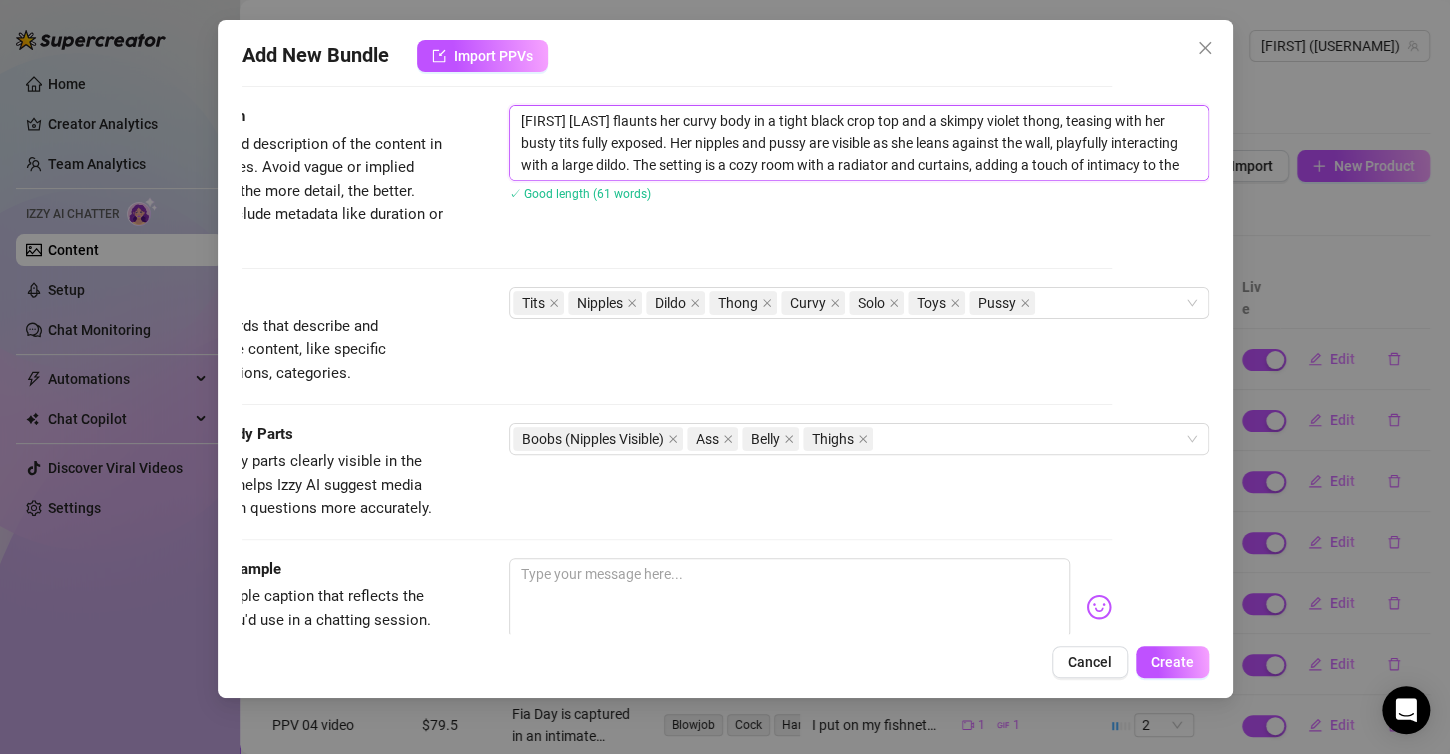 scroll, scrollTop: 1179, scrollLeft: 114, axis: both 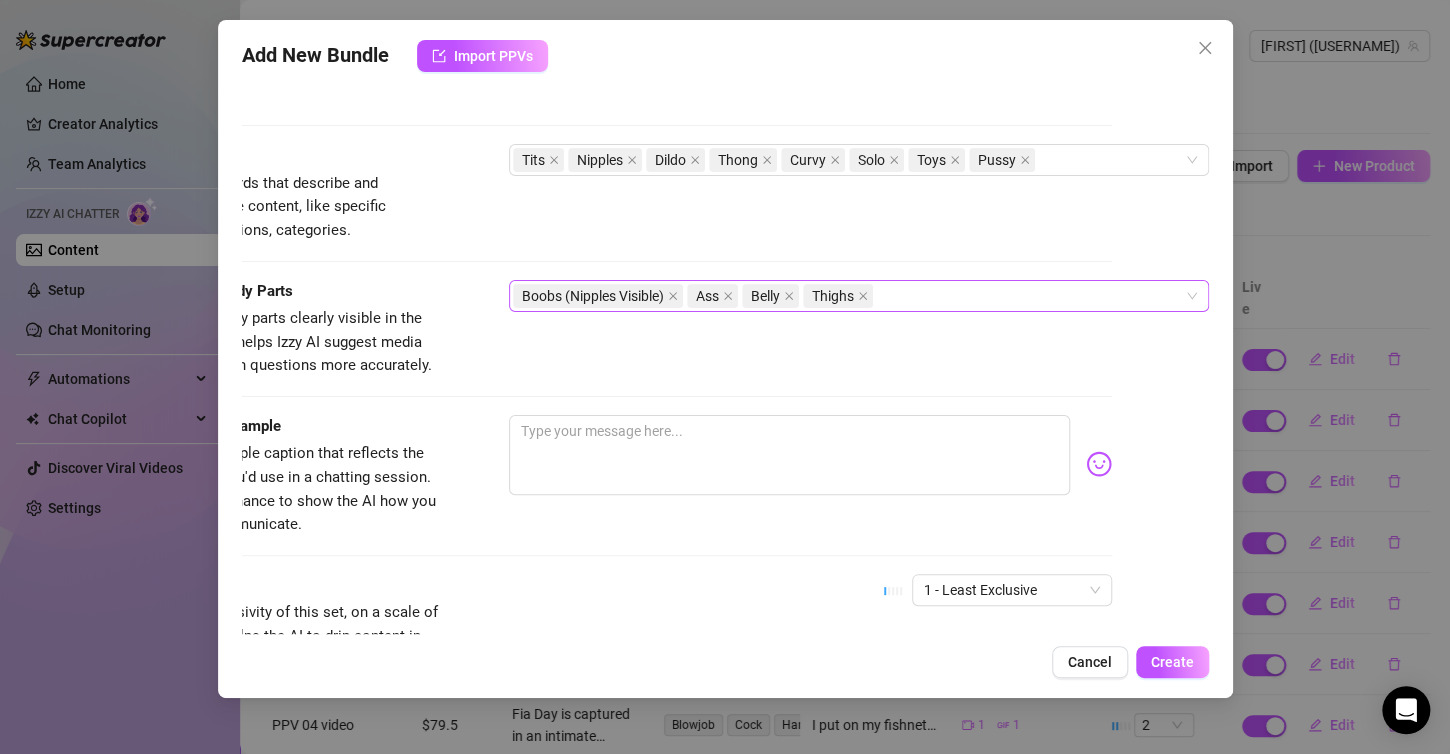 click on "Boobs (Nipples Visible) Ass Belly Thighs" at bounding box center (859, 296) 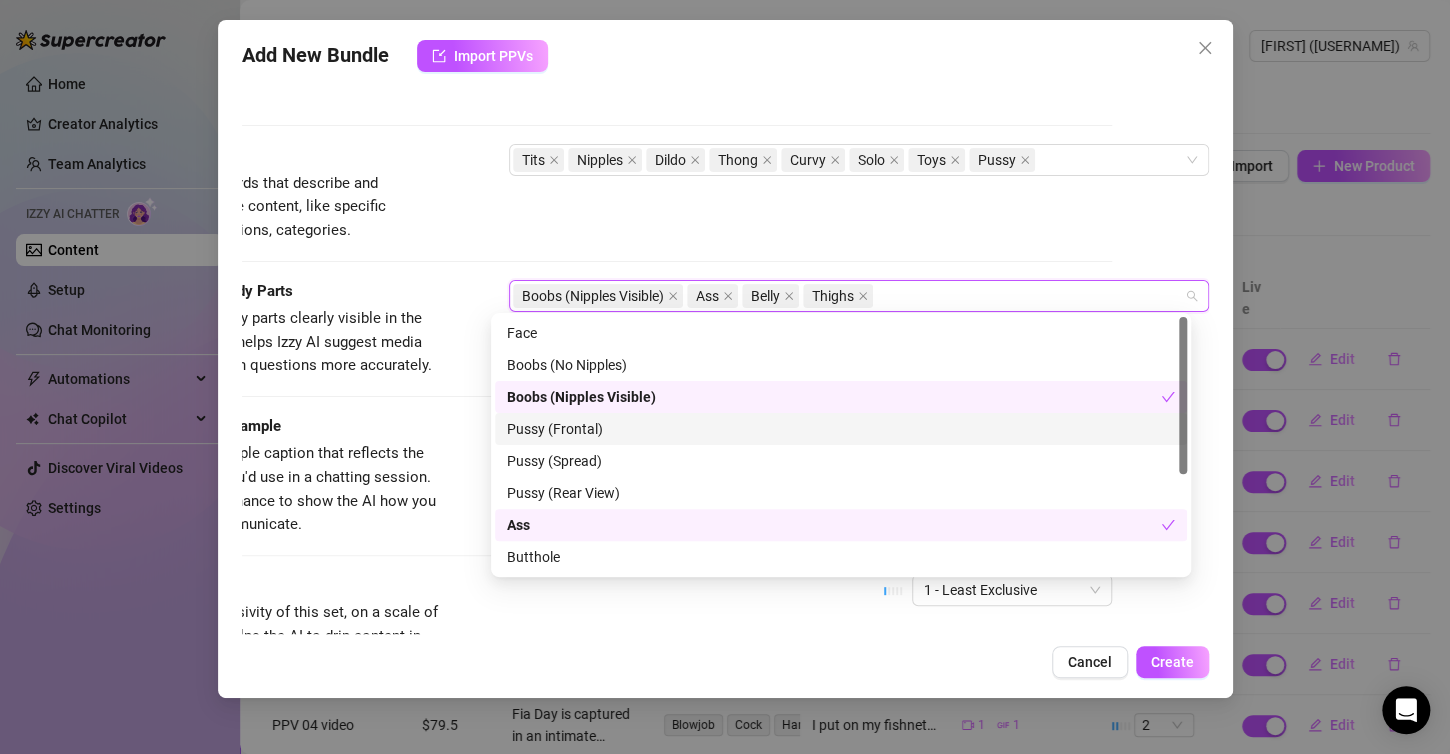 click on "Pussy (Frontal)" at bounding box center (841, 429) 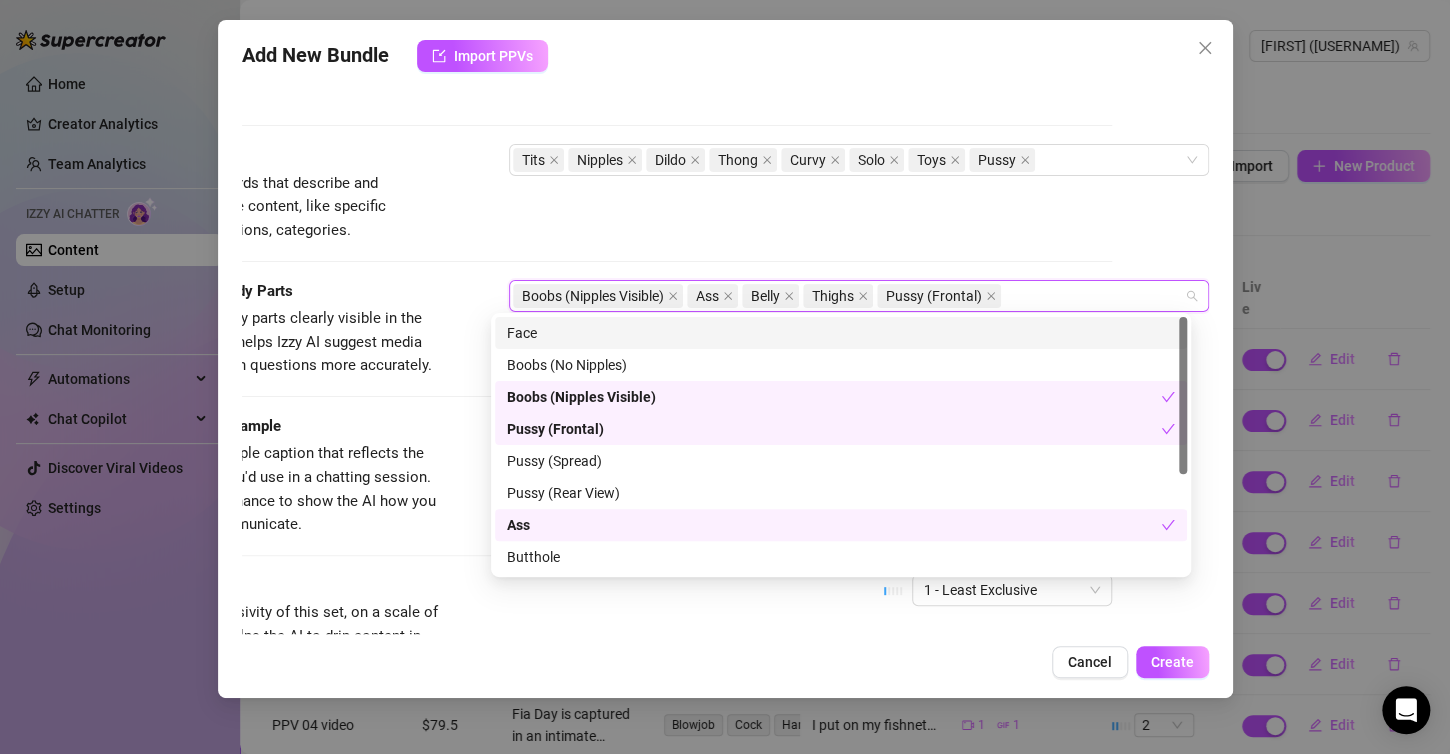 click on "Face" at bounding box center [841, 333] 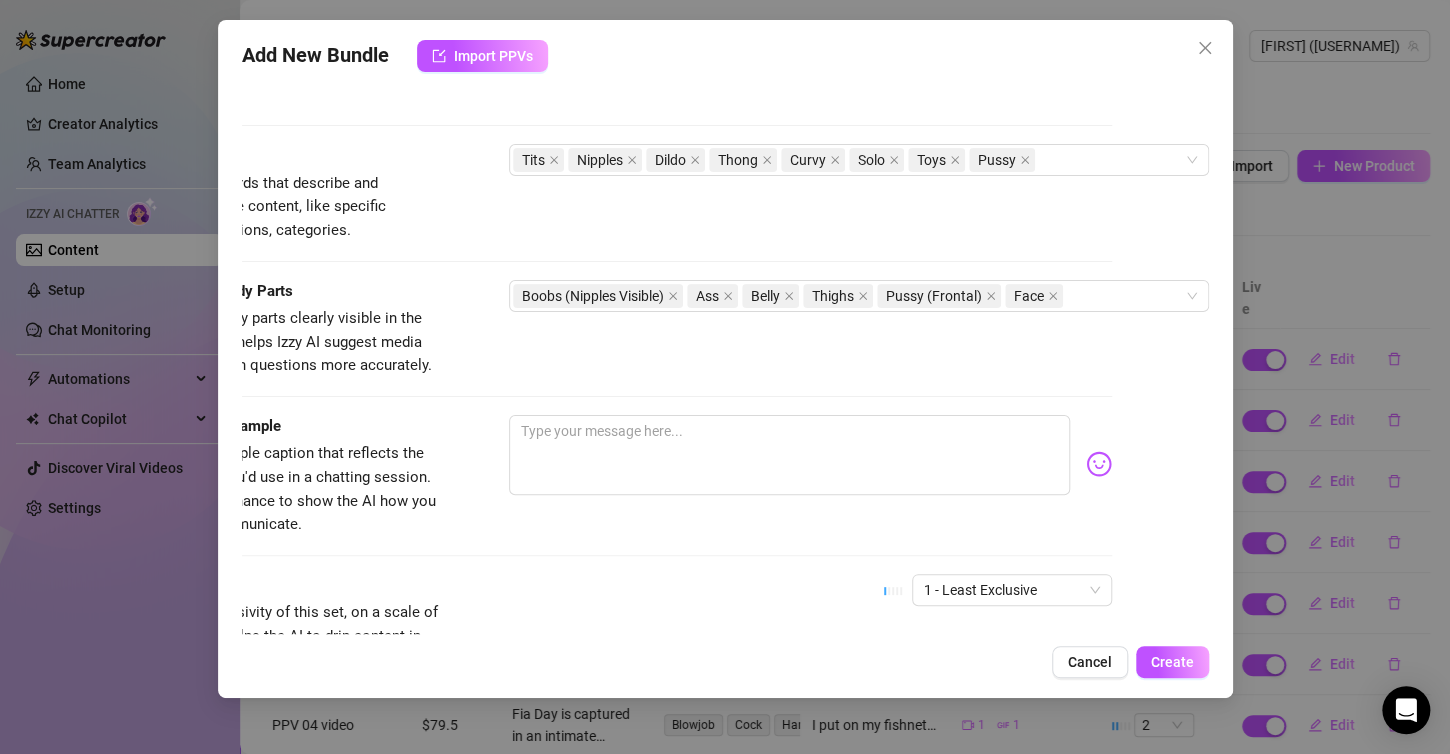 click on "Visible Body Parts Select the body parts clearly visible in the content. This helps Izzy AI suggest media and answer fan questions more accurately. Boobs (Nipples Visible) Ass Belly Thighs Pussy (Frontal) Face" at bounding box center (628, 329) 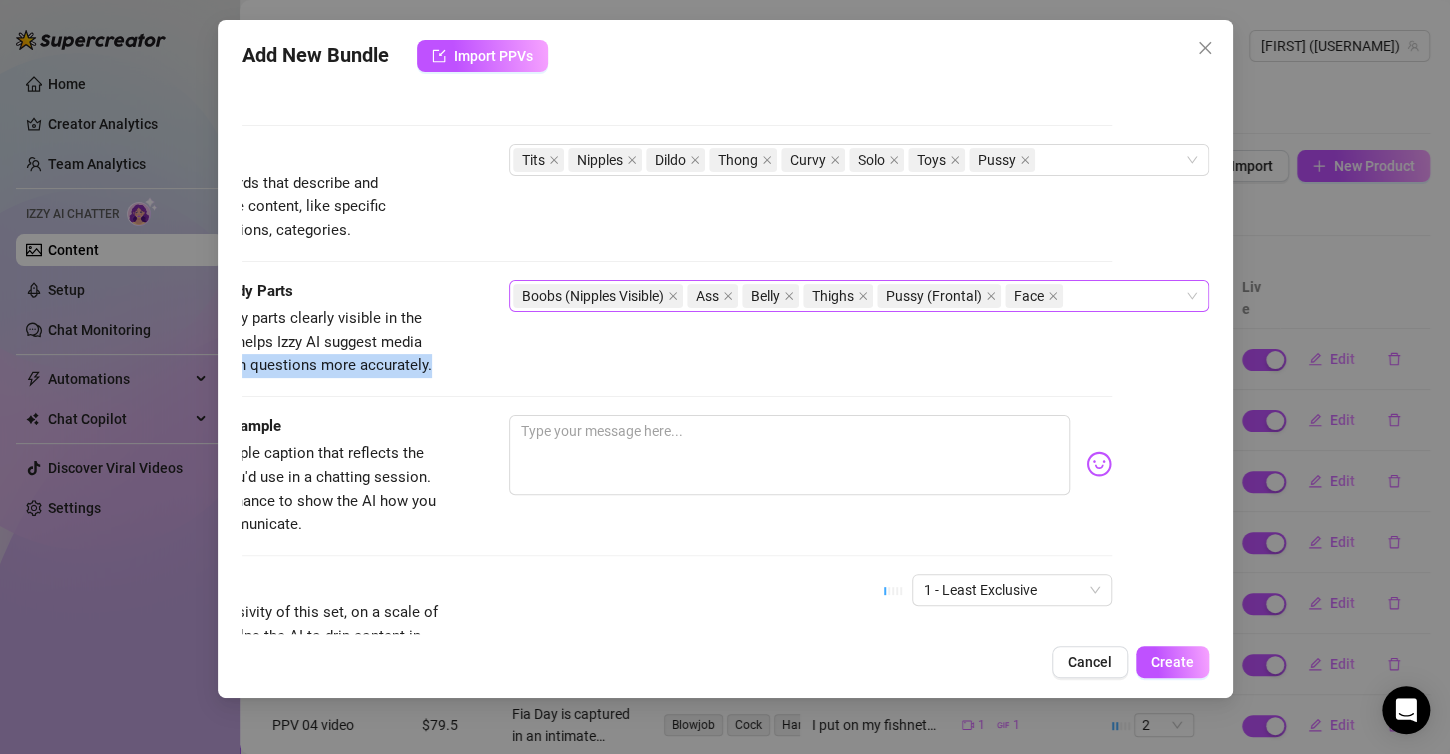 click on "Boobs (Nipples Visible) Ass Belly Thighs Pussy (Frontal) Face" at bounding box center (848, 296) 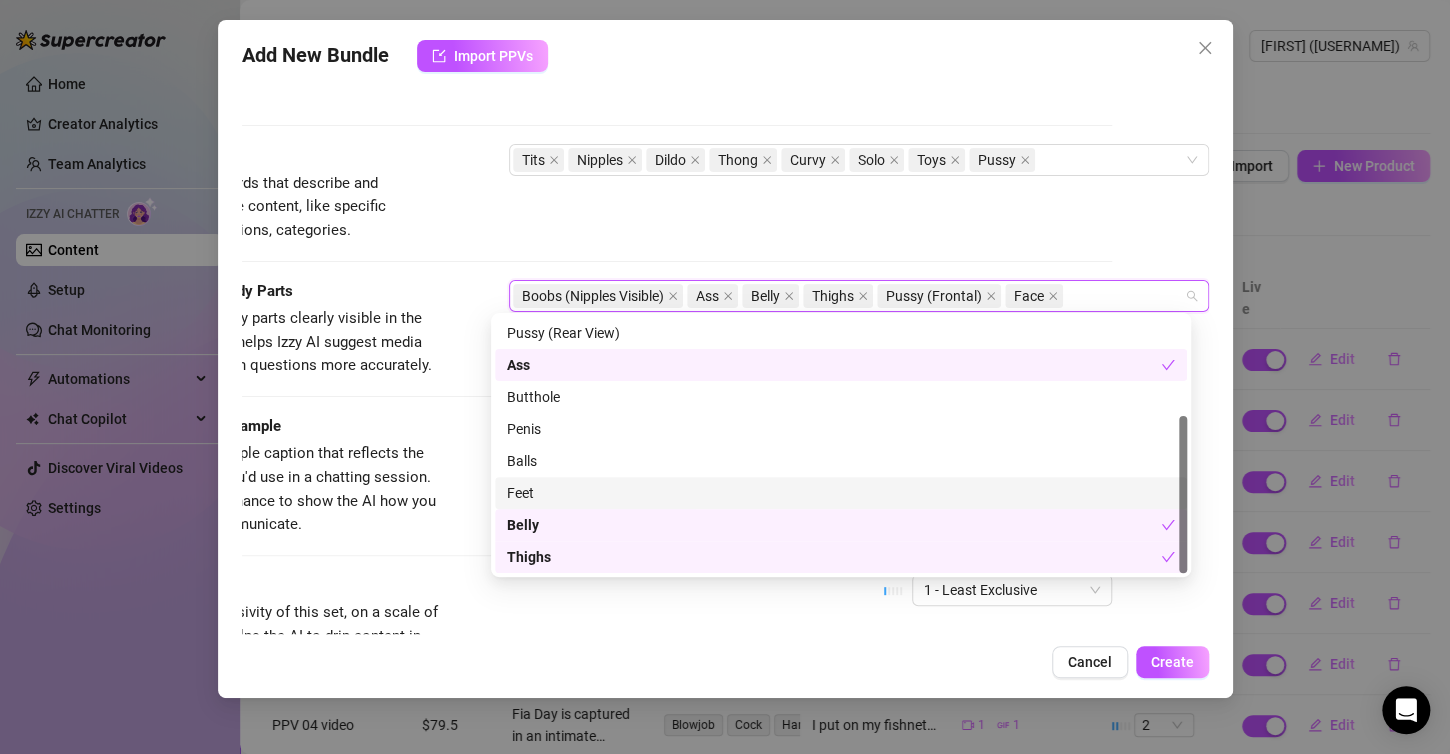 scroll, scrollTop: 0, scrollLeft: 0, axis: both 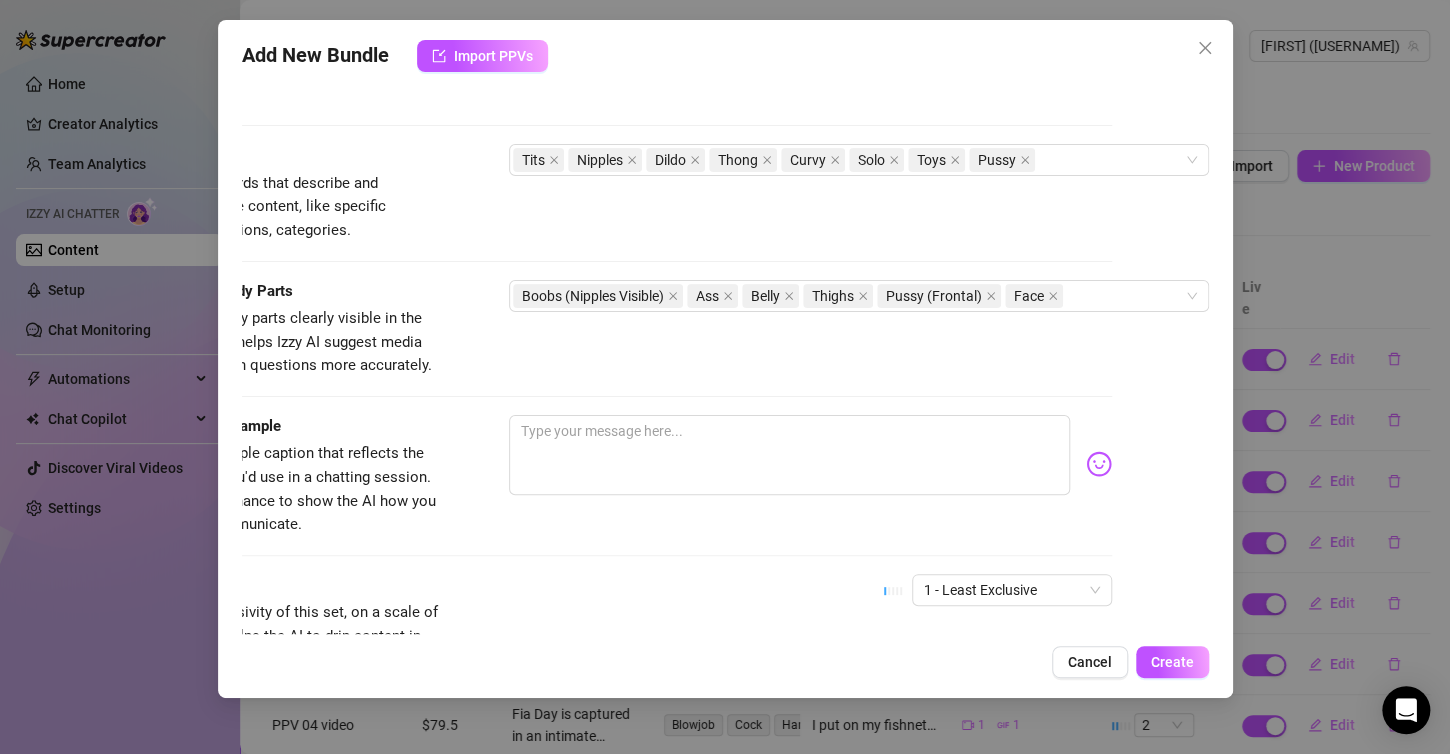 click on "Visible Body Parts Select the body parts clearly visible in the content. This helps Izzy AI suggest media and answer fan questions more accurately. Boobs (Nipples Visible) Ass Belly Thighs Pussy (Frontal) Face" at bounding box center (628, 347) 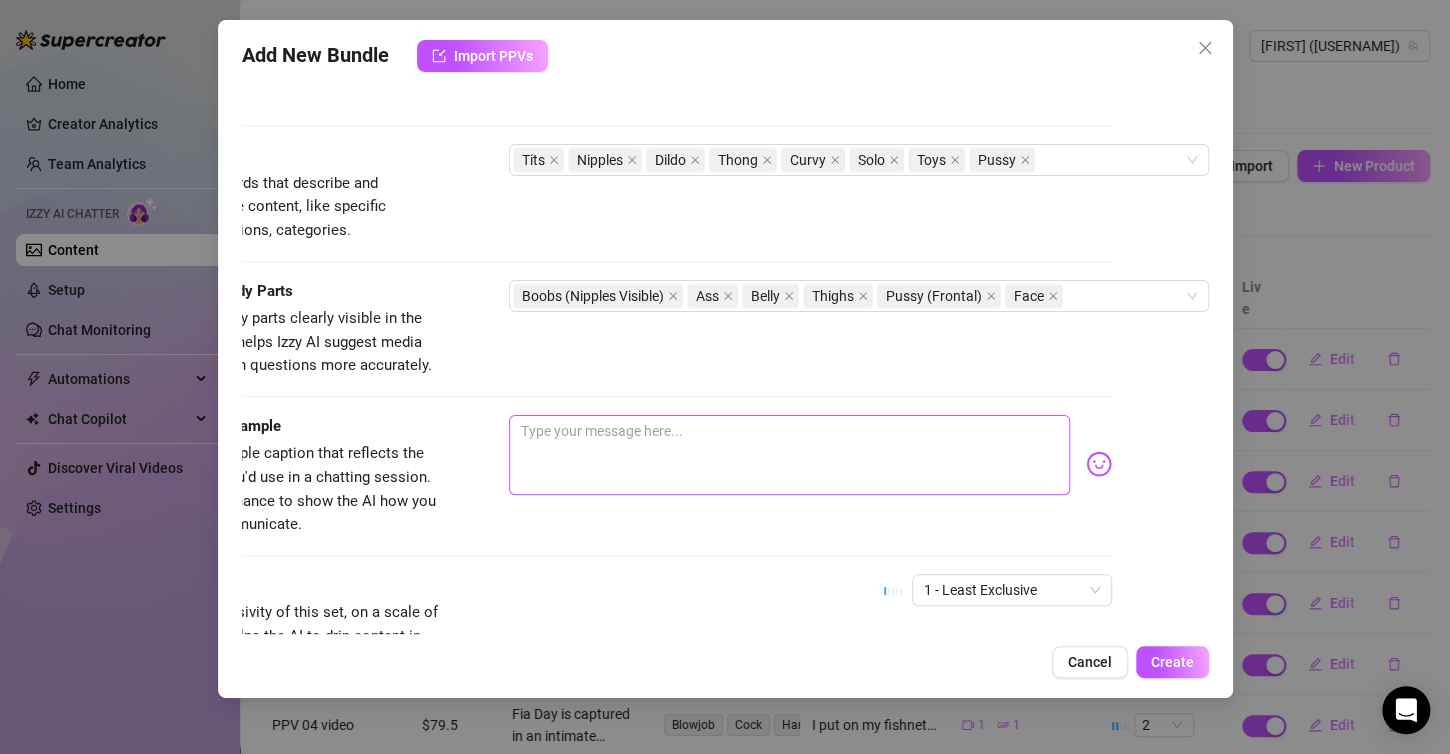 scroll, scrollTop: 1279, scrollLeft: 114, axis: both 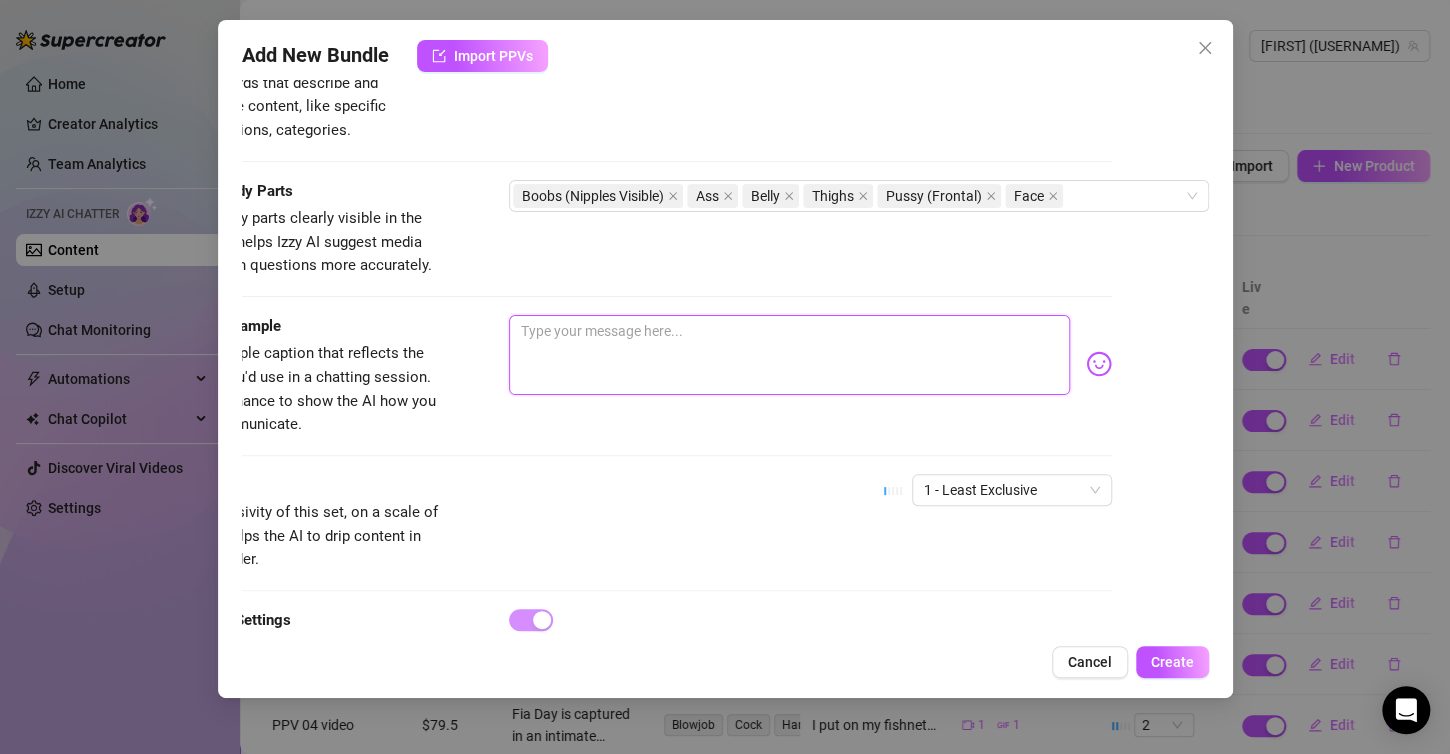 click at bounding box center [789, 355] 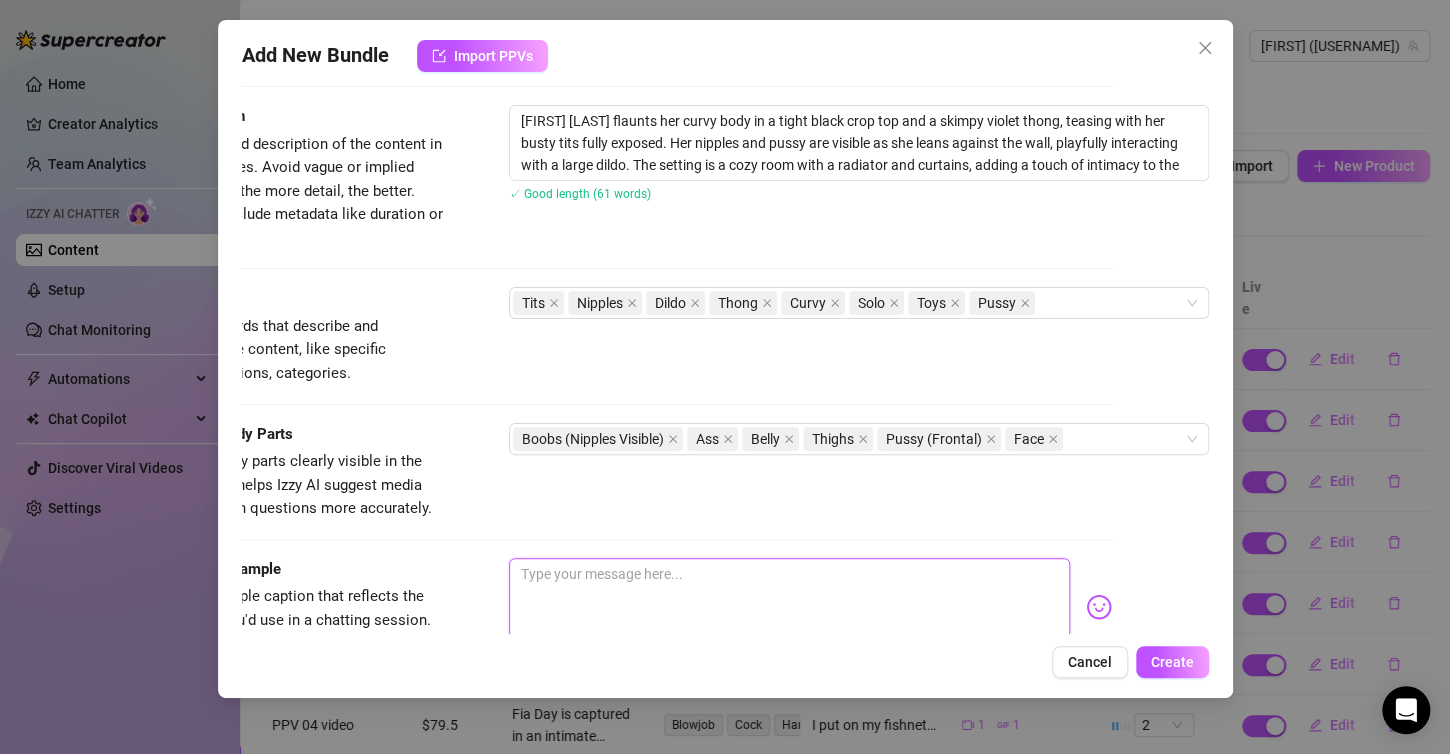 scroll, scrollTop: 979, scrollLeft: 114, axis: both 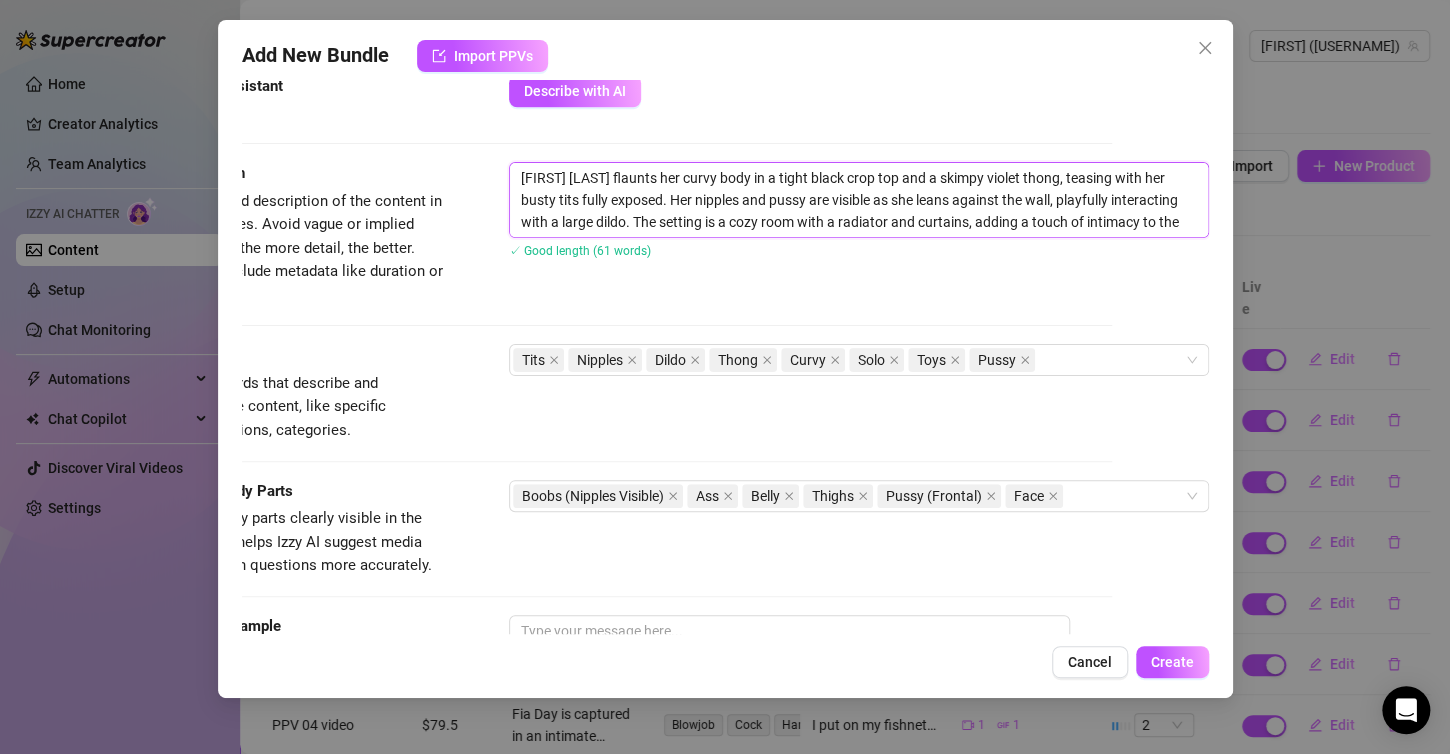 drag, startPoint x: 500, startPoint y: 176, endPoint x: 1109, endPoint y: 210, distance: 609.94836 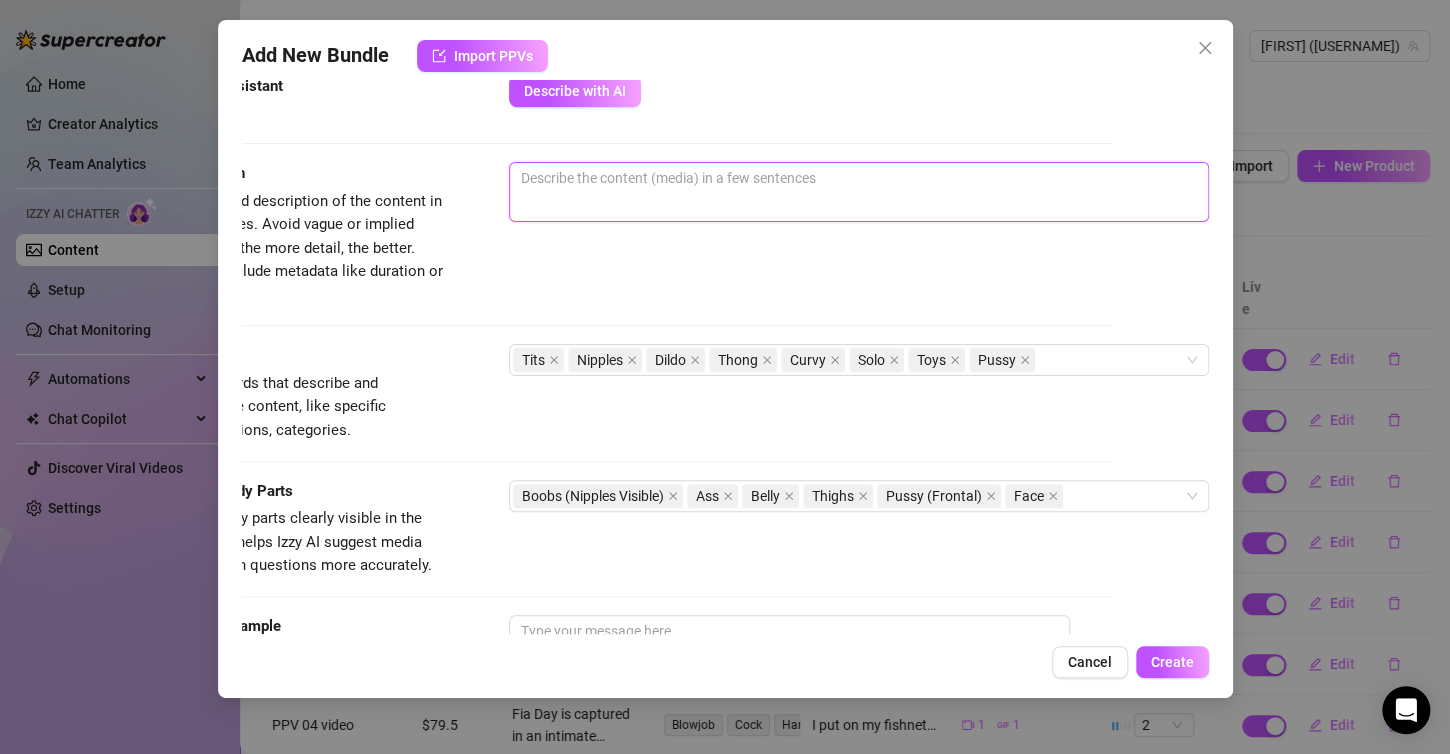 paste on "[FIRST] [LAST] flaunts her curvy body in a tight black crop top and a skimpy violet thong, teasing with her busty tits fully exposed. Her nipples and pussy are visible as she leans against the wall, playfully interacting with a large dildo. The setting is a cozy room with a radiator and curtains, adding a touch of intimacy to the scene." 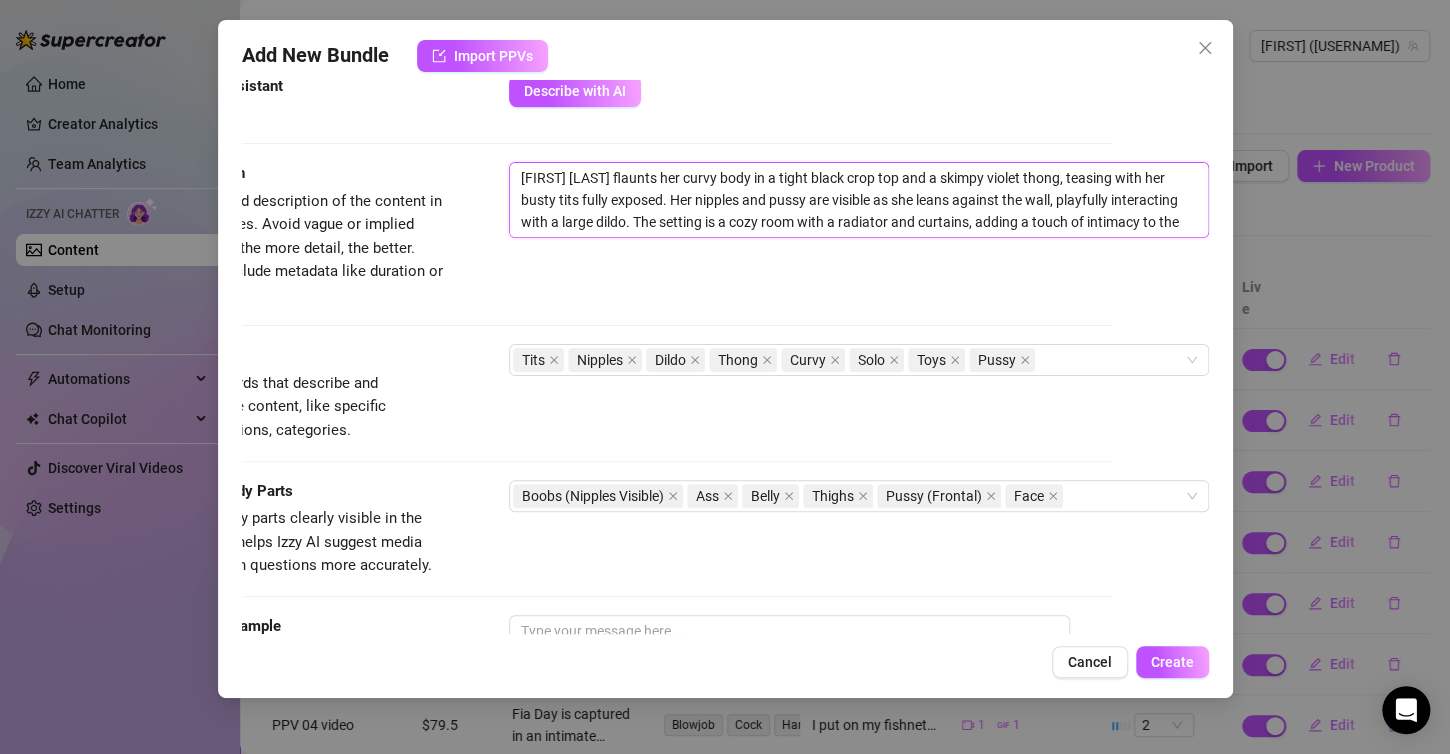 scroll, scrollTop: 0, scrollLeft: 0, axis: both 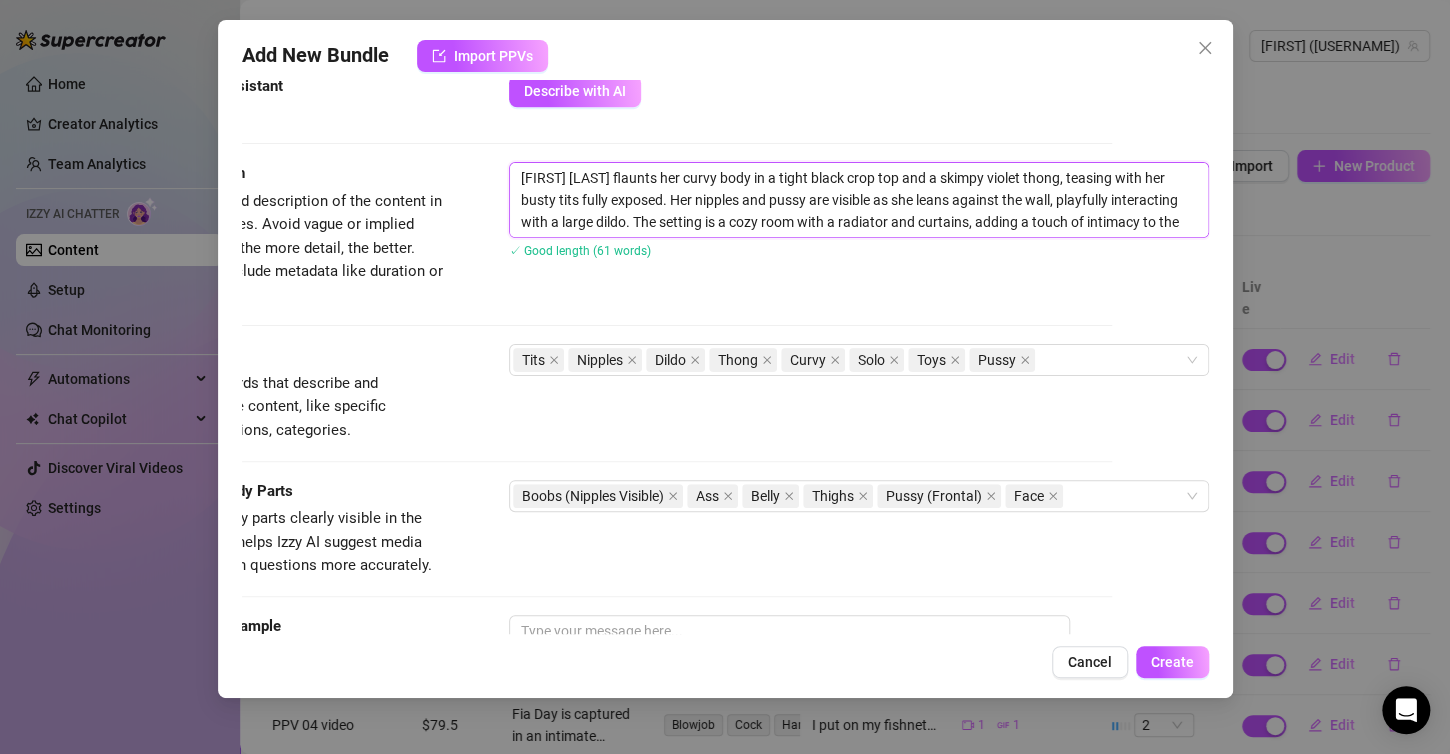 drag, startPoint x: 508, startPoint y: 164, endPoint x: 478, endPoint y: 176, distance: 32.31099 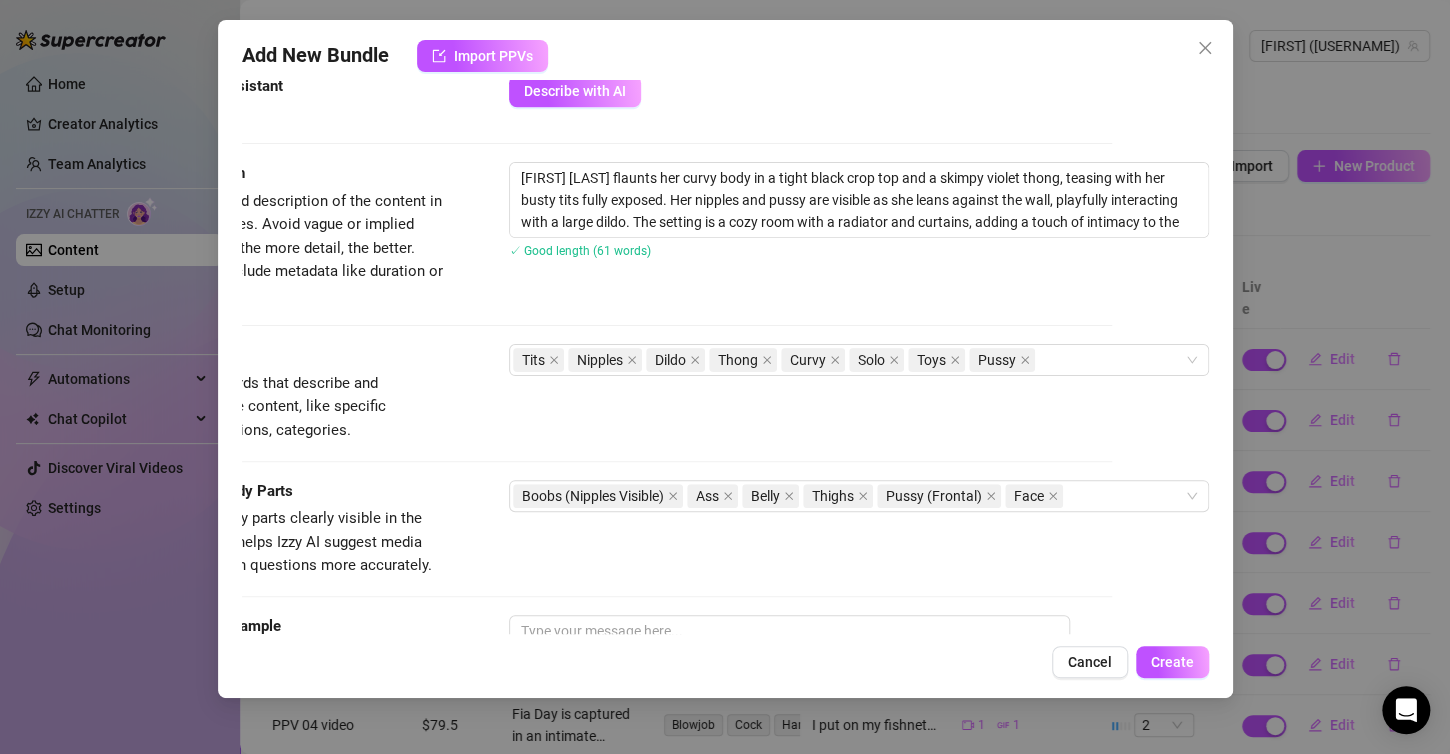 scroll, scrollTop: 1279, scrollLeft: 114, axis: both 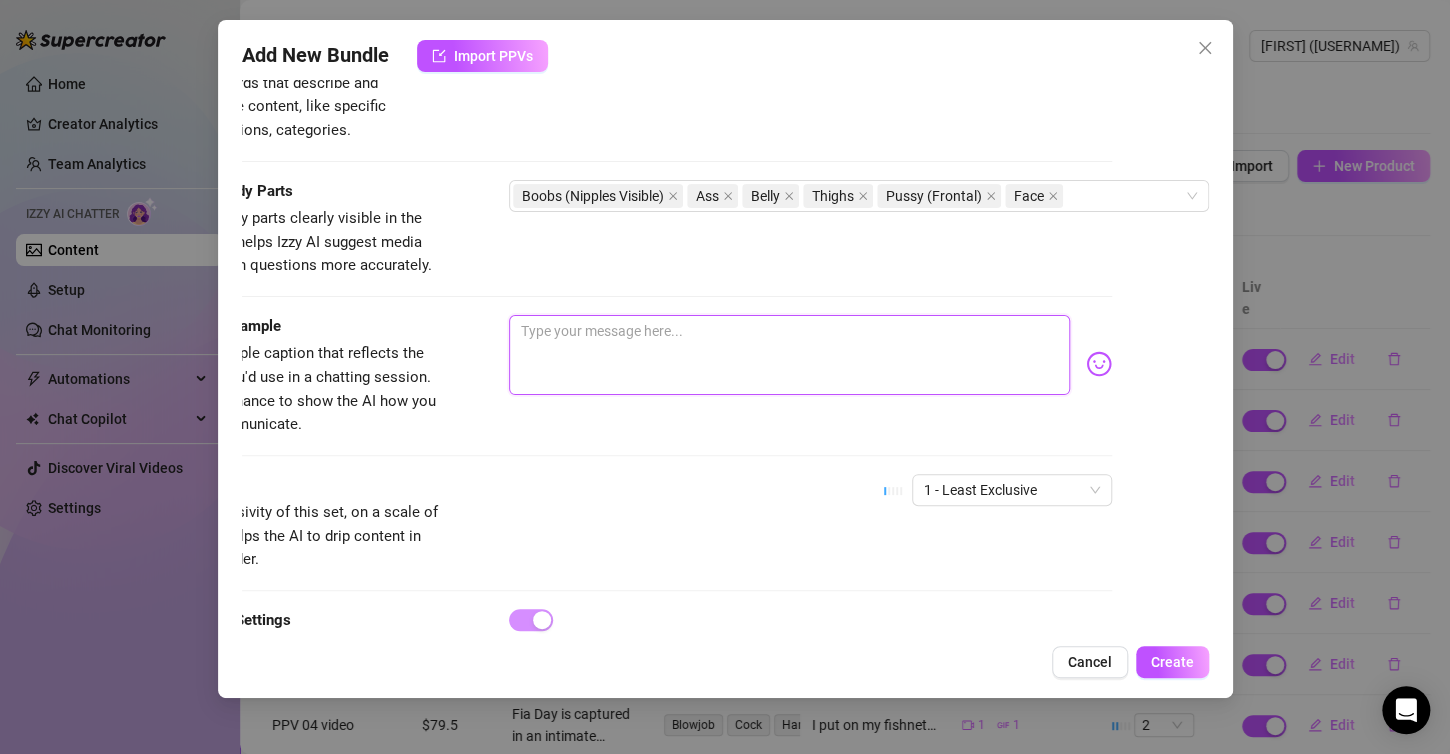 click at bounding box center (789, 355) 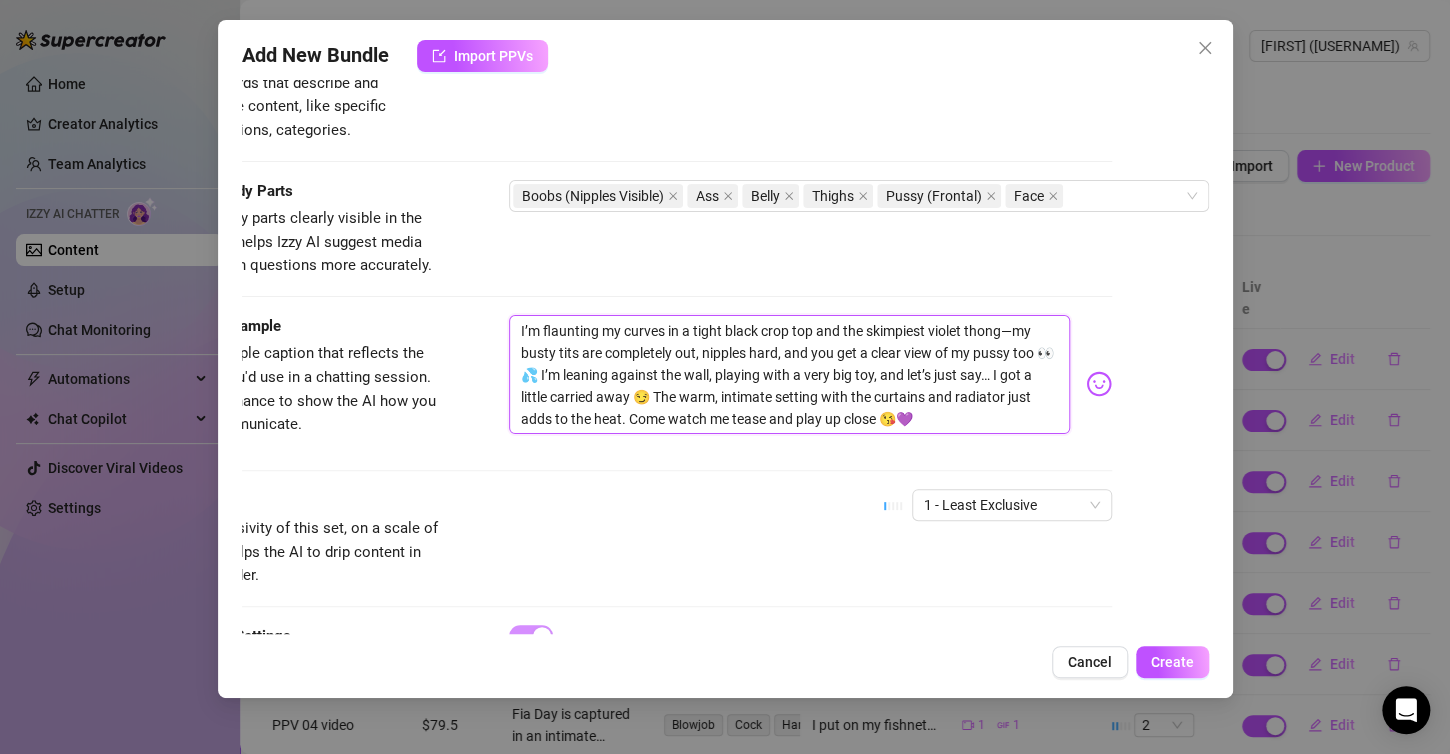 scroll, scrollTop: 0, scrollLeft: 0, axis: both 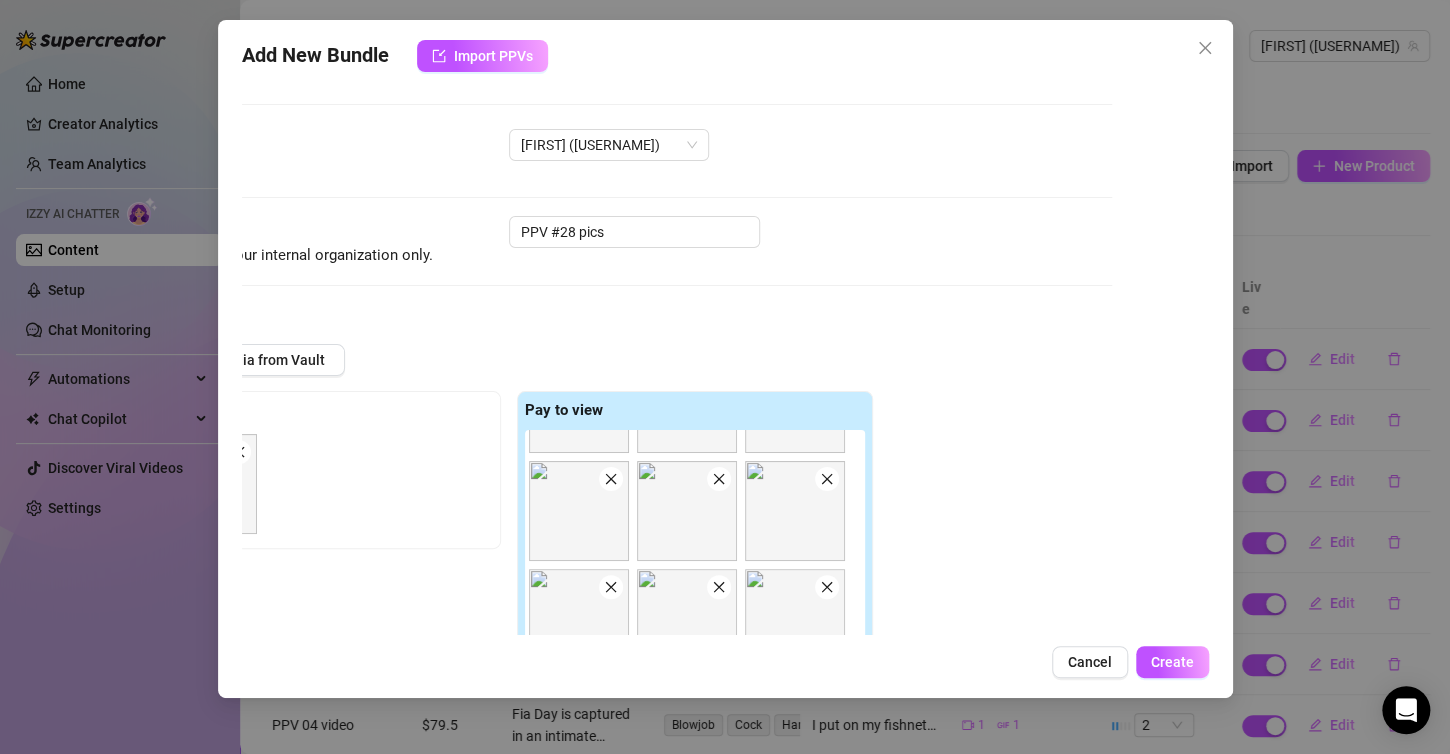 type on "I’m flaunting my curves in a tight black crop top and the skimpiest violet thong—my busty tits are completely out, nipples hard, and you get a clear view of my pussy too 👀💦 I’m leaning against the wall, playing with a very big toy, and let’s just say… I got a little carried away 😏  Come watch me tease and play up close 😘💜" 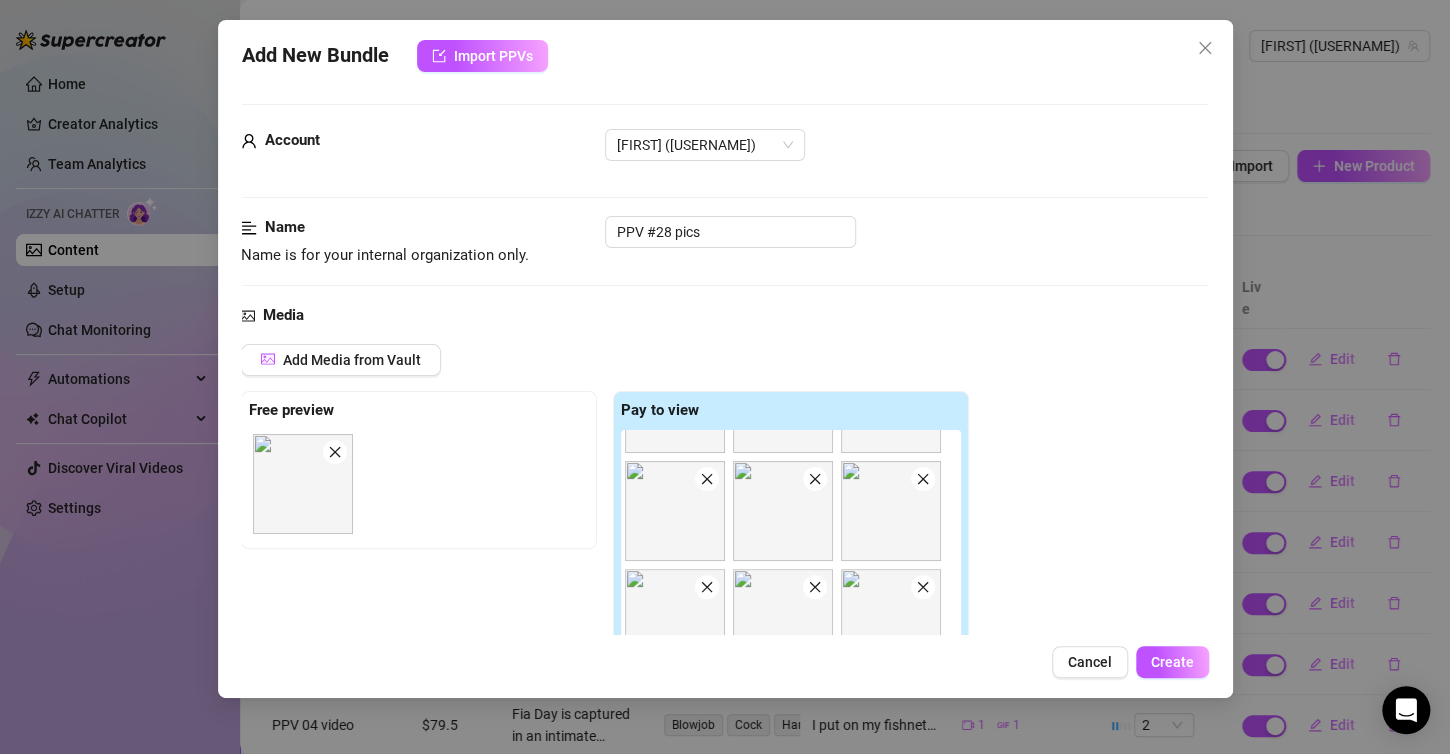 scroll, scrollTop: 0, scrollLeft: 0, axis: both 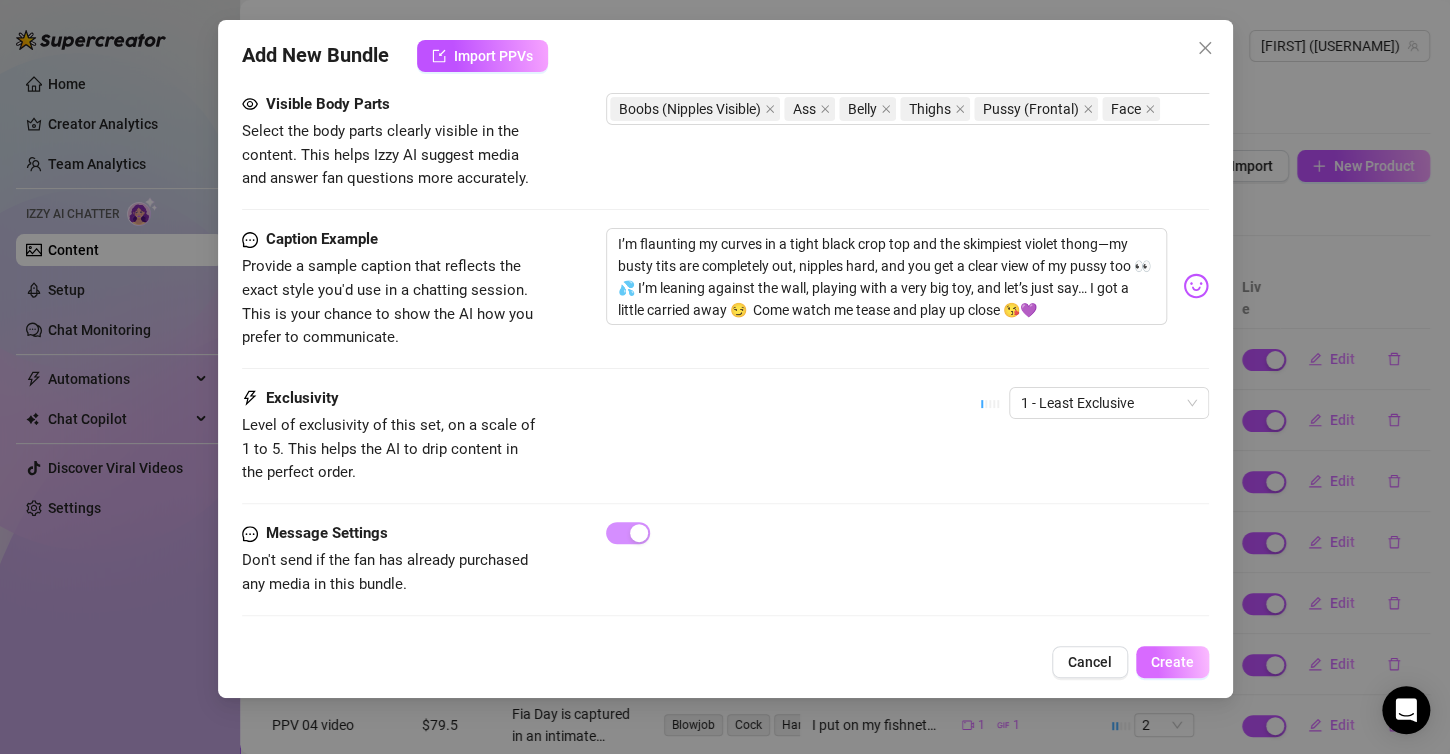 click on "Create" at bounding box center [1172, 662] 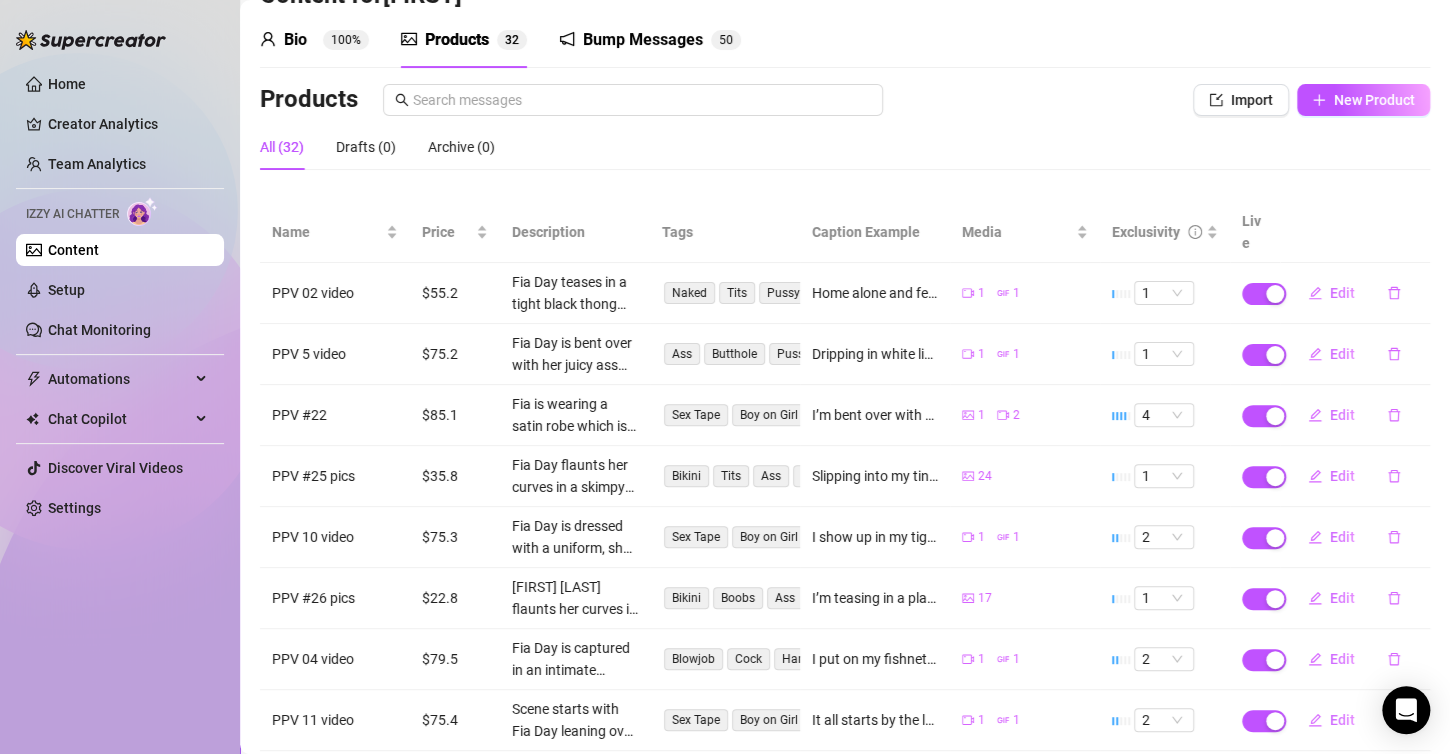 scroll, scrollTop: 0, scrollLeft: 0, axis: both 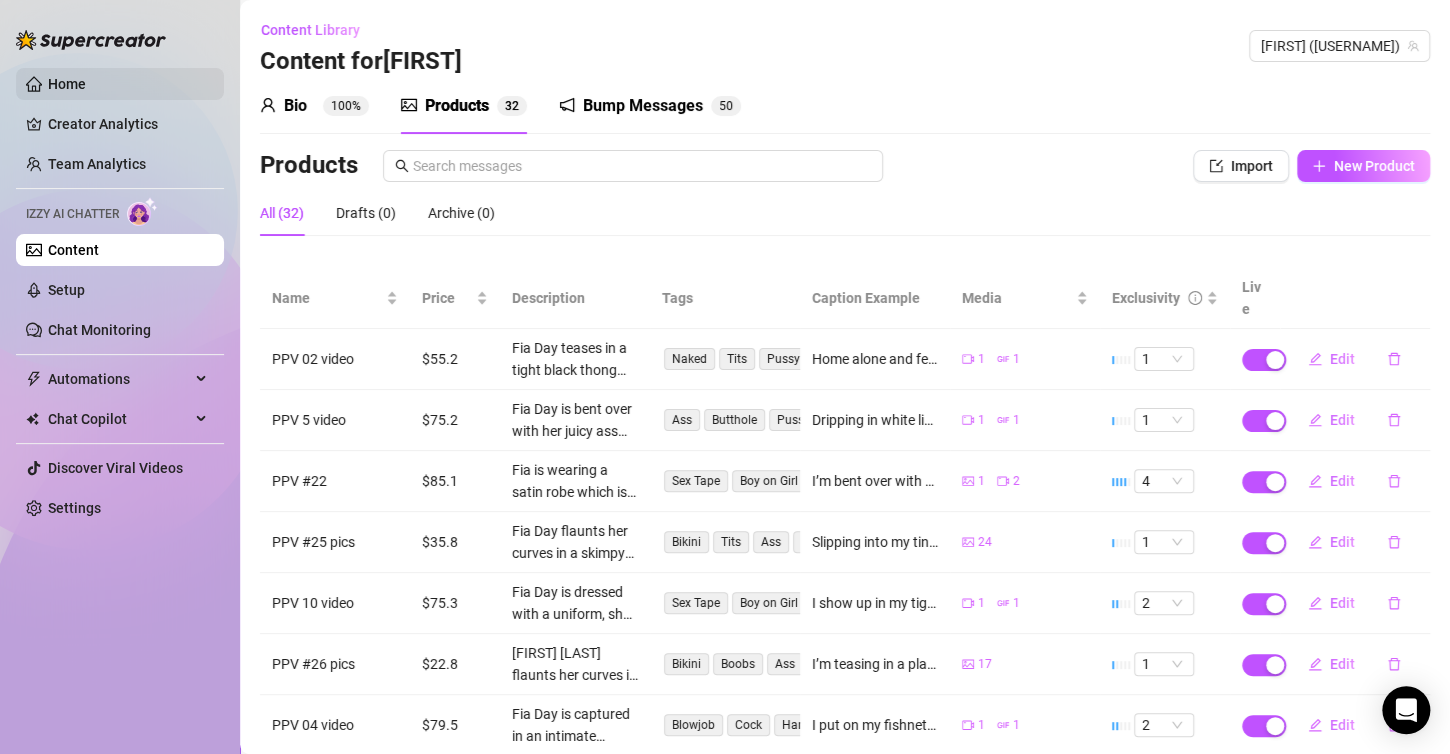 click on "Home" at bounding box center [67, 84] 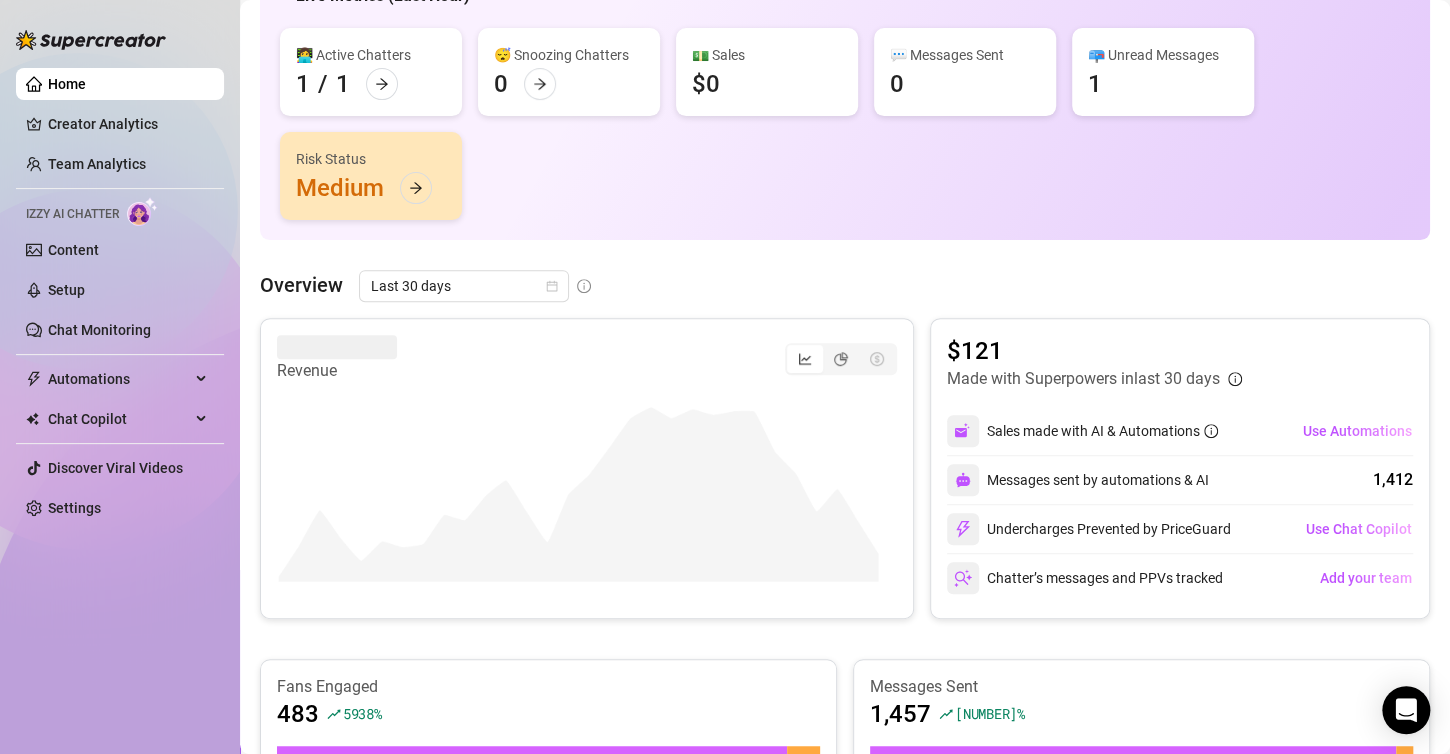 scroll, scrollTop: 200, scrollLeft: 0, axis: vertical 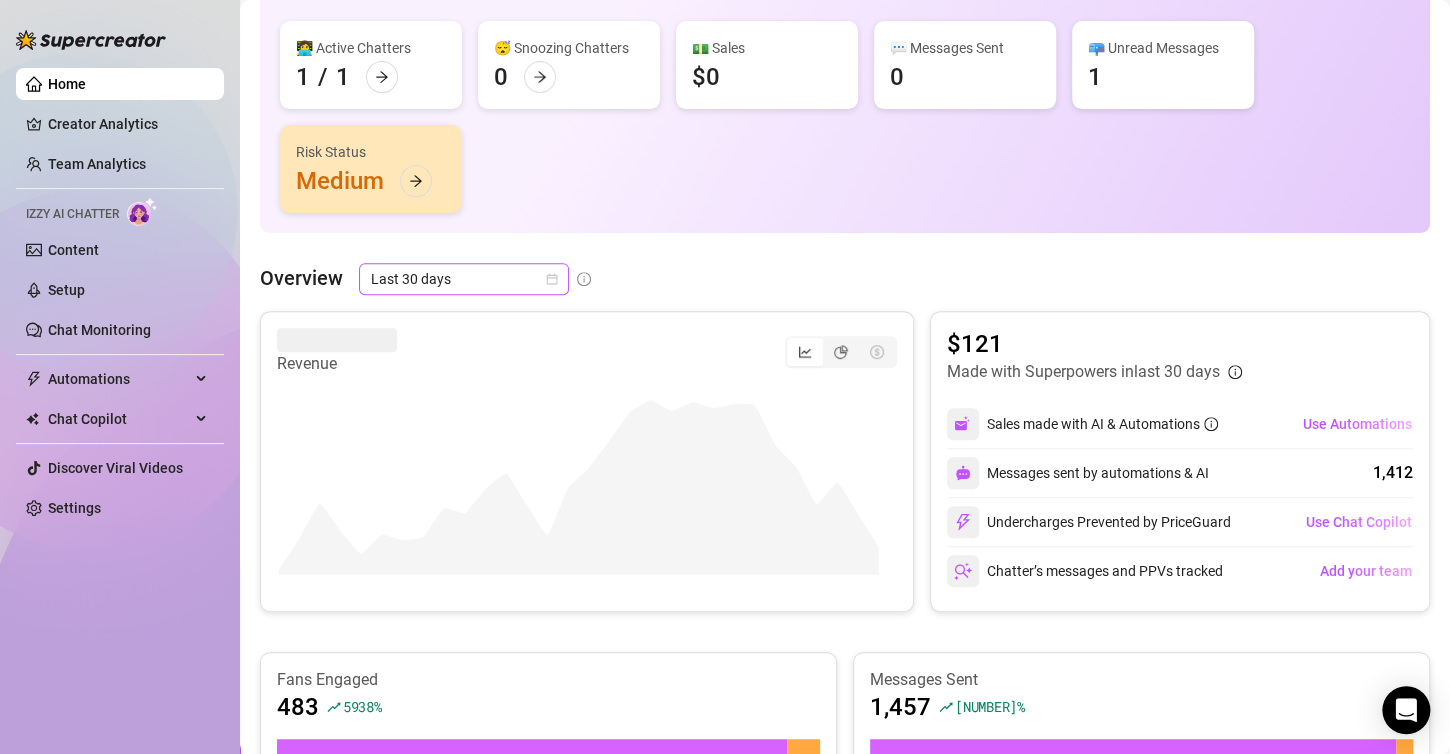 click on "Last 30 days" at bounding box center (464, 279) 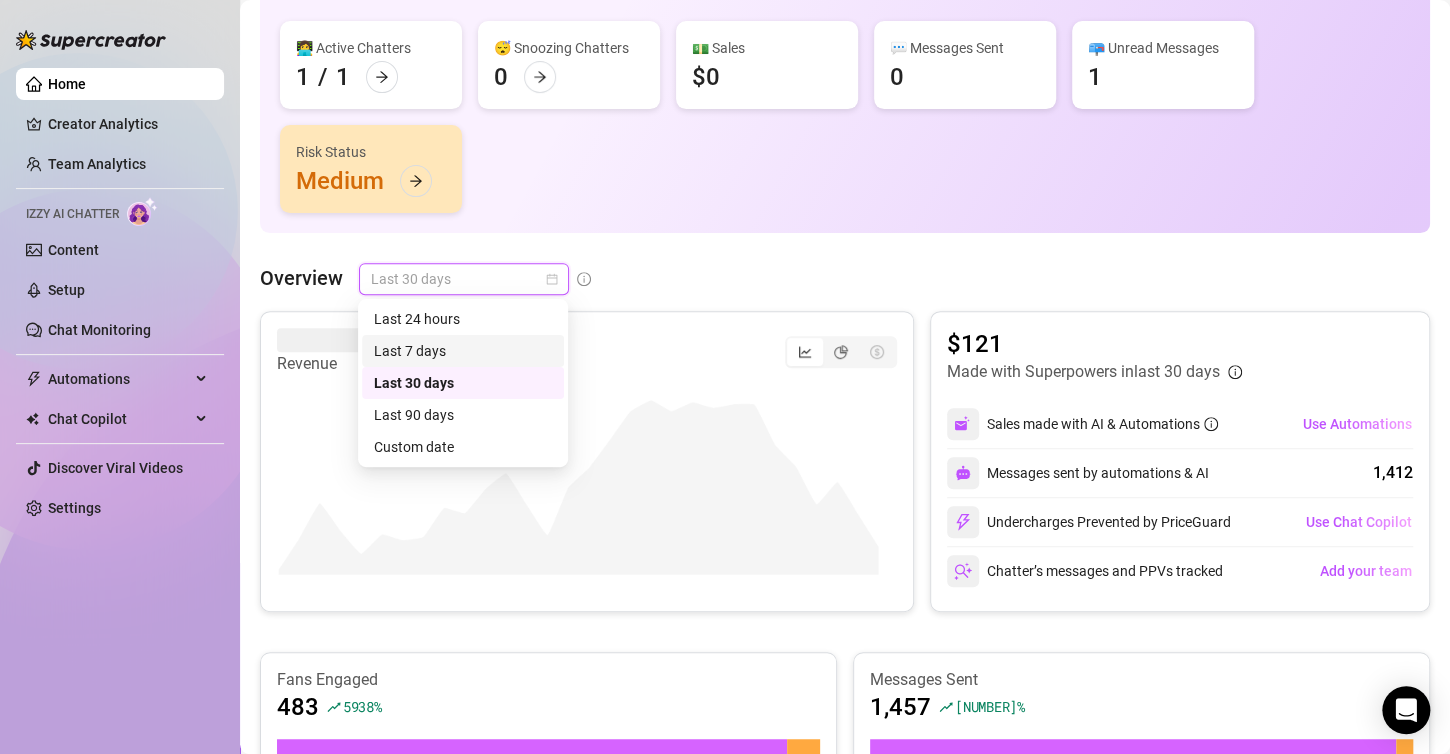 click on "Last 7 days" at bounding box center (463, 351) 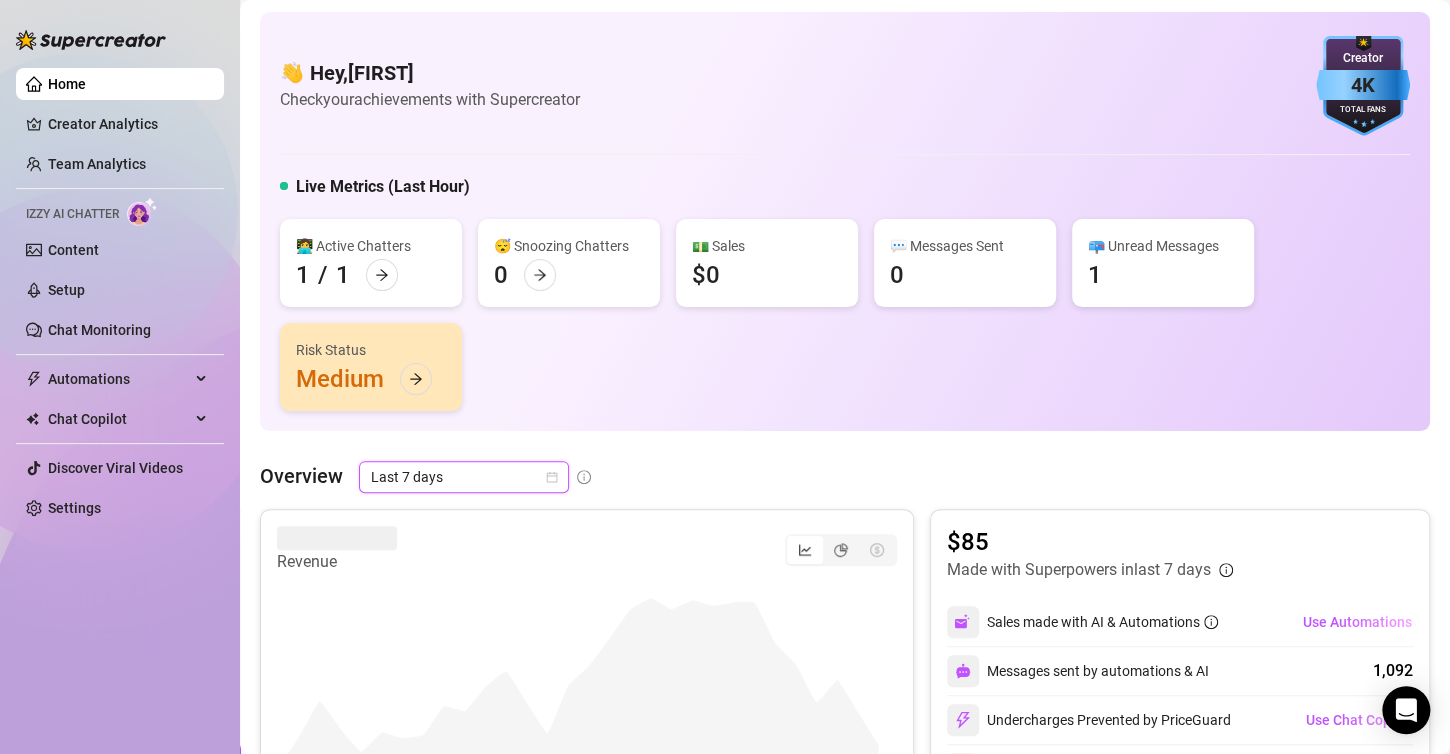 scroll, scrollTop: 0, scrollLeft: 0, axis: both 